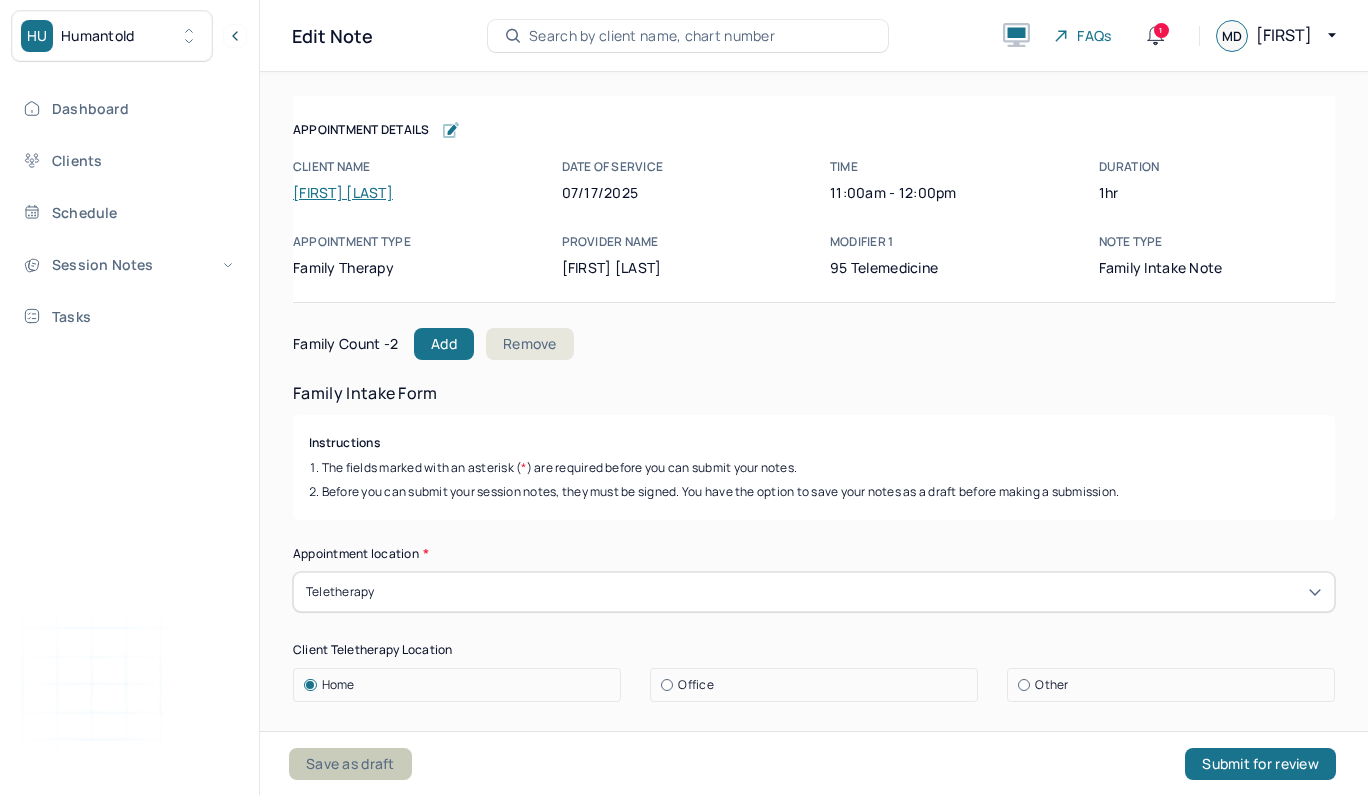 click on "Save as draft" at bounding box center (350, 764) 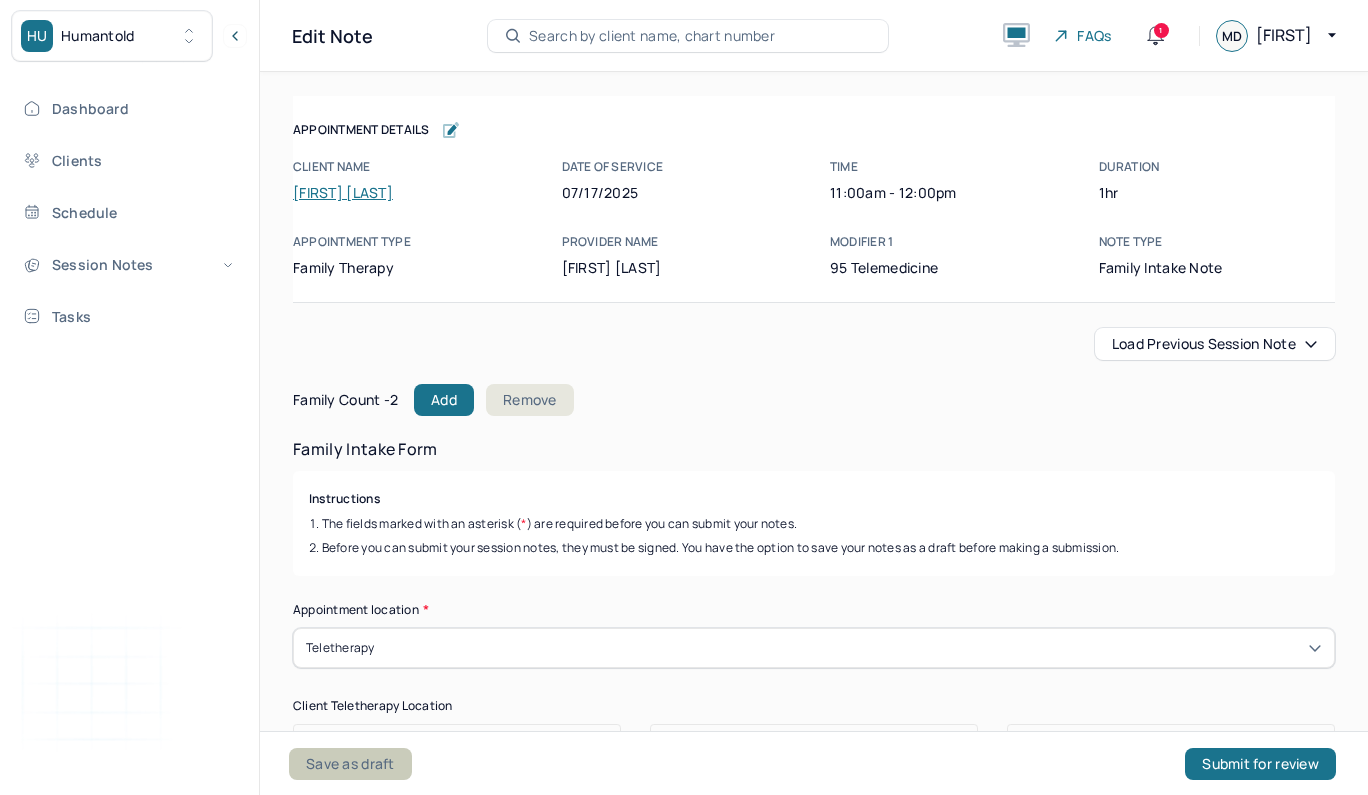 scroll, scrollTop: 0, scrollLeft: 0, axis: both 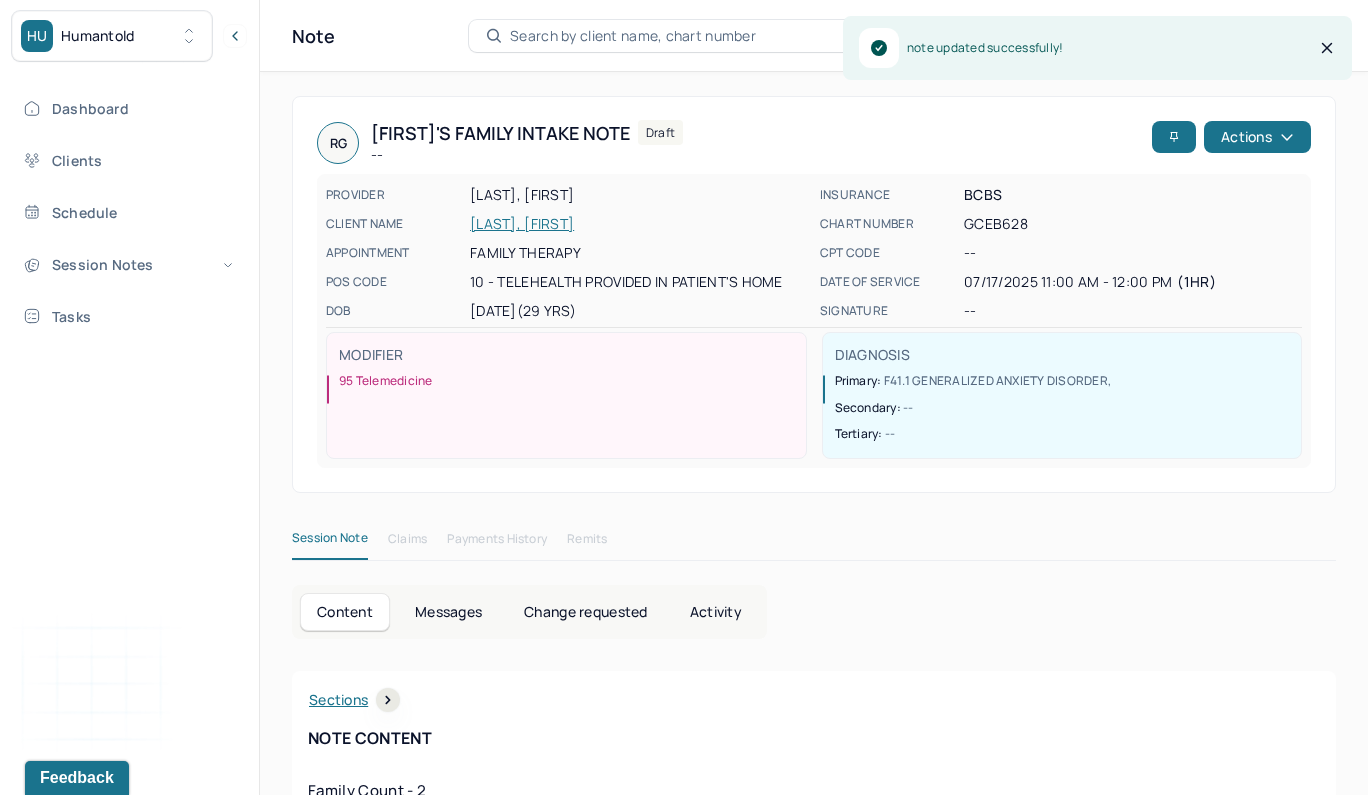 click on "Search by client name, chart number" at bounding box center [633, 36] 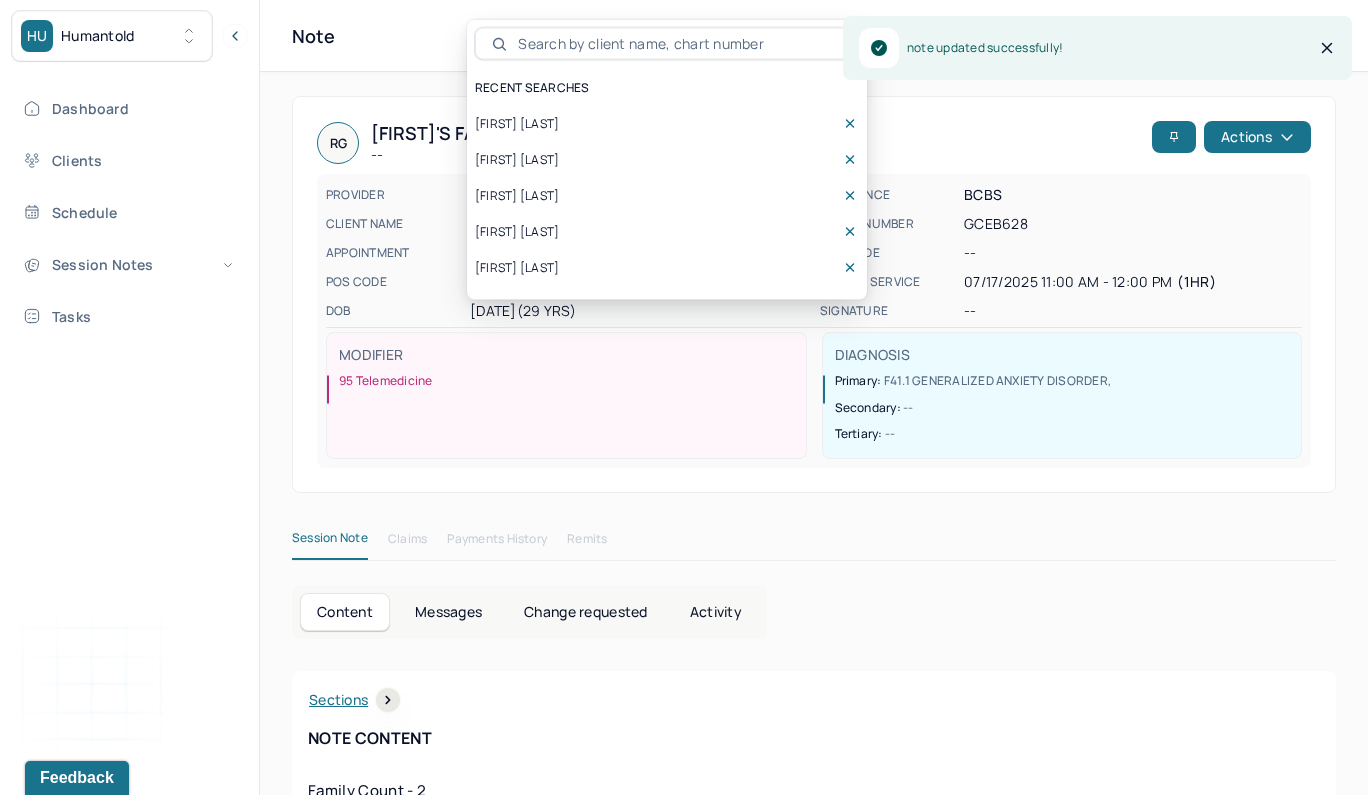 scroll, scrollTop: 0, scrollLeft: 0, axis: both 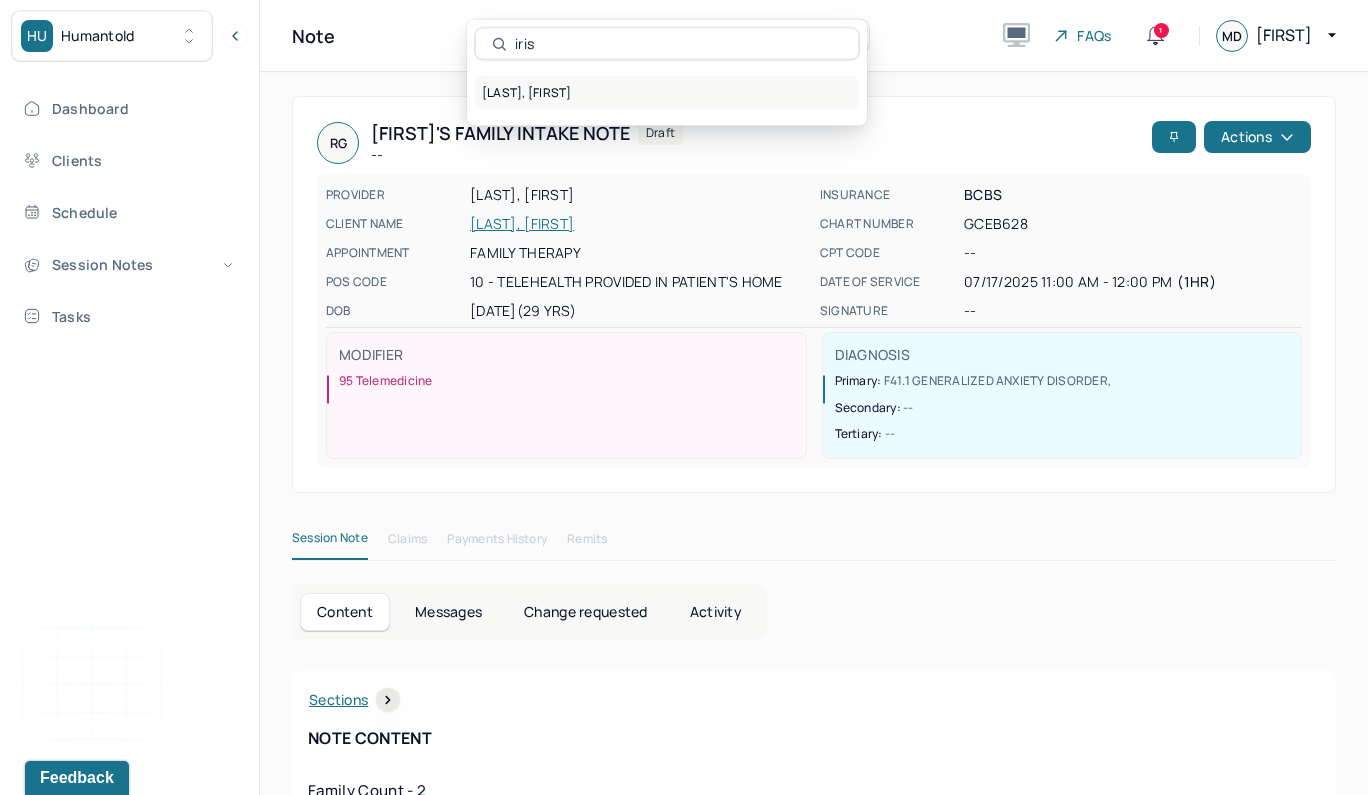type on "iris" 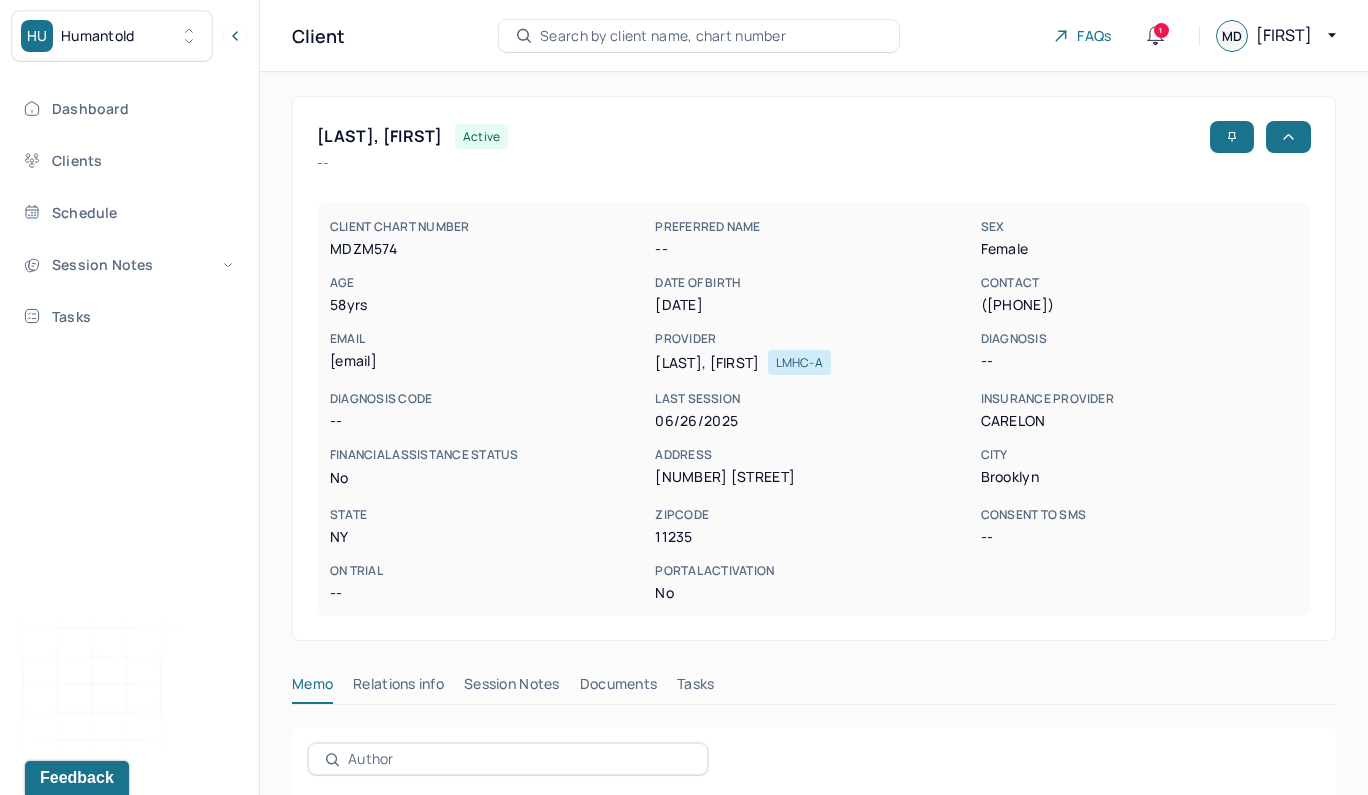 scroll, scrollTop: 135, scrollLeft: 0, axis: vertical 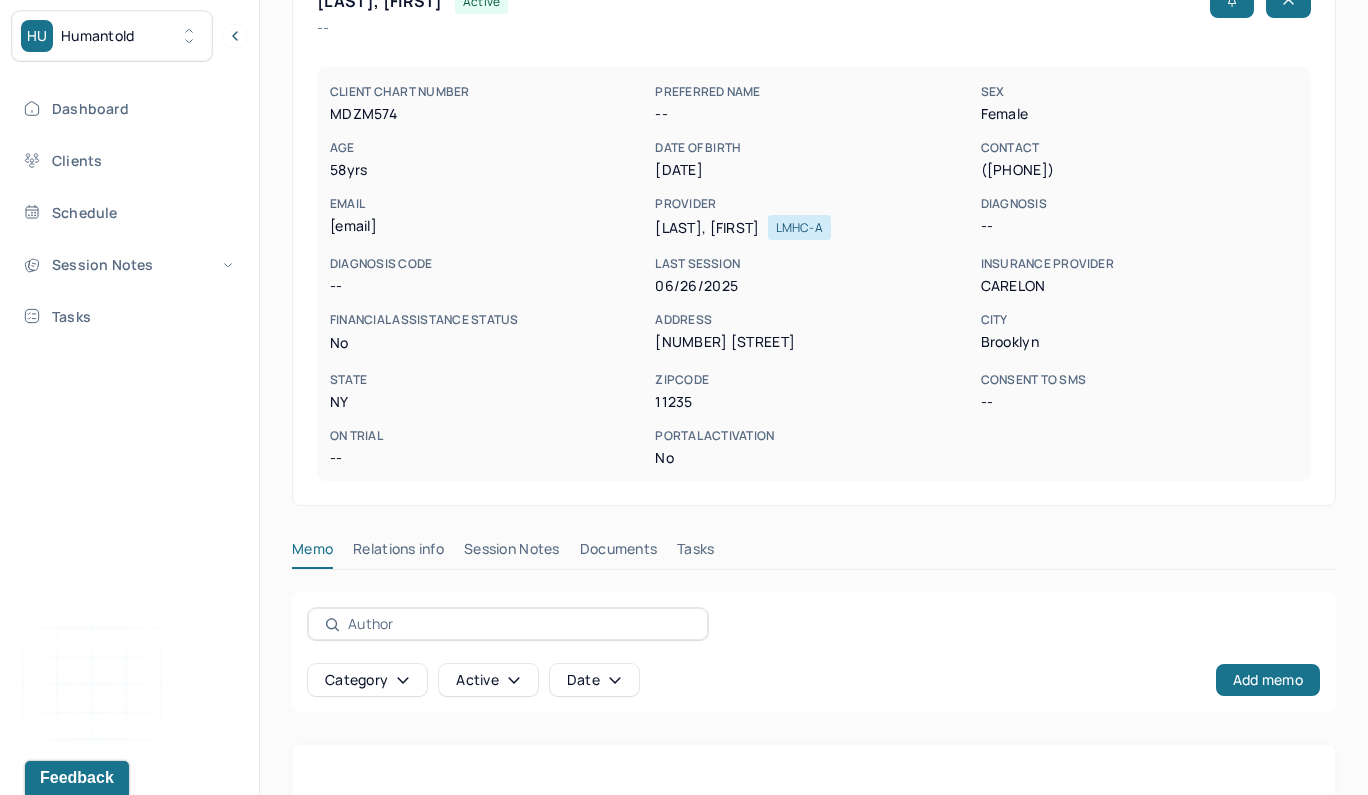 click on "Session Notes" at bounding box center [512, 553] 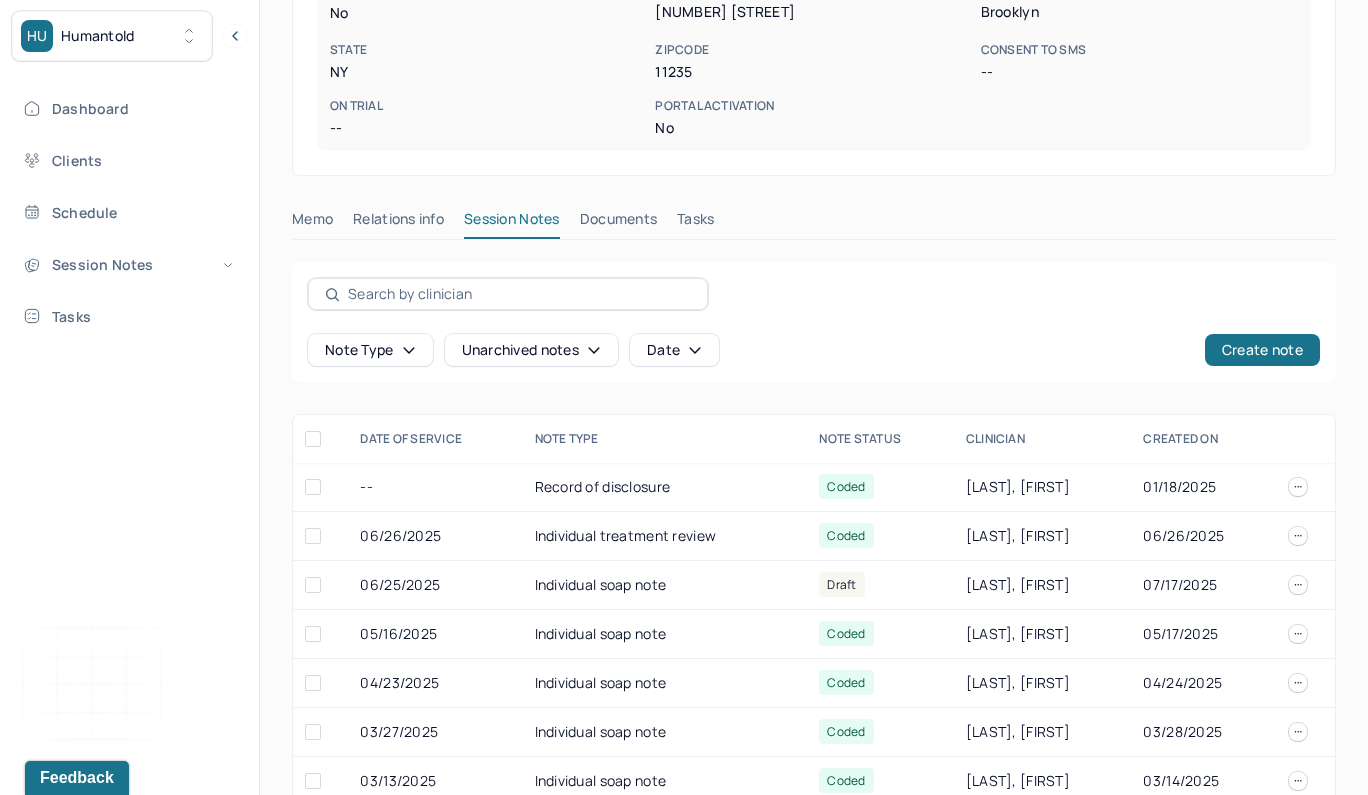 scroll, scrollTop: 522, scrollLeft: 0, axis: vertical 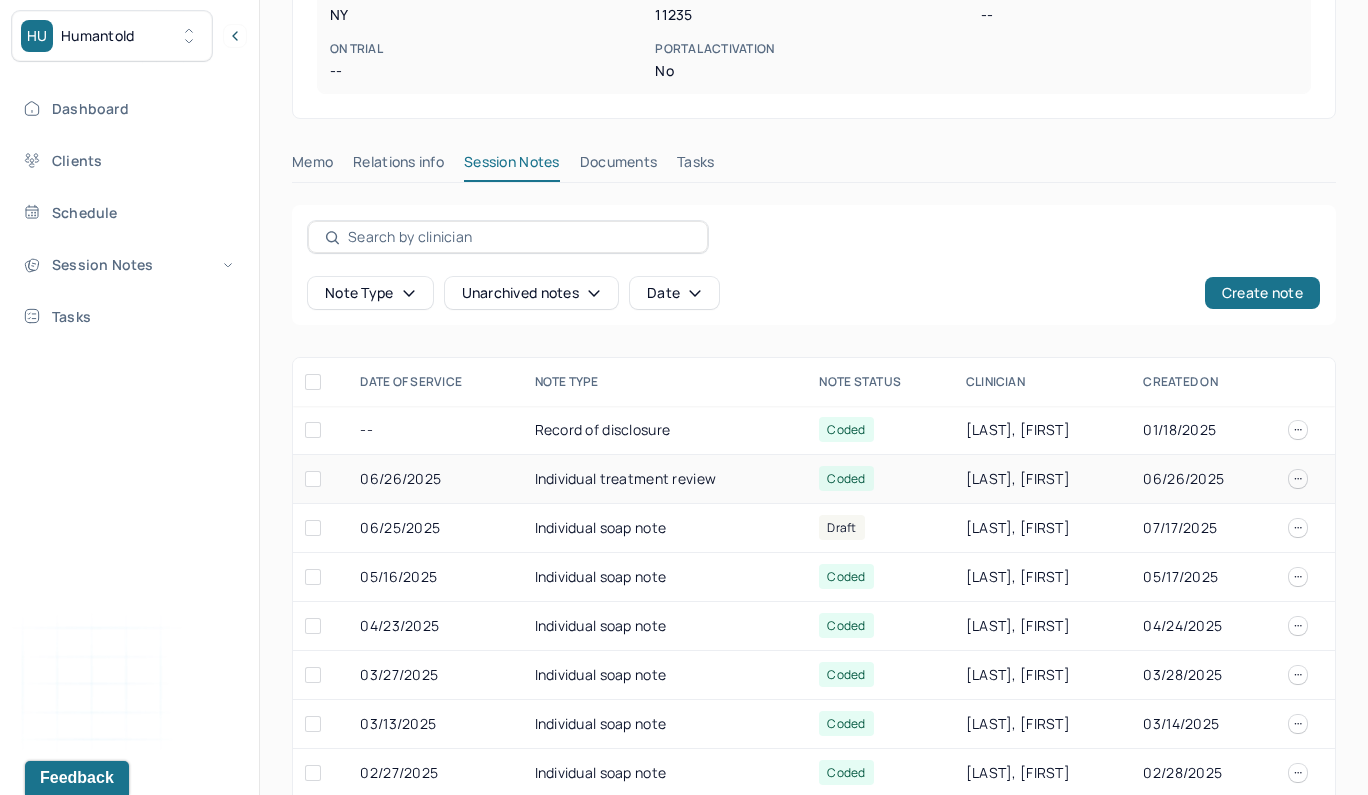 click on "Individual treatment review" at bounding box center (665, 479) 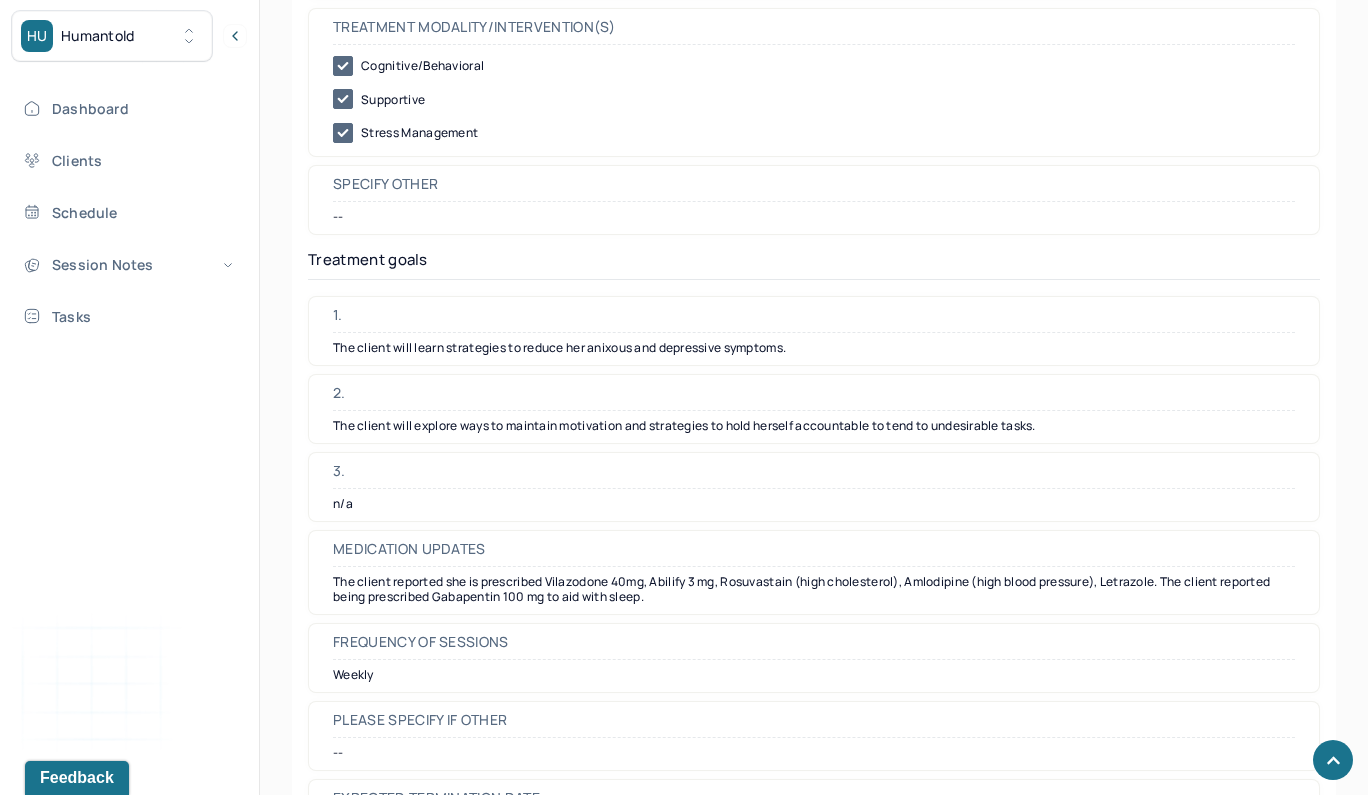 scroll, scrollTop: 4848, scrollLeft: 0, axis: vertical 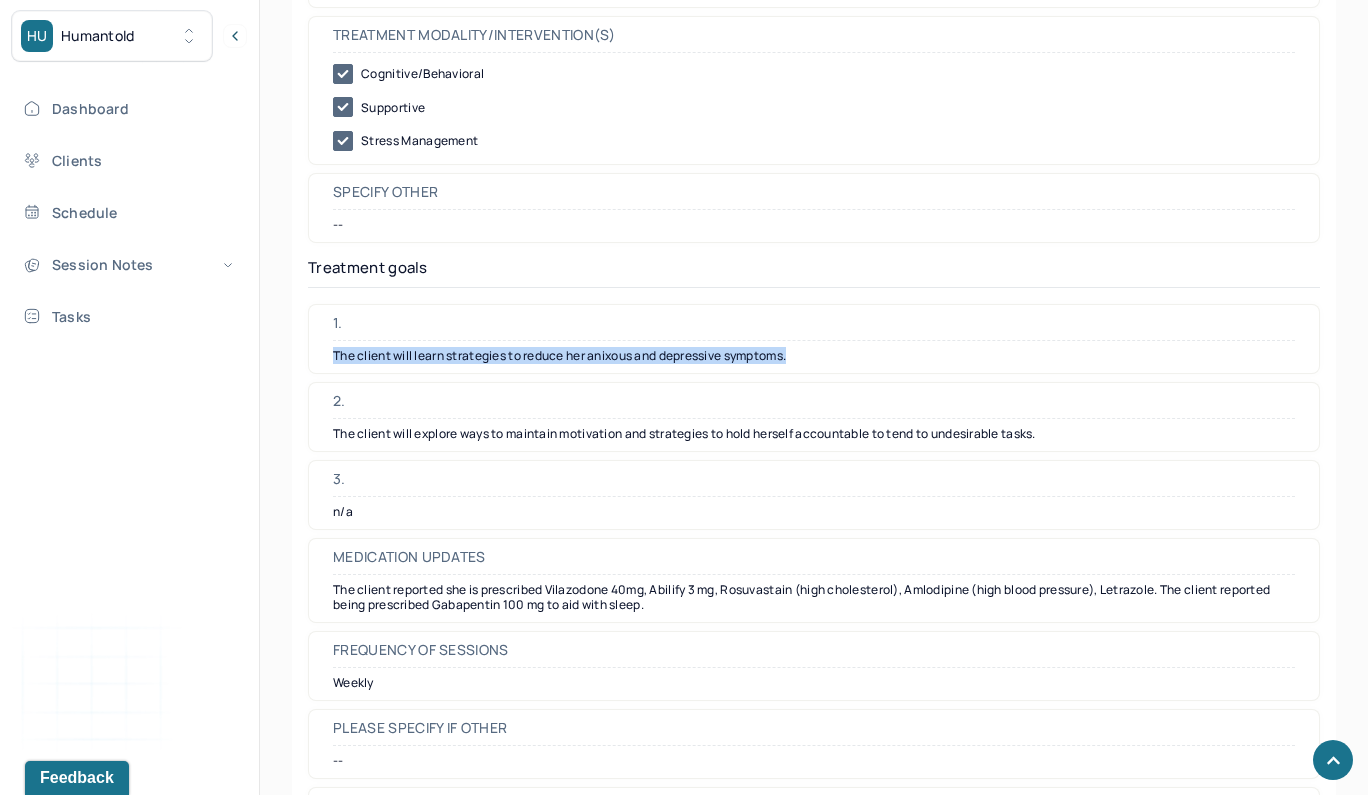 drag, startPoint x: 817, startPoint y: 290, endPoint x: 323, endPoint y: 295, distance: 494.0253 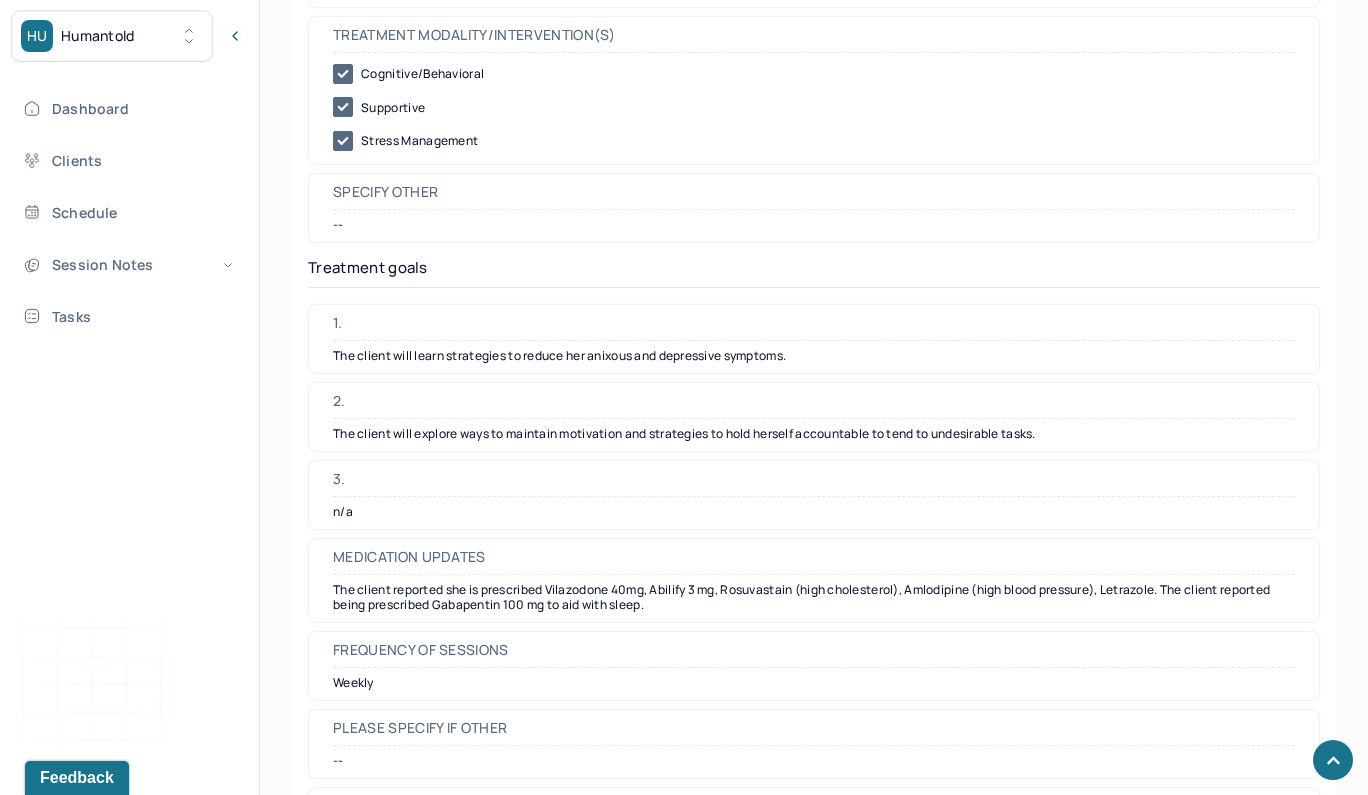 click on "The client will explore ways to maintain motivation and strategies to hold herself accountable to tend to undesirable tasks." at bounding box center [814, 434] 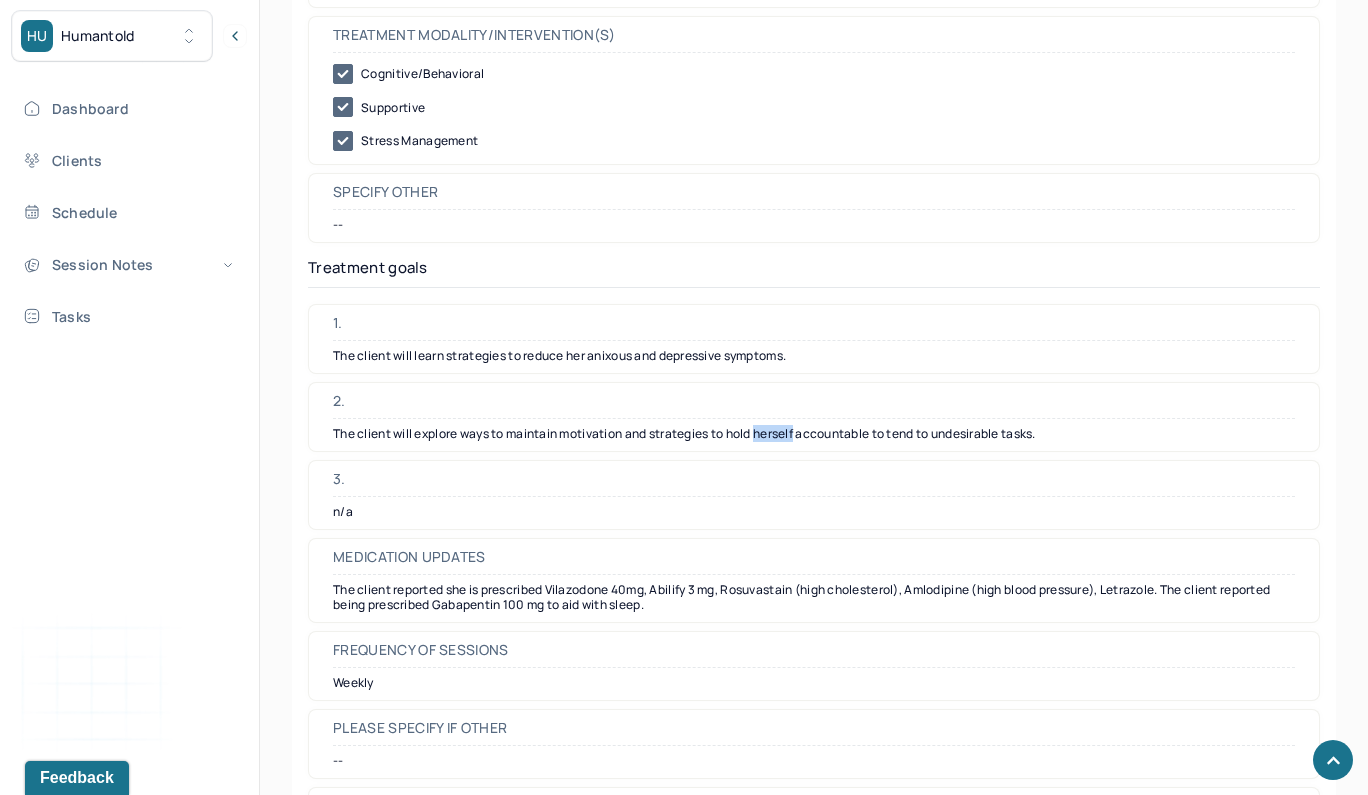 click on "The client will explore ways to maintain motivation and strategies to hold herself accountable to tend to undesirable tasks." at bounding box center [814, 434] 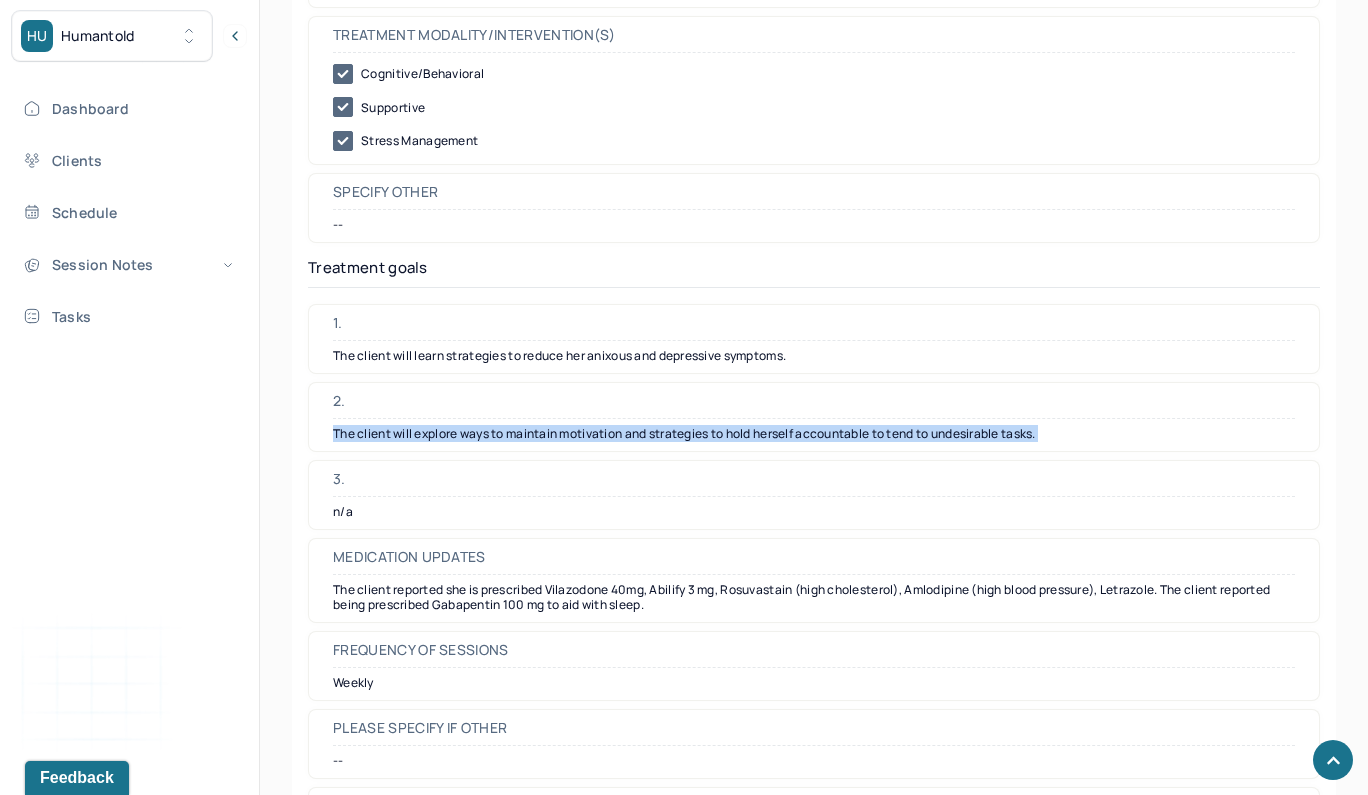 click on "The client will explore ways to maintain motivation and strategies to hold herself accountable to tend to undesirable tasks." at bounding box center [814, 434] 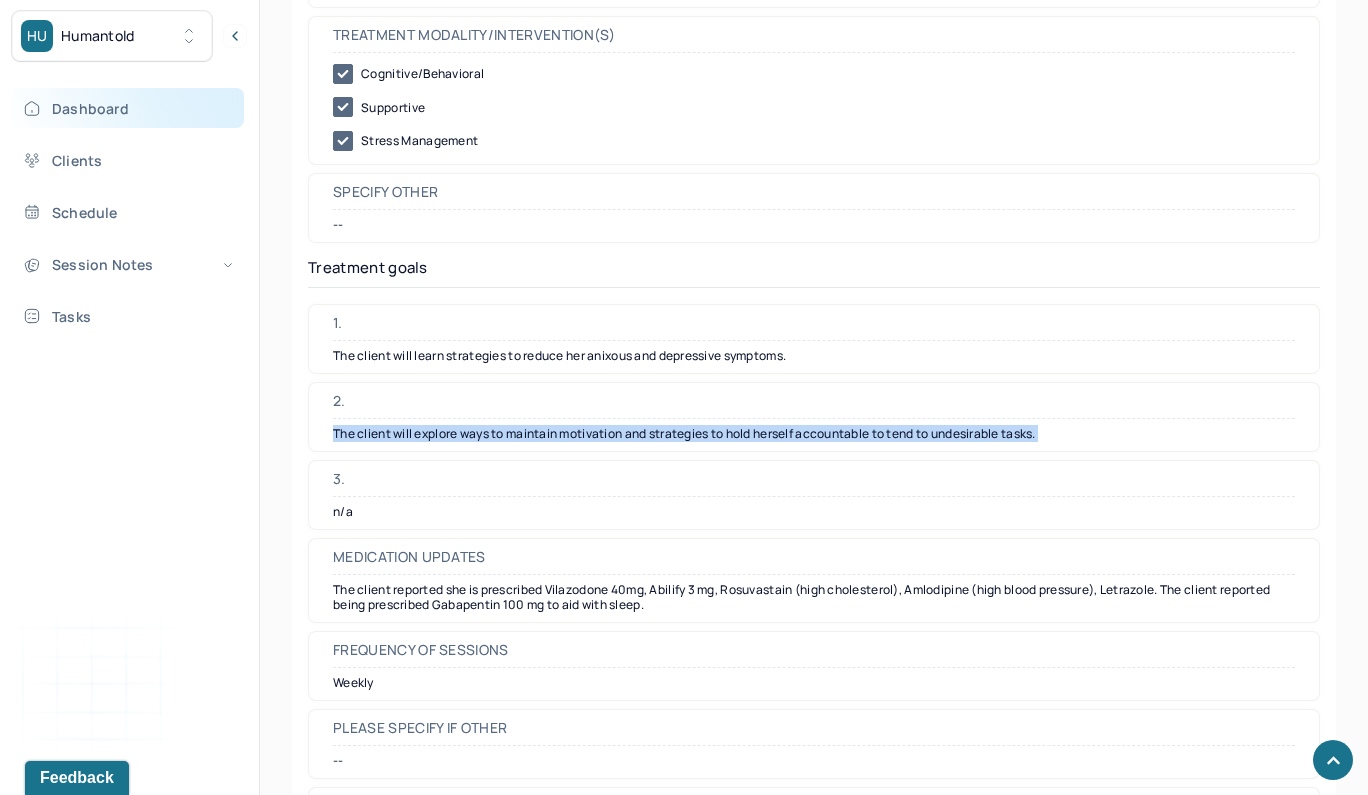 click on "Dashboard" at bounding box center [128, 108] 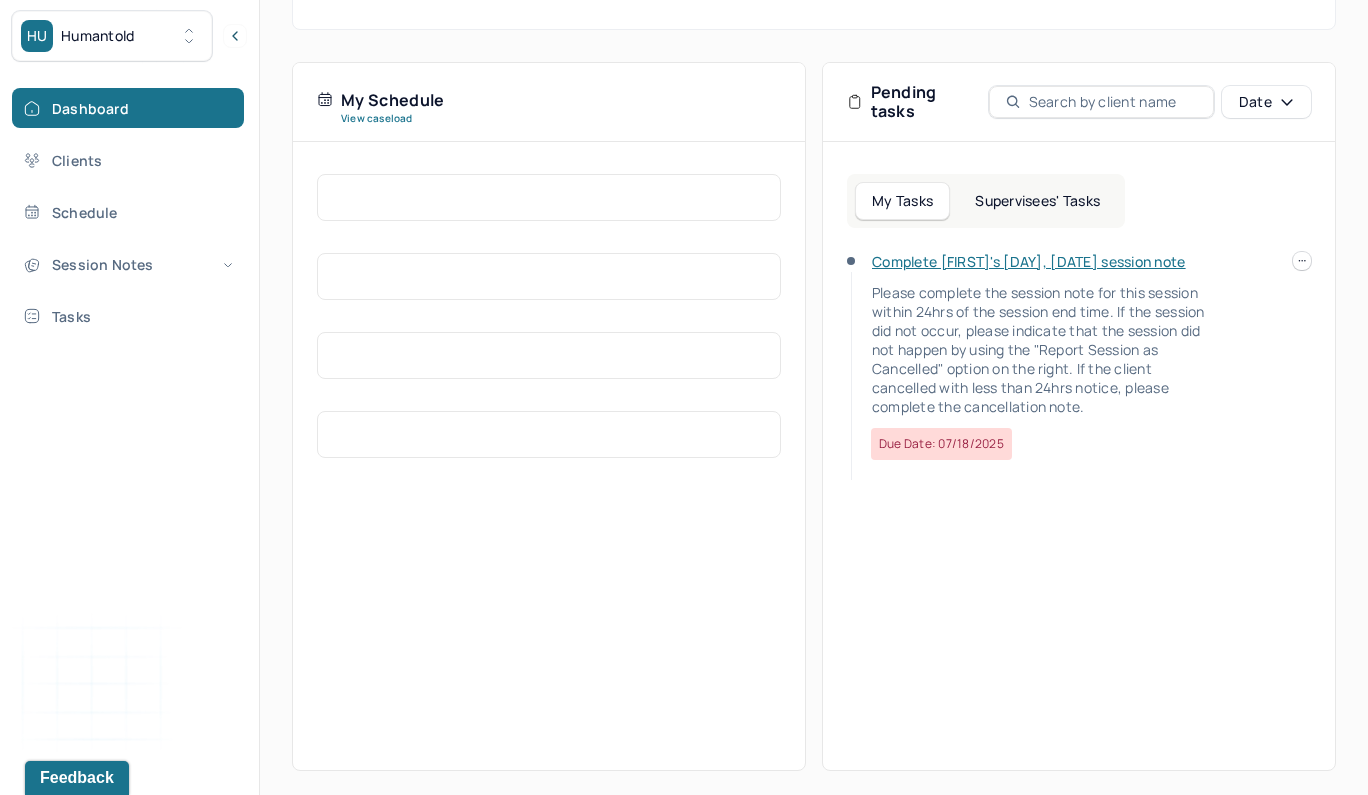 scroll, scrollTop: 369, scrollLeft: 0, axis: vertical 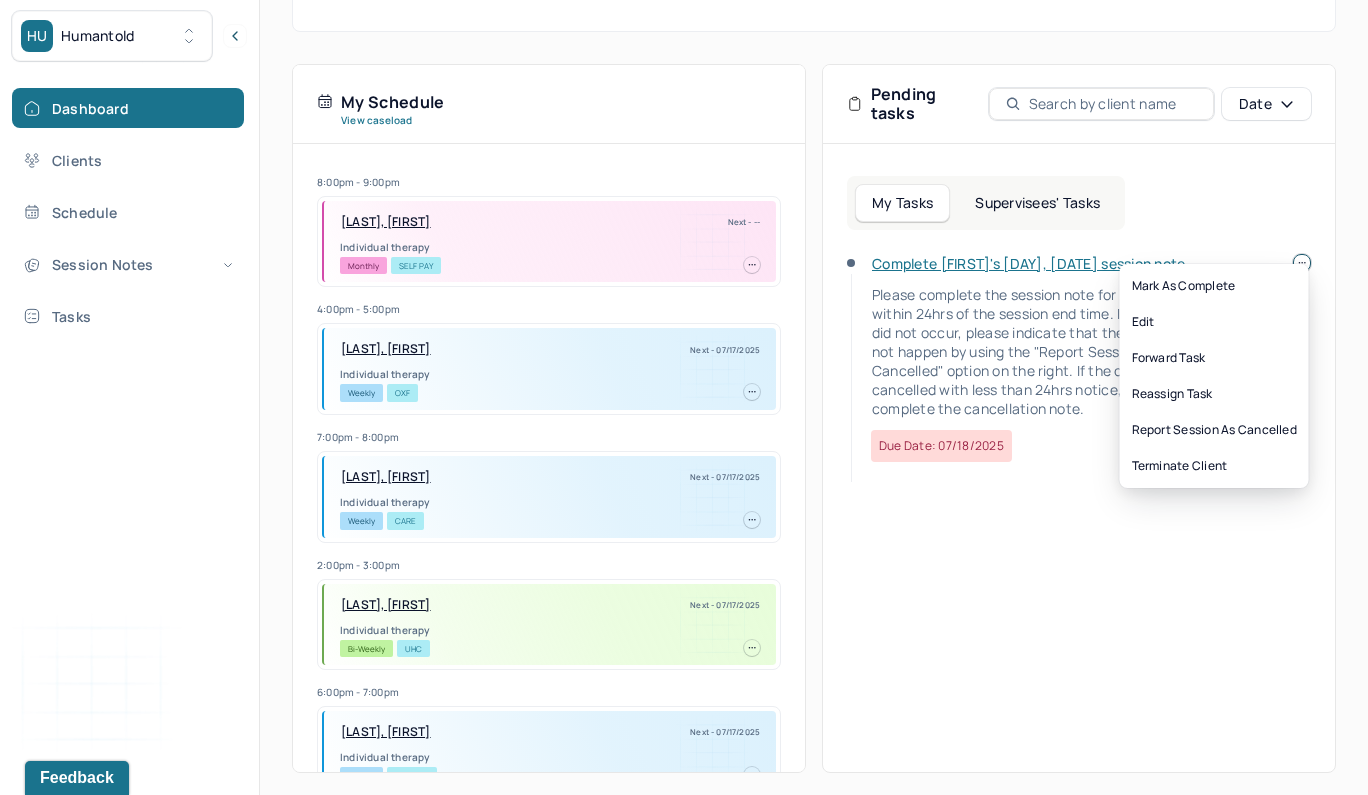 click at bounding box center (1302, 263) 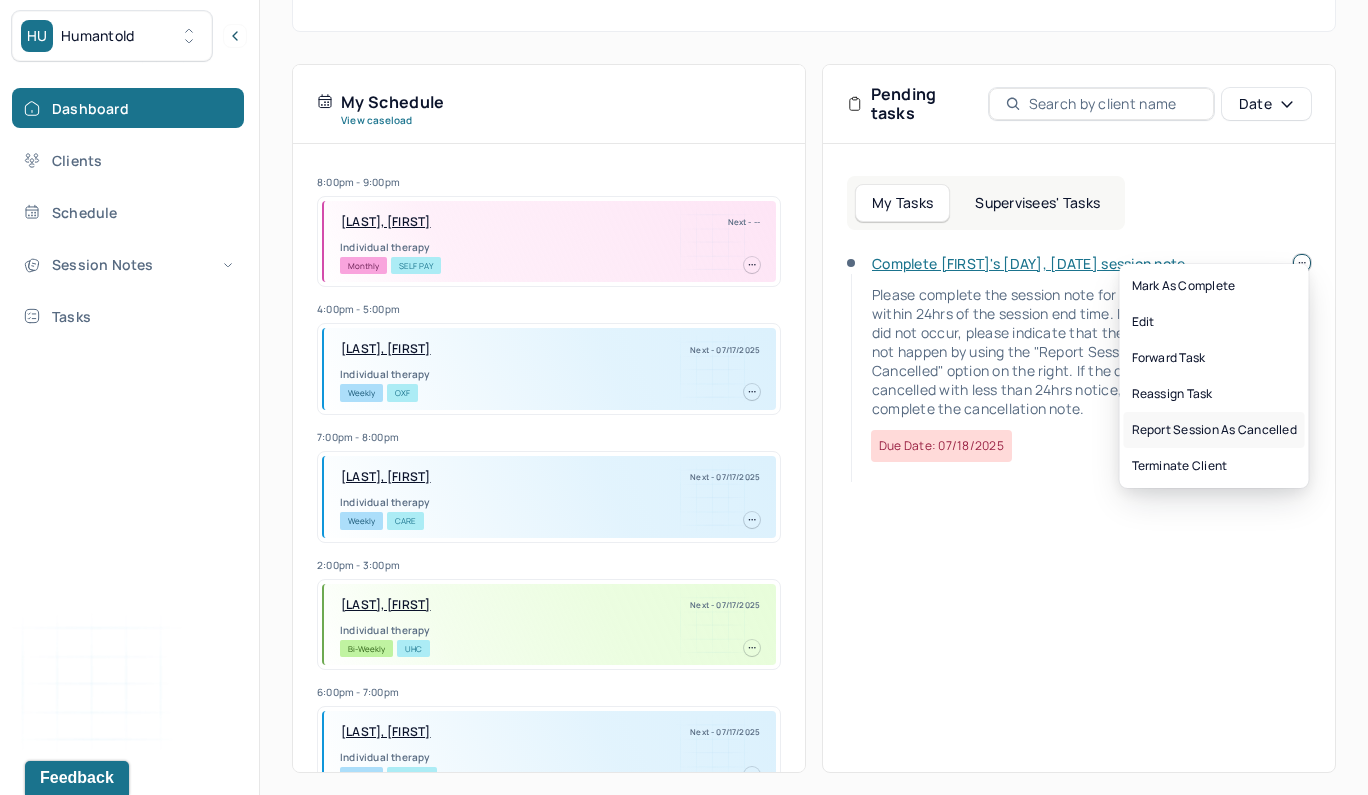 click on "Report session as cancelled" at bounding box center [1214, 430] 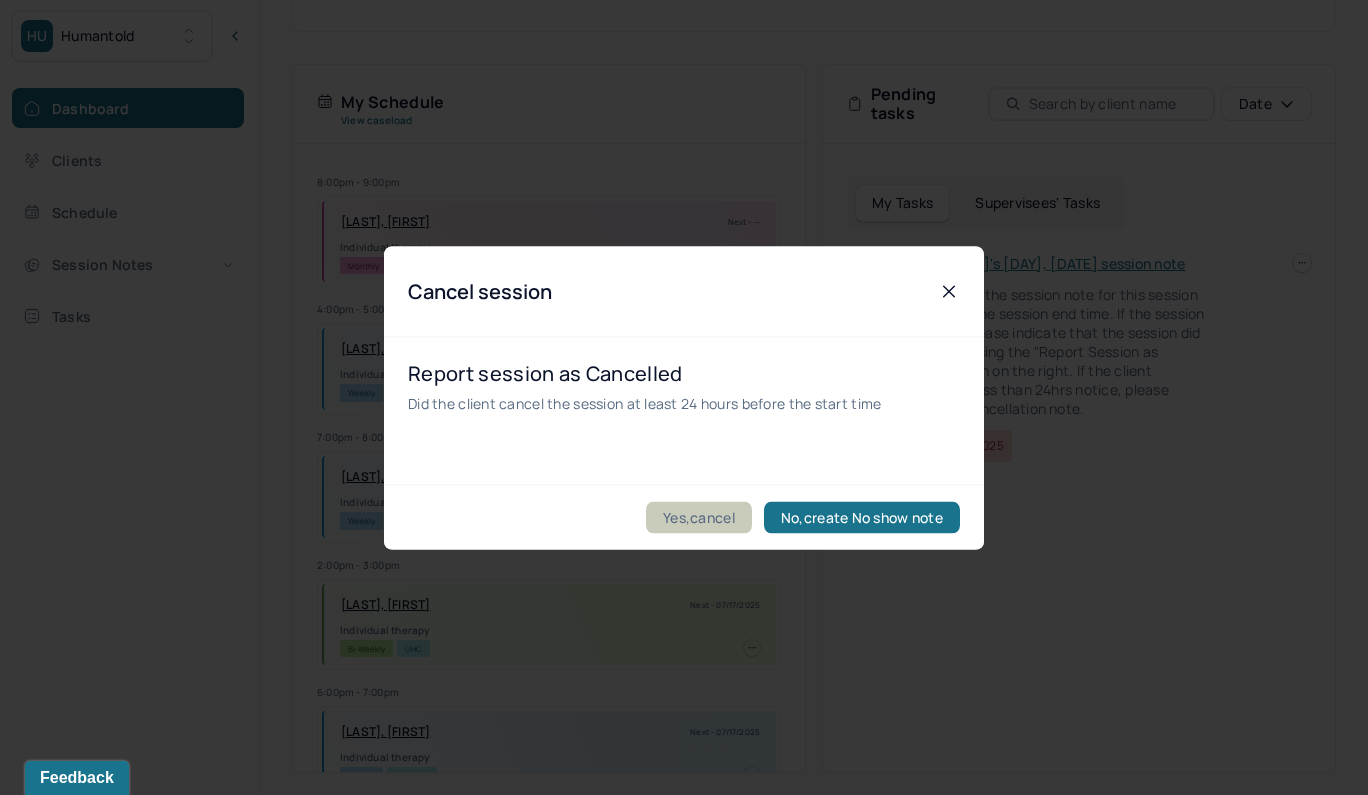 click on "Yes,cancel" at bounding box center (699, 517) 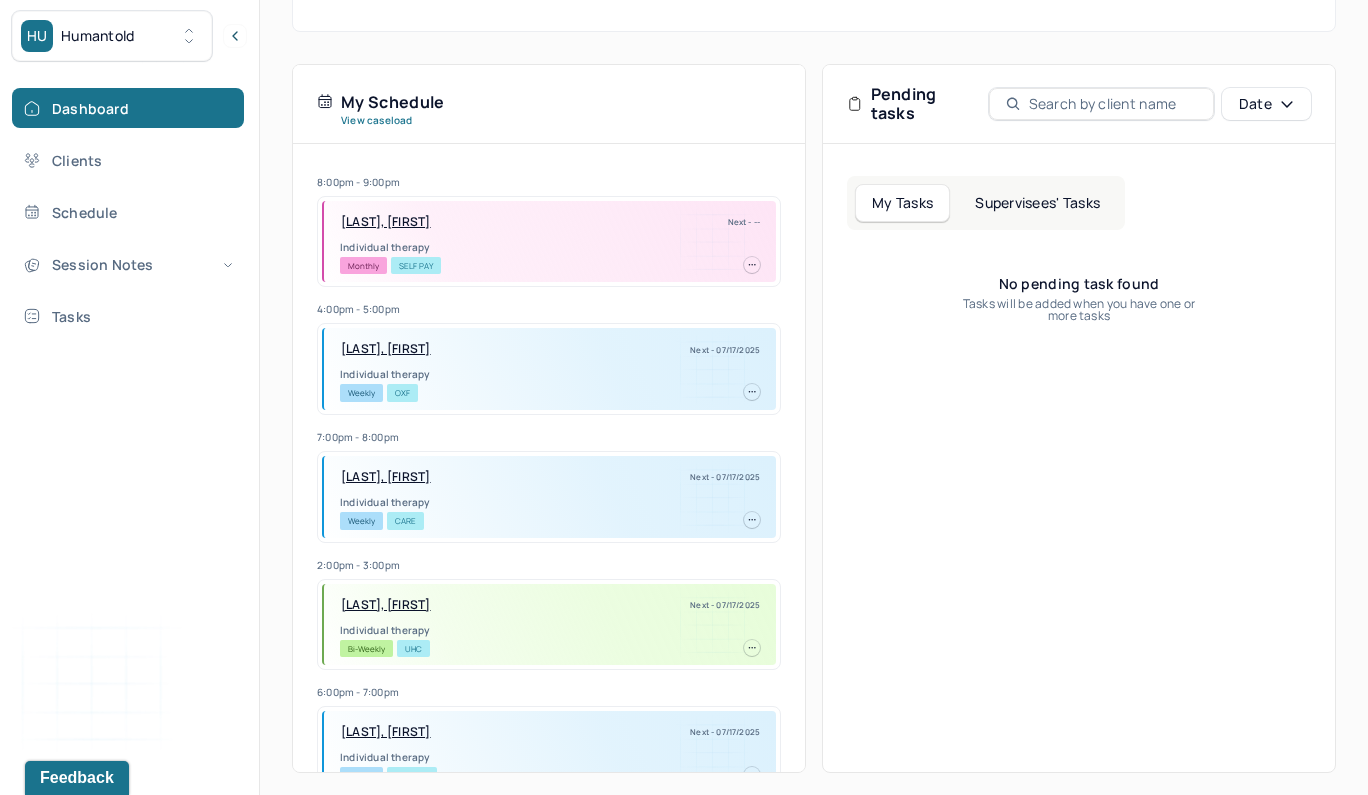 click on "Supervisees' Tasks" at bounding box center (1037, 203) 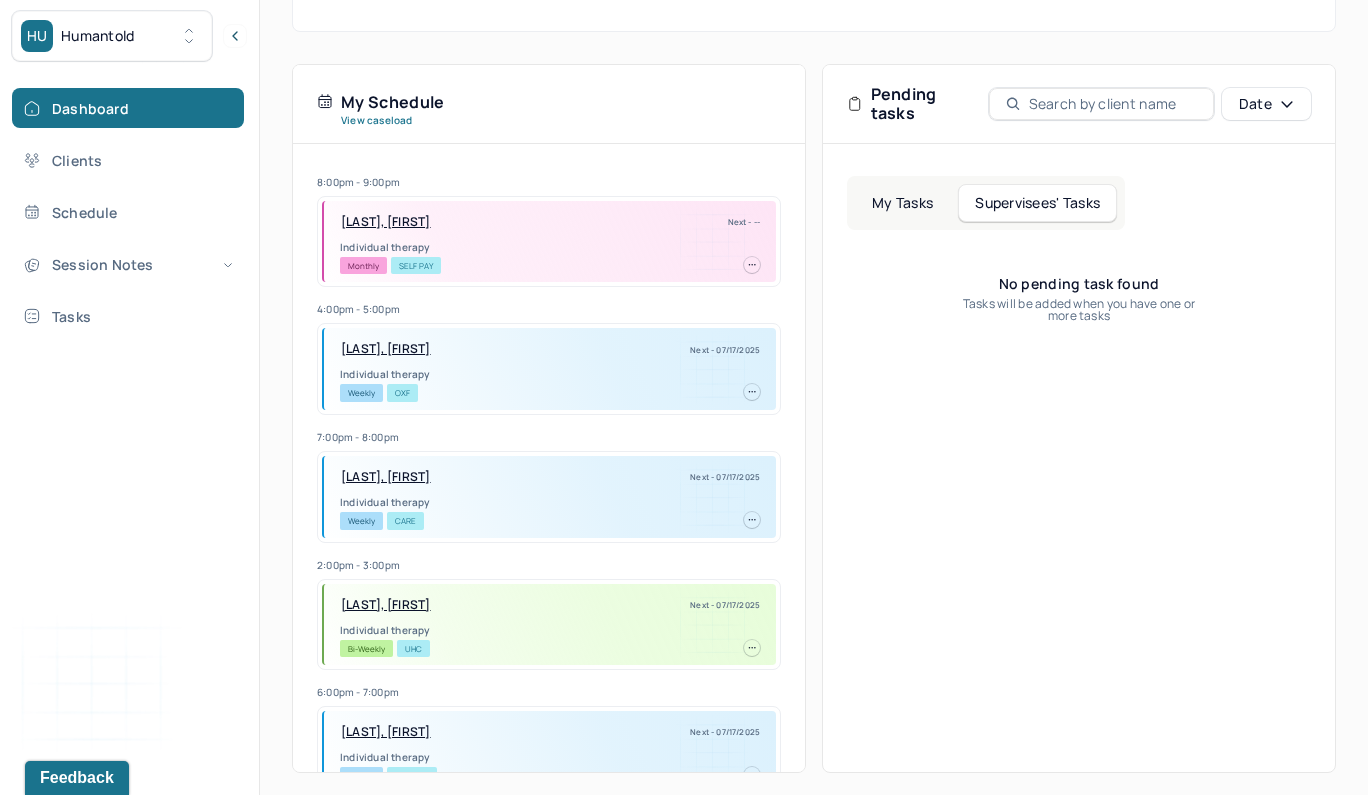 click on "My Tasks" at bounding box center [902, 203] 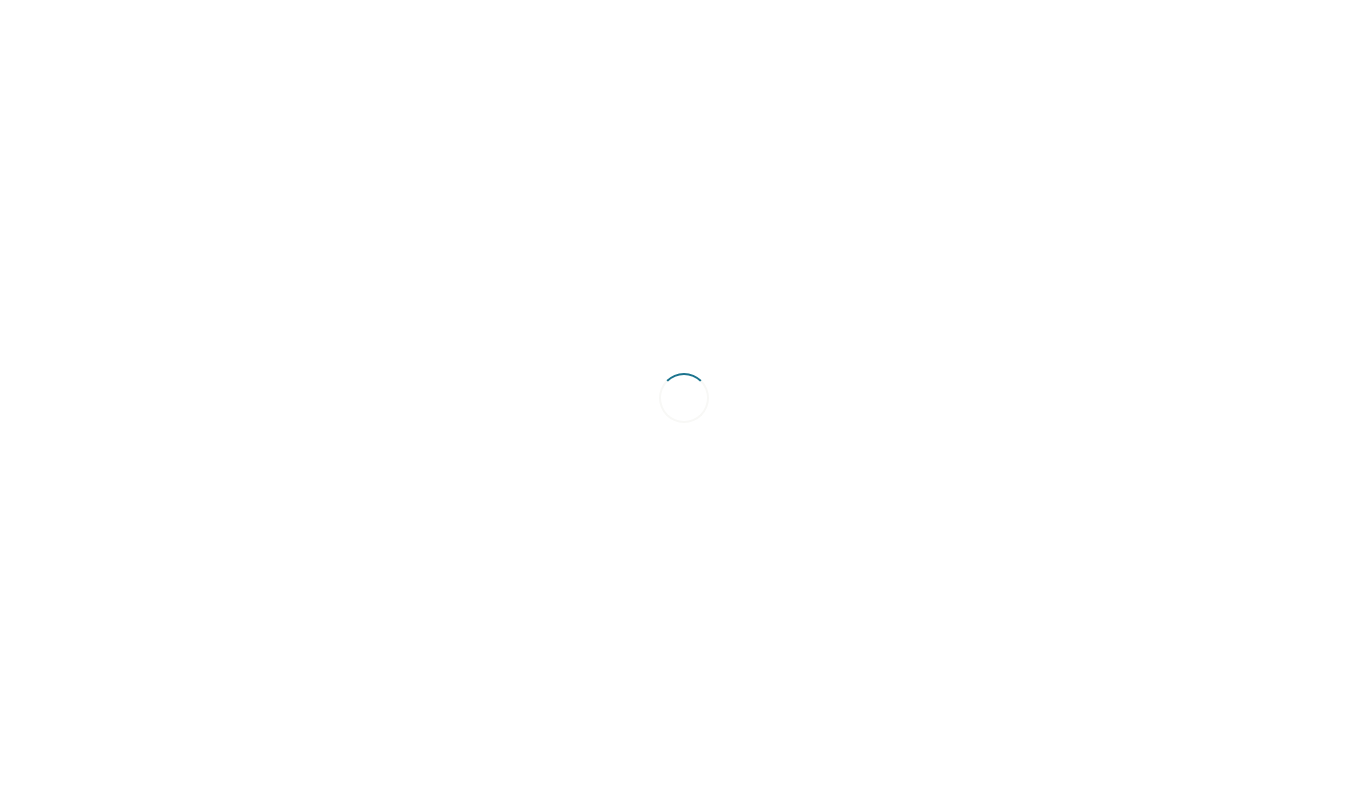 scroll, scrollTop: 0, scrollLeft: 0, axis: both 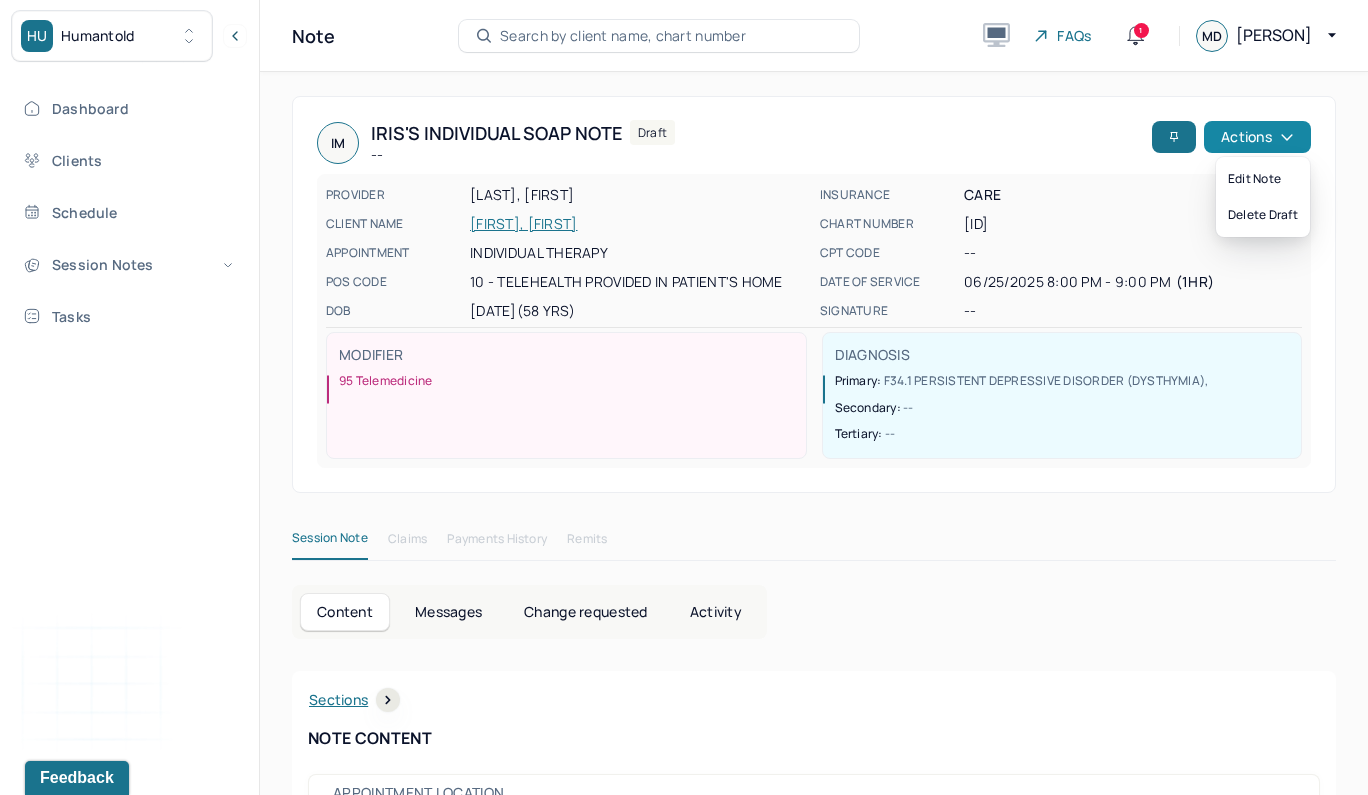 click on "Actions" at bounding box center [1257, 137] 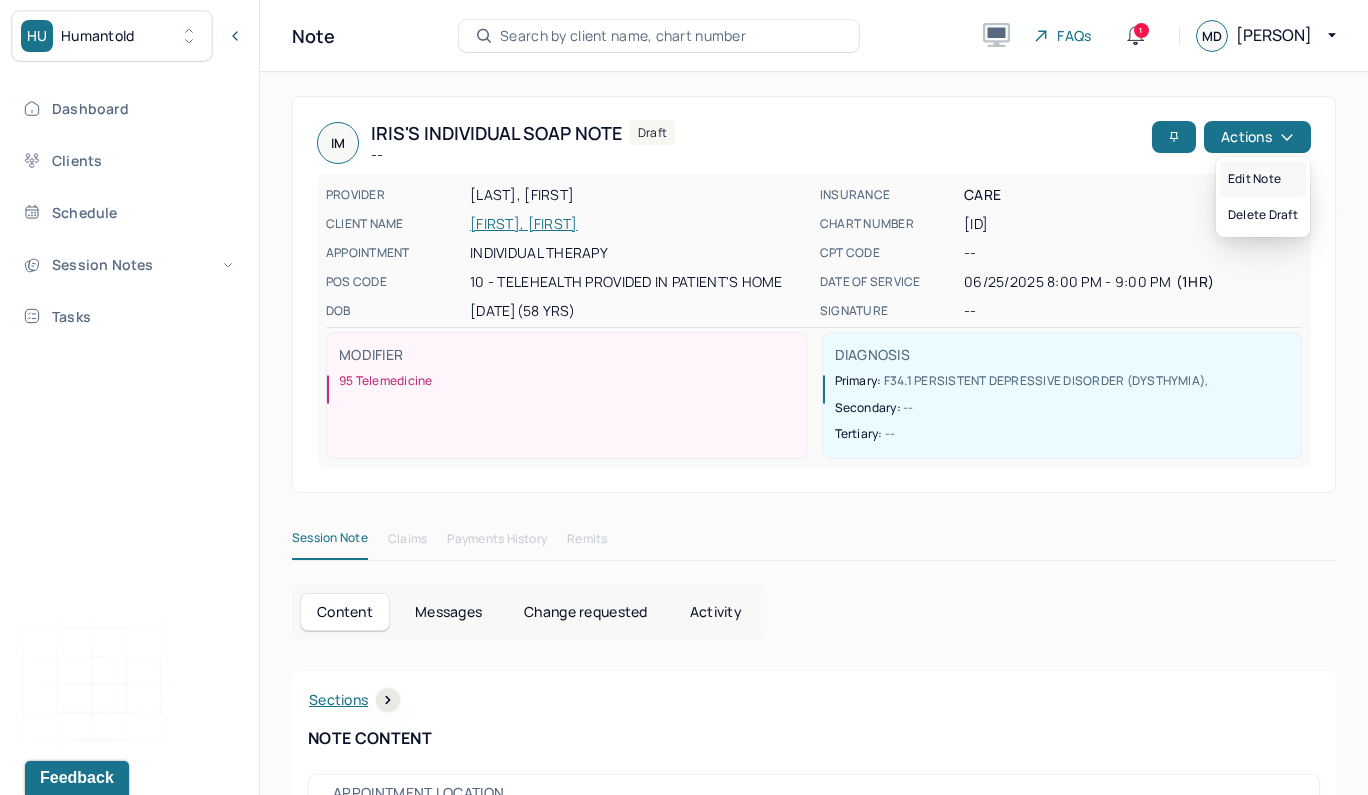 click on "Edit note" at bounding box center [1263, 179] 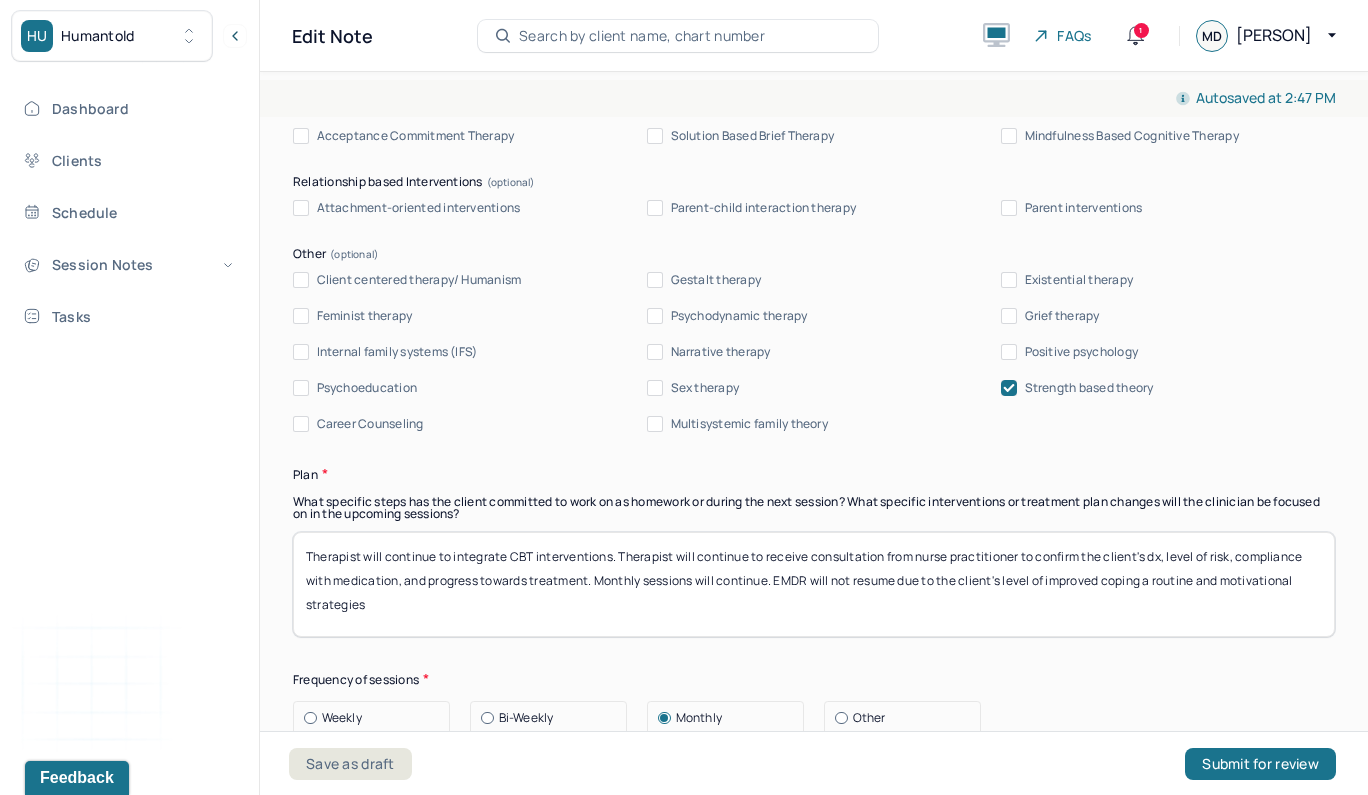scroll, scrollTop: 2242, scrollLeft: 0, axis: vertical 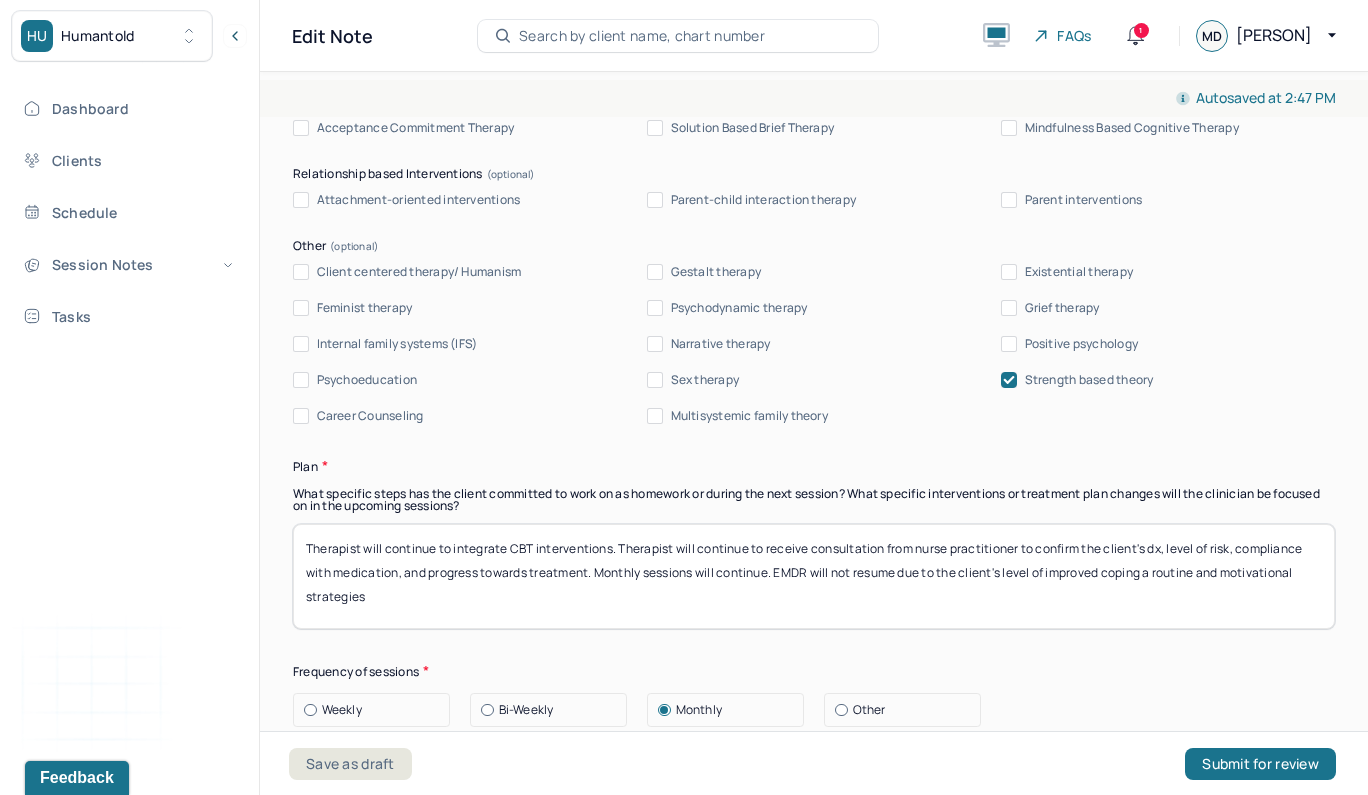 drag, startPoint x: 779, startPoint y: 564, endPoint x: 873, endPoint y: 610, distance: 104.6518 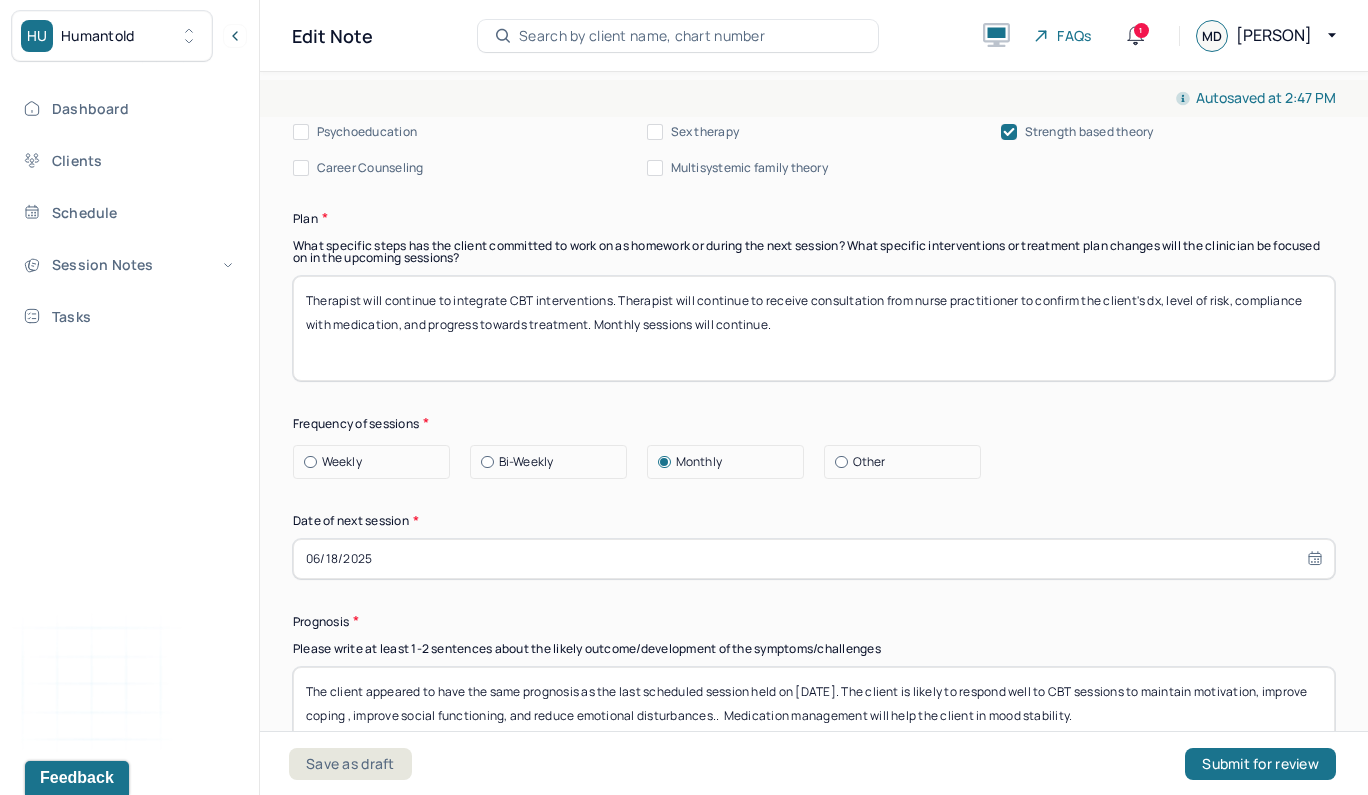 scroll, scrollTop: 2522, scrollLeft: 0, axis: vertical 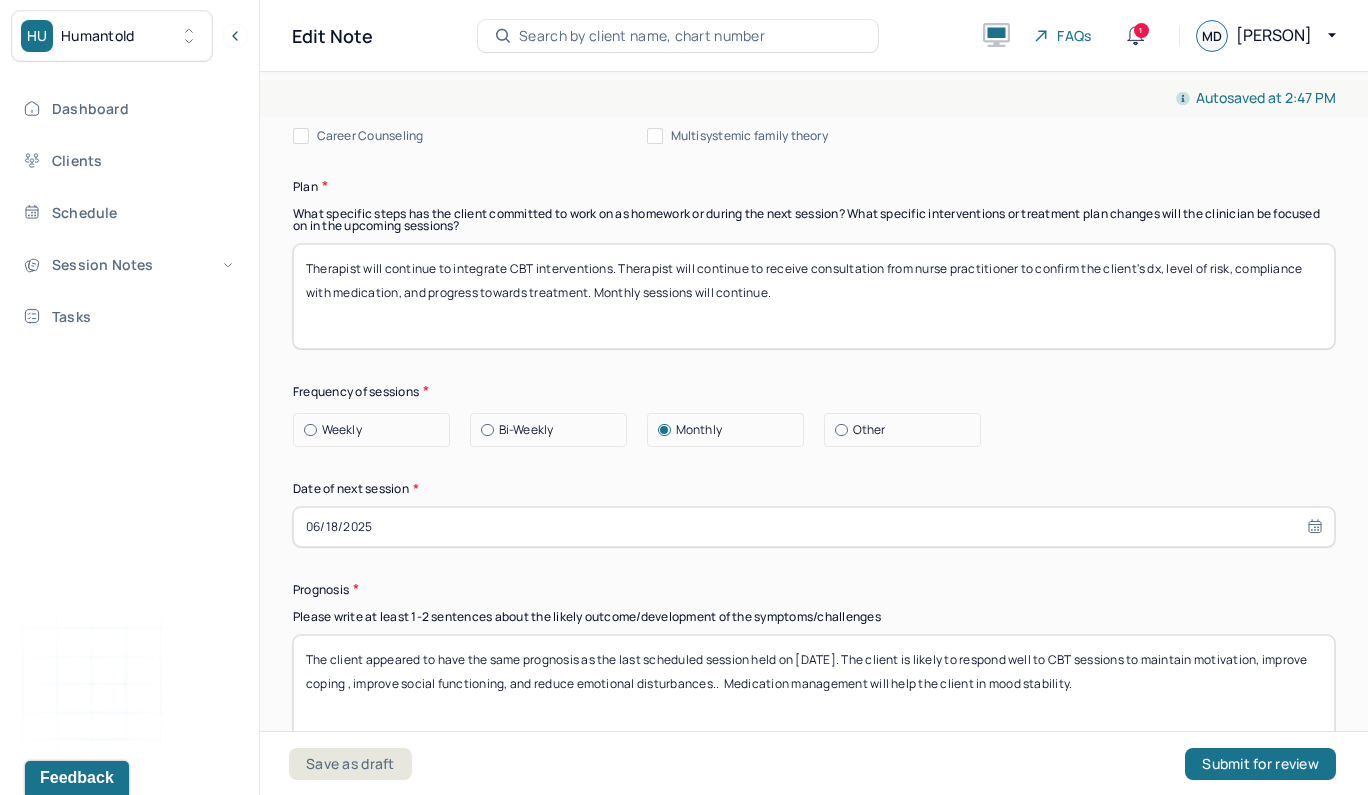 type on "Therapist will continue to integrate CBT interventions. Therapist will continue to receive consultation from nurse practitioner to confirm the client's dx, level of risk, compliance with medication, and progress towards treatment. Monthly sessions will continue." 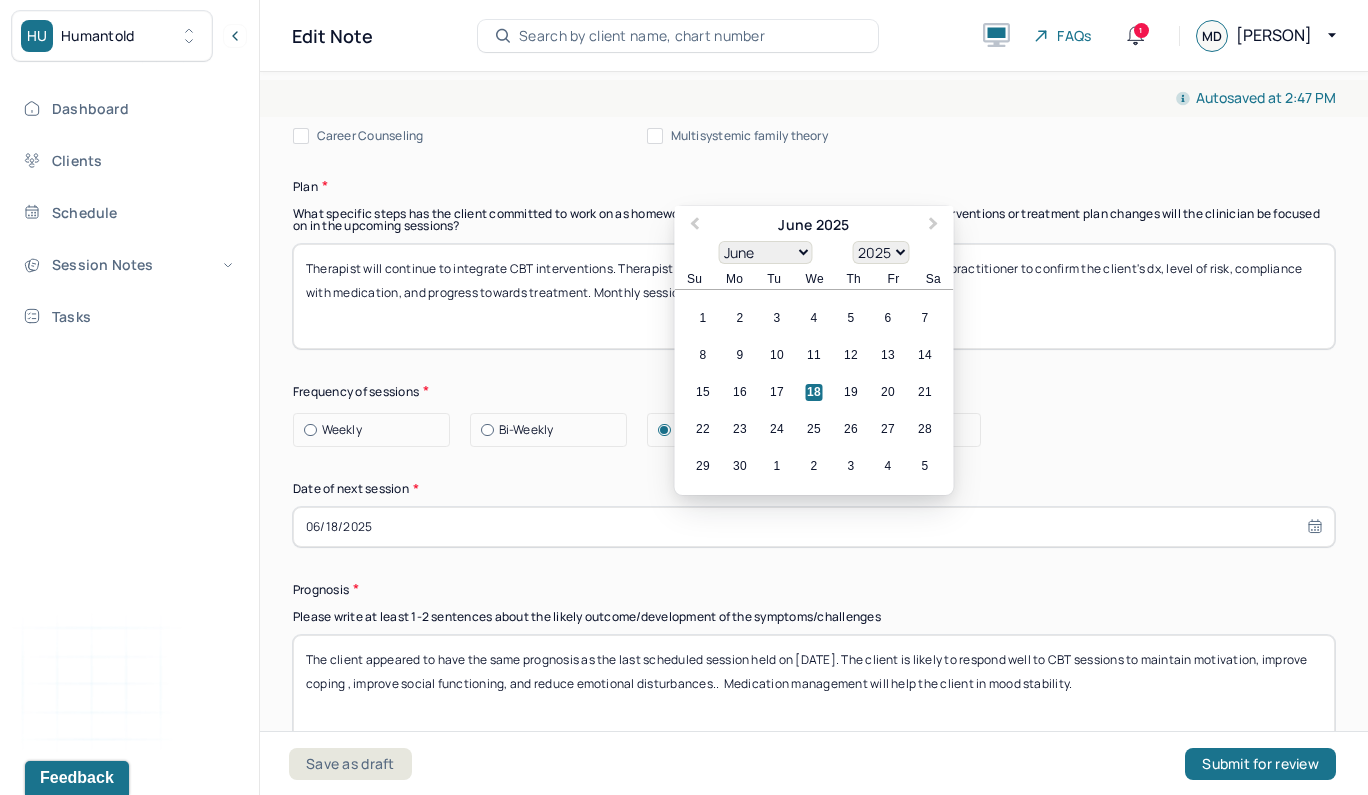click on "06/18/2025" at bounding box center [814, 527] 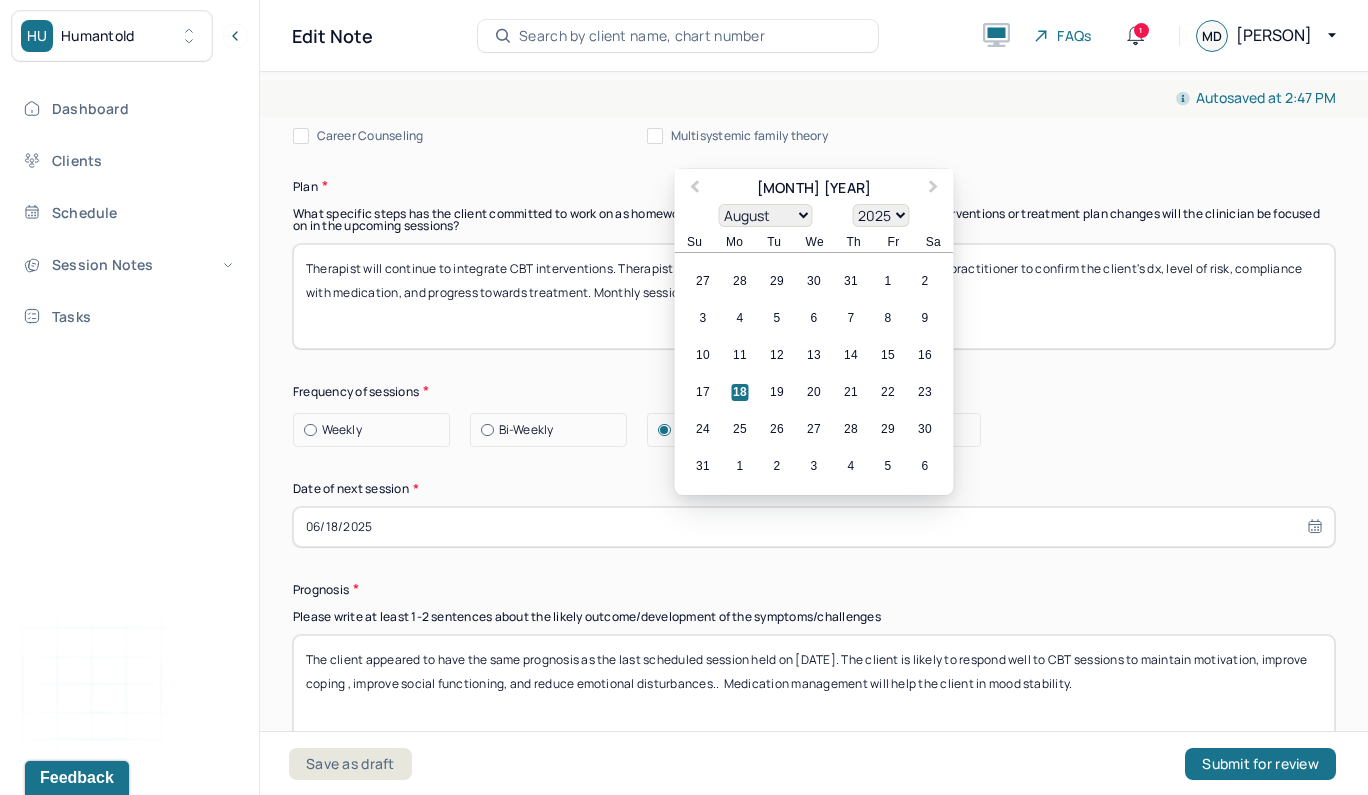 click on "10 11 12 13 14 15 16" at bounding box center [814, 355] 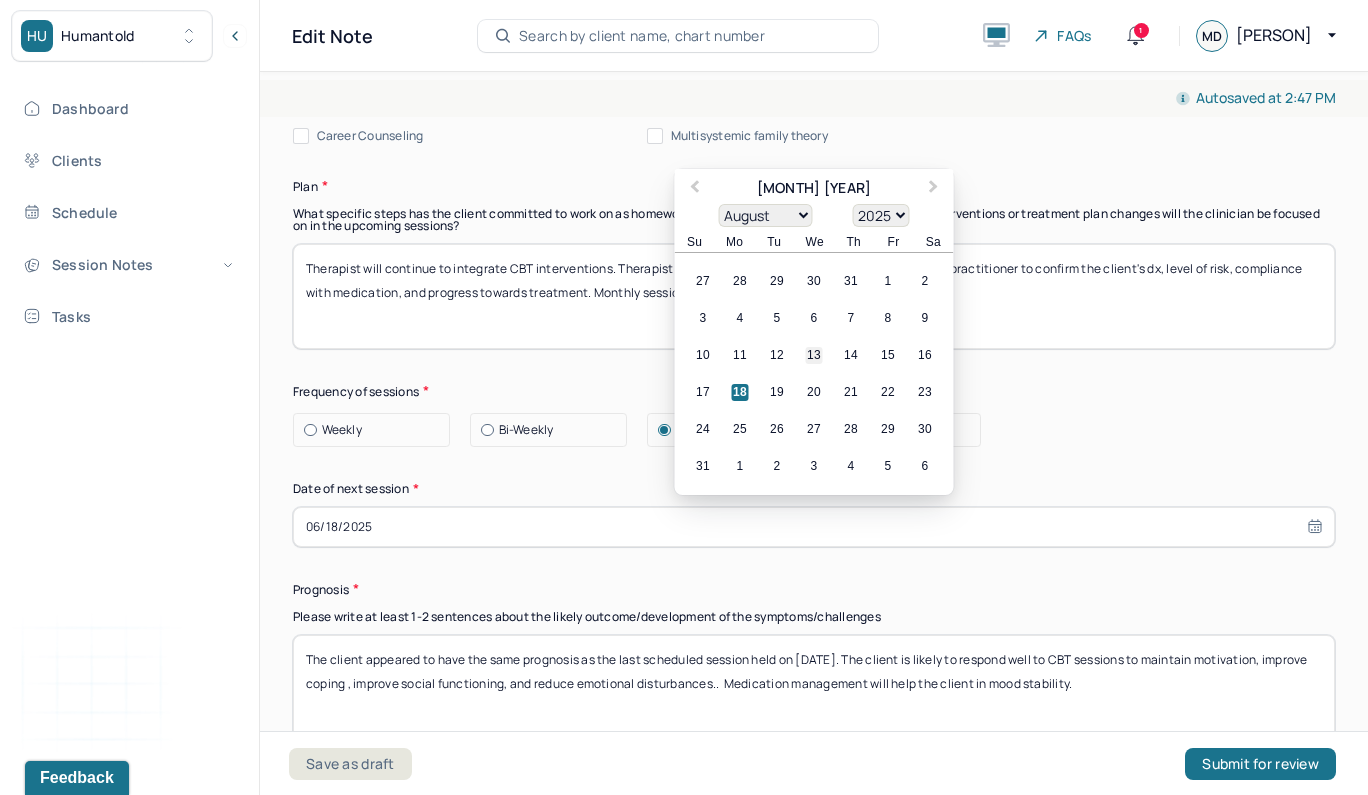 click on "13" at bounding box center [814, 355] 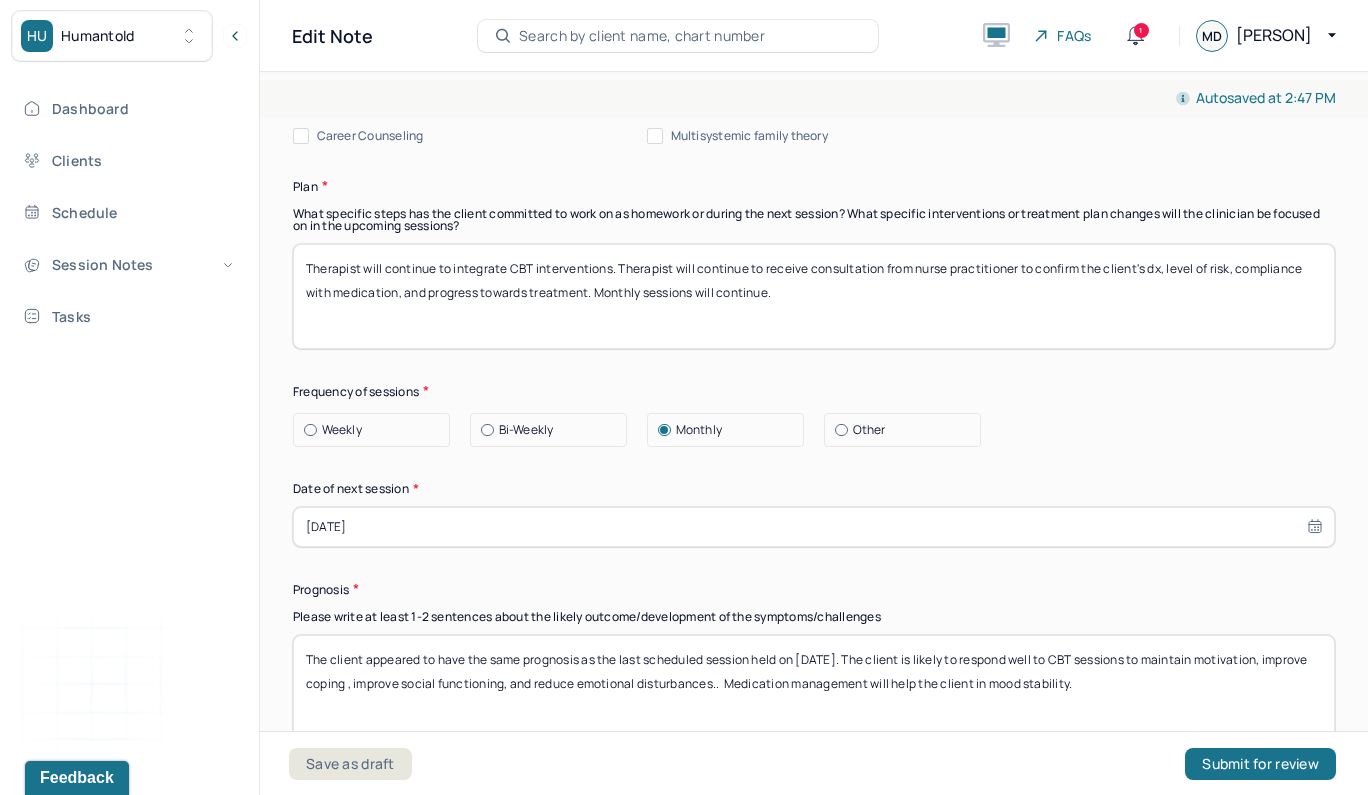 click on "Therapist will continue to integrate CBT interventions. Therapist will continue to receive consultation from nurse practitioner to confirm the client's dx, level of risk, compliance with medication, and progress towards treatment. Monthly sessions will continue." at bounding box center (814, 296) 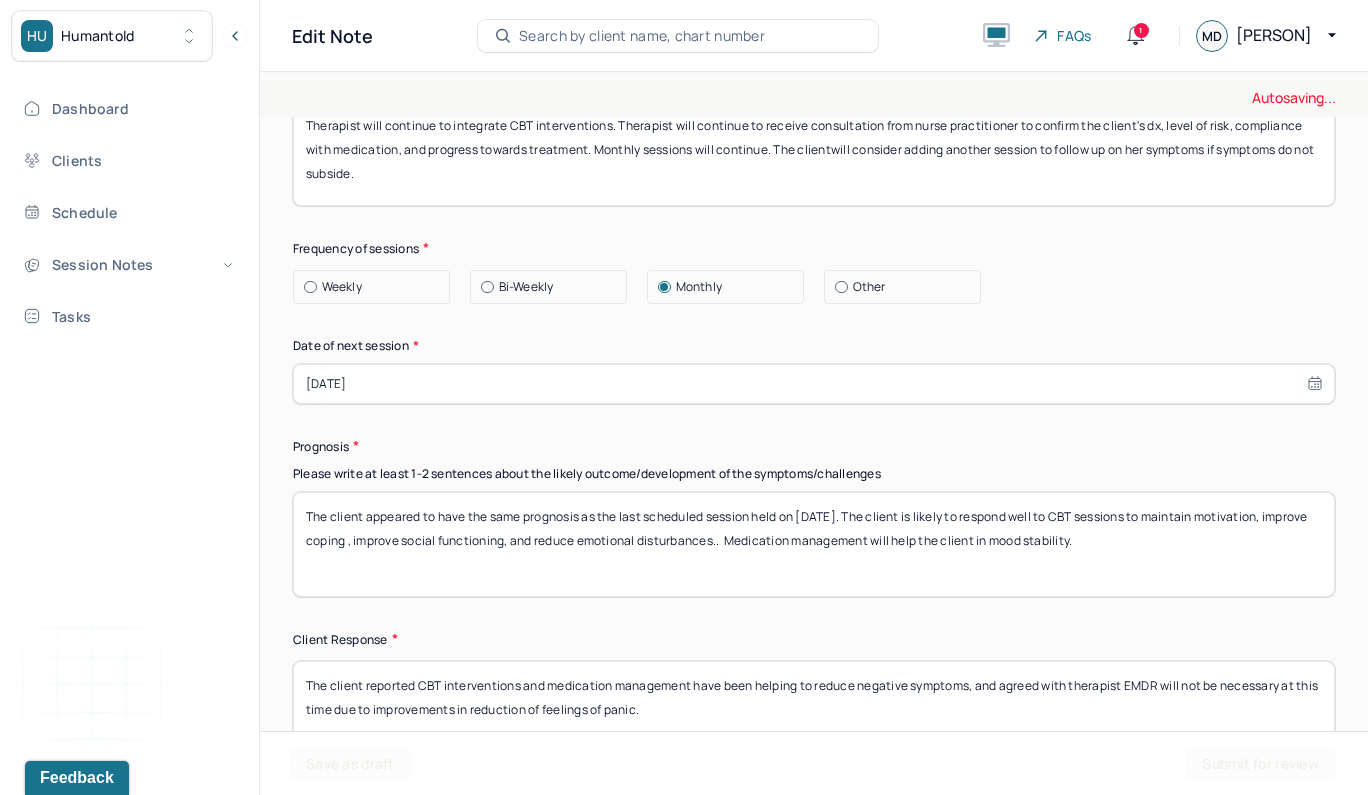 scroll, scrollTop: 2720, scrollLeft: 0, axis: vertical 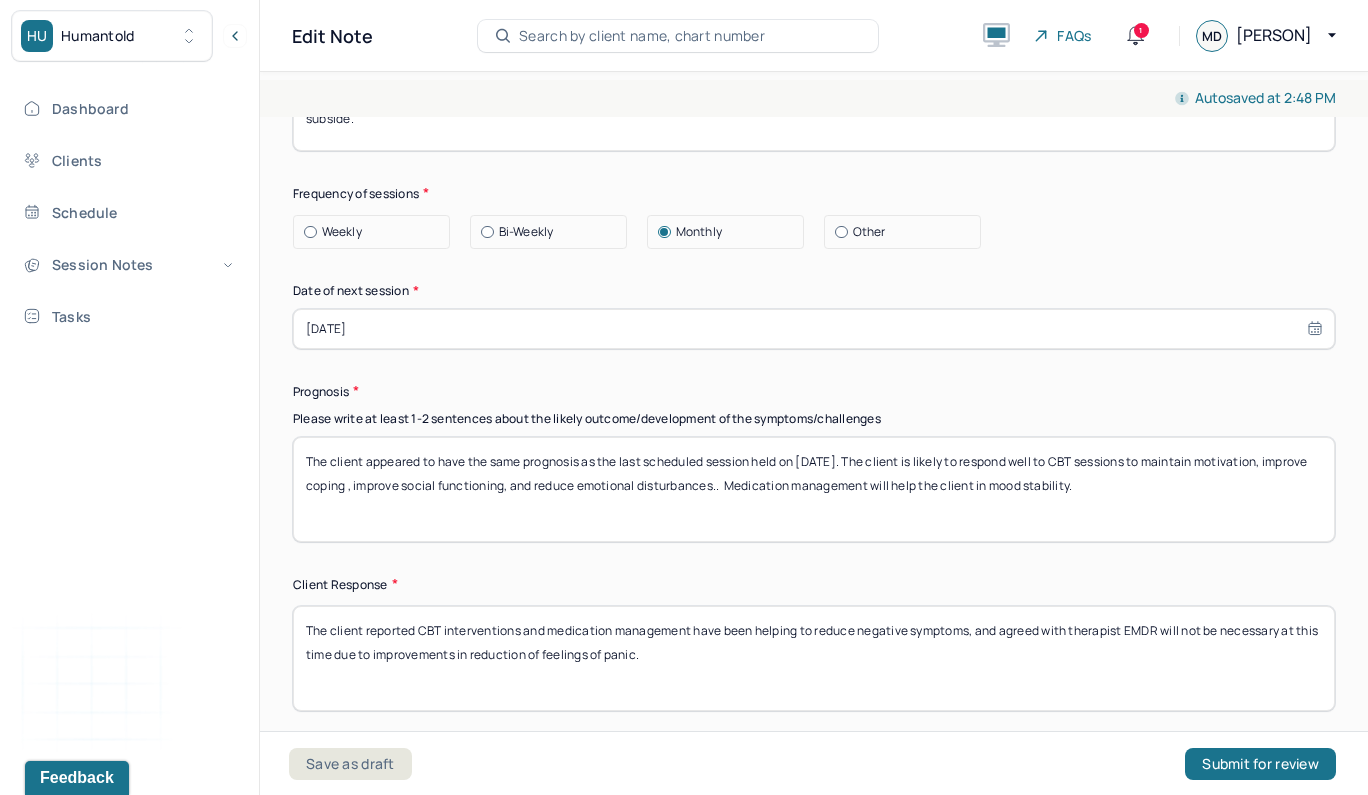 type on "Therapist will continue to integrate CBT interventions. Therapist will continue to receive consultation from nurse practitioner to confirm the client's dx, level of risk, compliance with medication, and progress towards treatment. Monthly sessions will continue. The clientwill consider adding another session to follow up on her symptoms if symptoms do not subside." 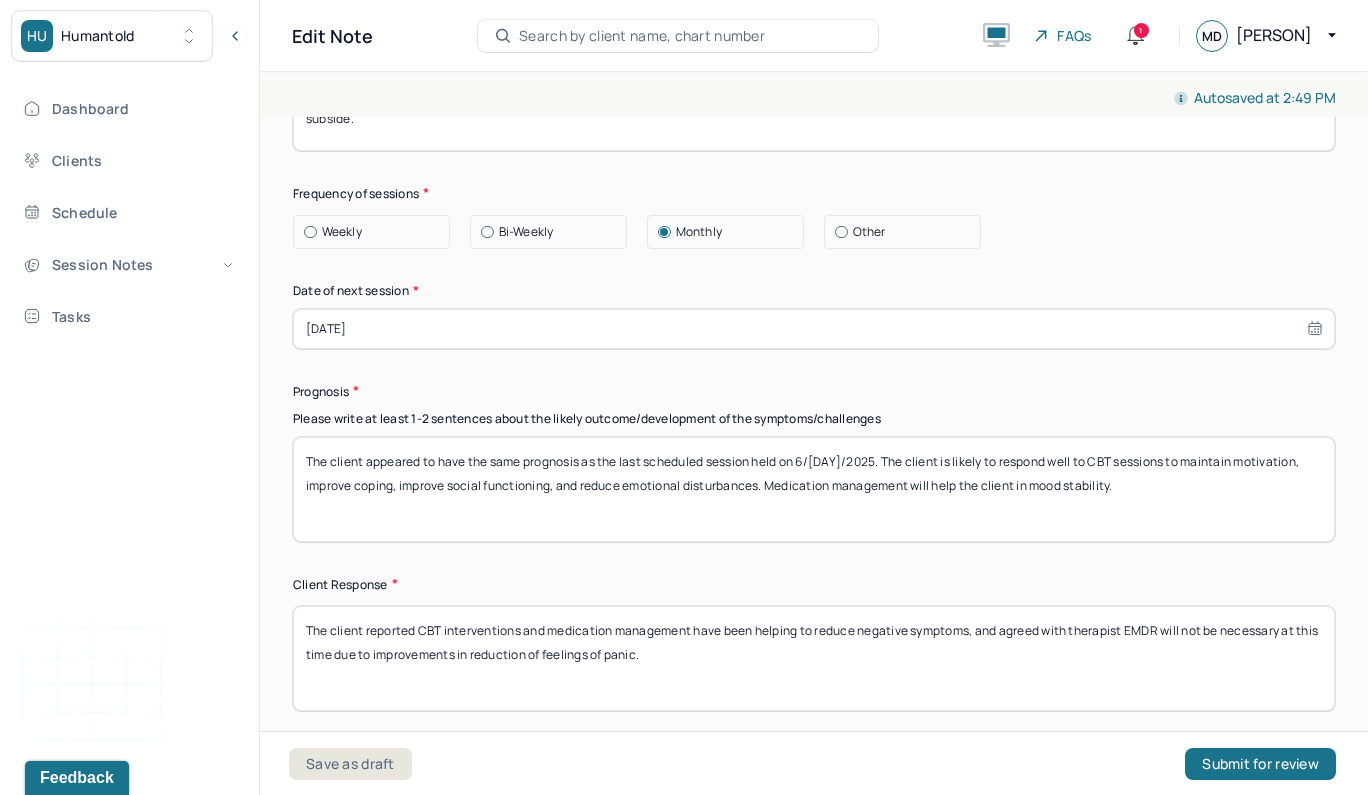 drag, startPoint x: 768, startPoint y: 479, endPoint x: 1170, endPoint y: 452, distance: 402.9057 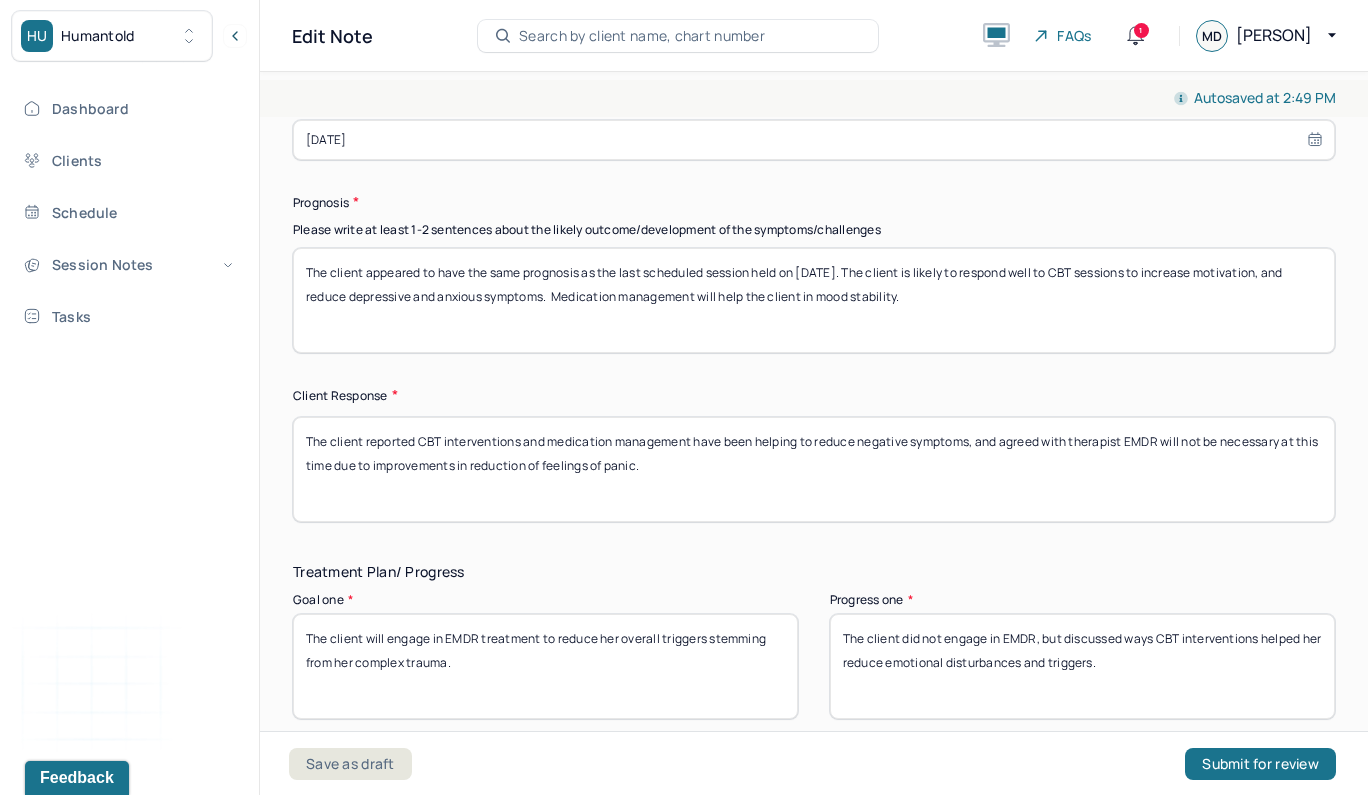 scroll, scrollTop: 3037, scrollLeft: 0, axis: vertical 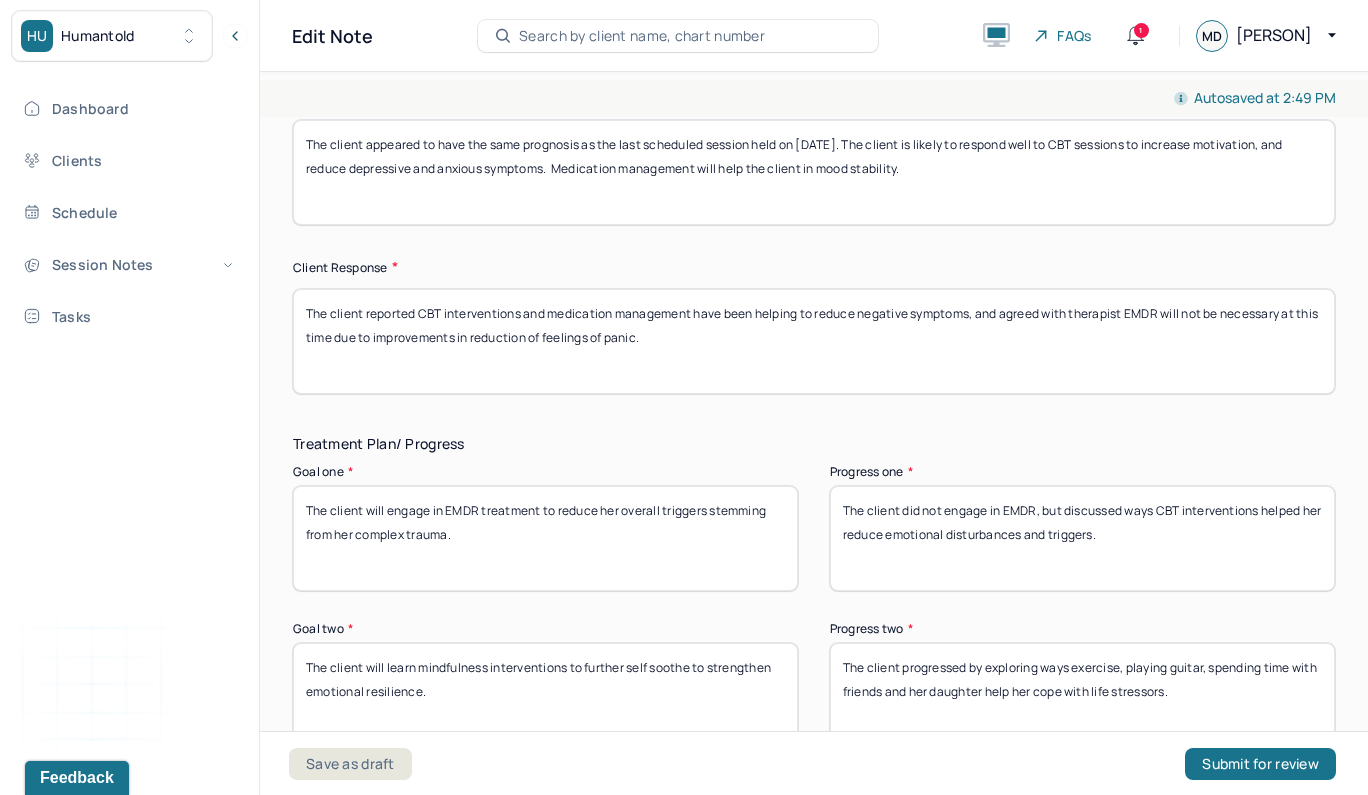 type on "The client appeared to have the same prognosis as the last scheduled session held on [DATE]. The client is likely to respond well to CBT sessions to increase motivation, and reduce depressive and anxious symptoms.  Medication management will help the client in mood stability." 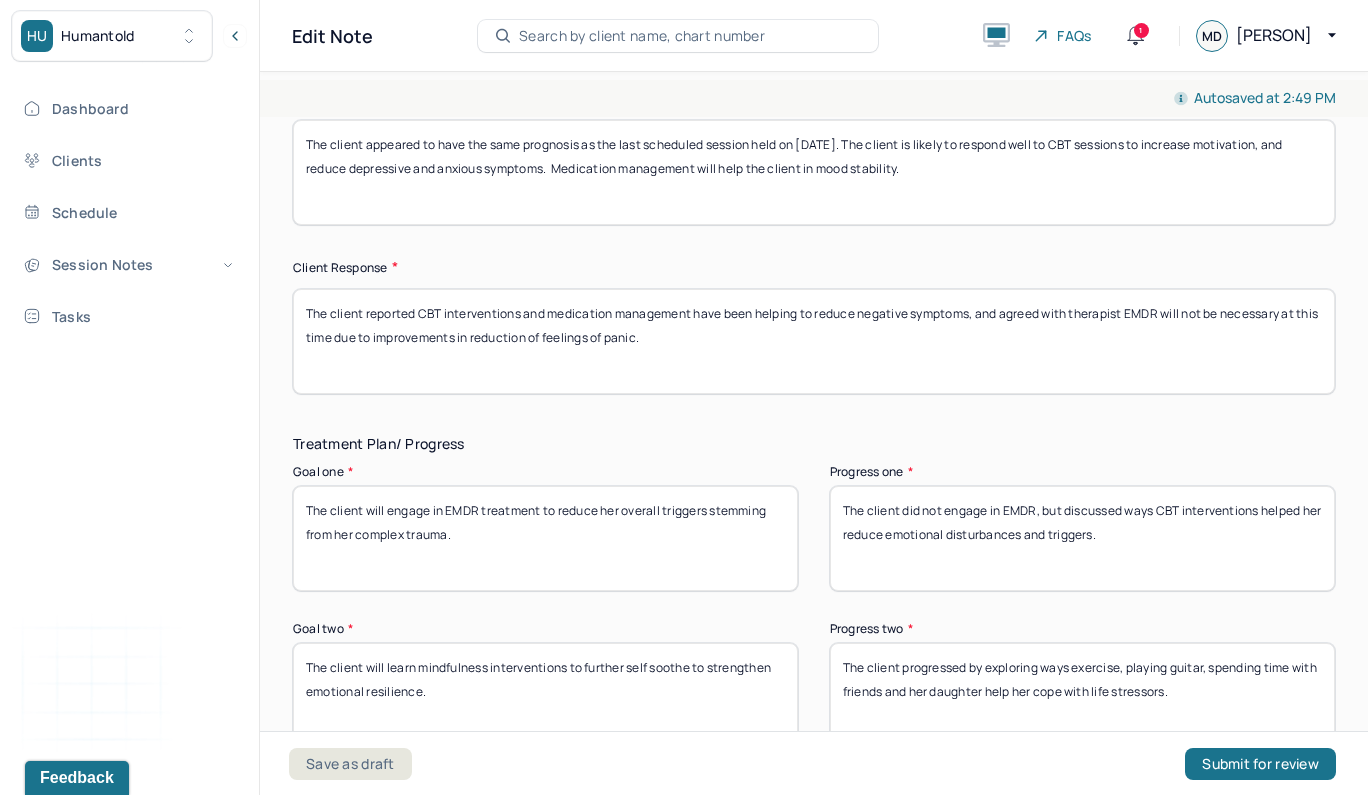 drag, startPoint x: 688, startPoint y: 340, endPoint x: 412, endPoint y: 294, distance: 279.80707 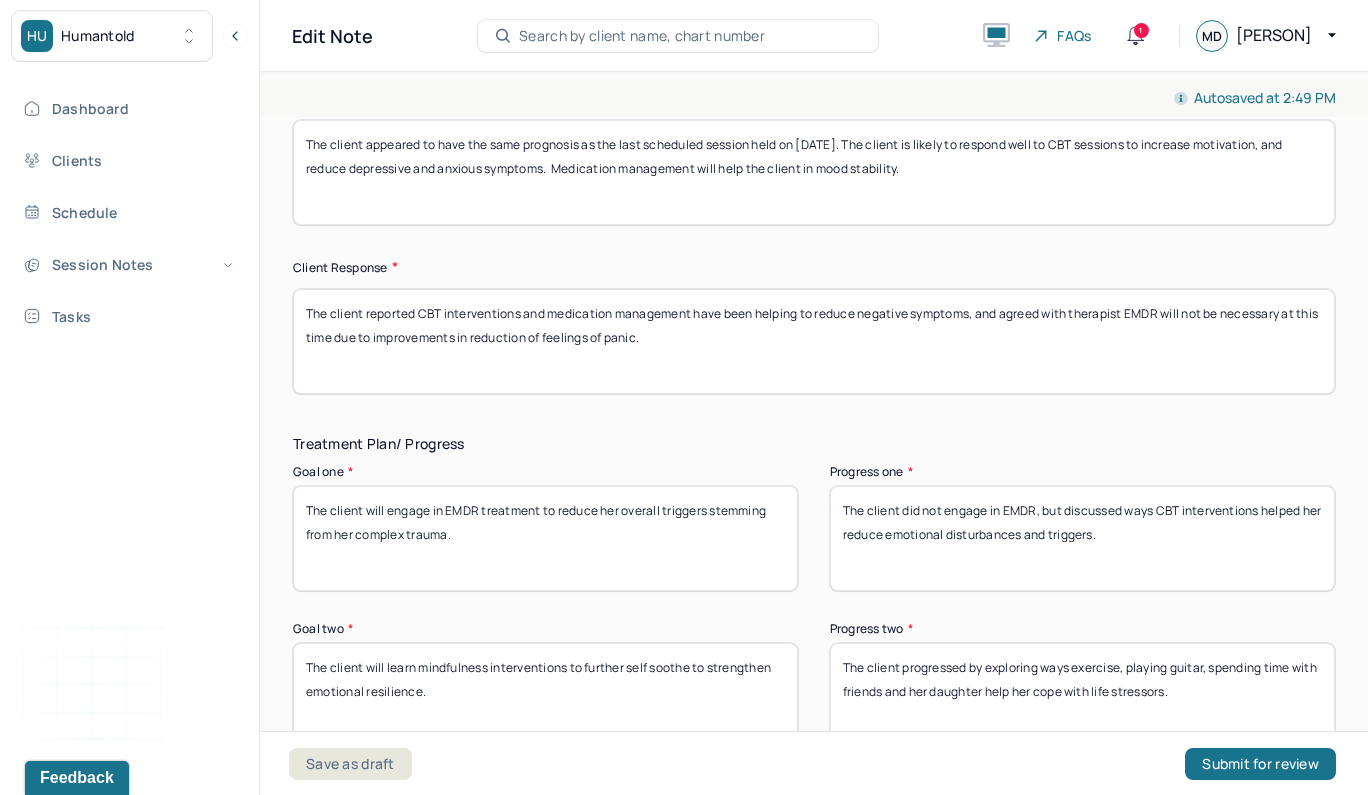click on "The client reported CBT interventions and medication management have been helping to reduce negative symptoms, and agreed with therapist EMDR will not be necessary at this time due to improvements in reduction of feelings of panic." at bounding box center (814, 341) 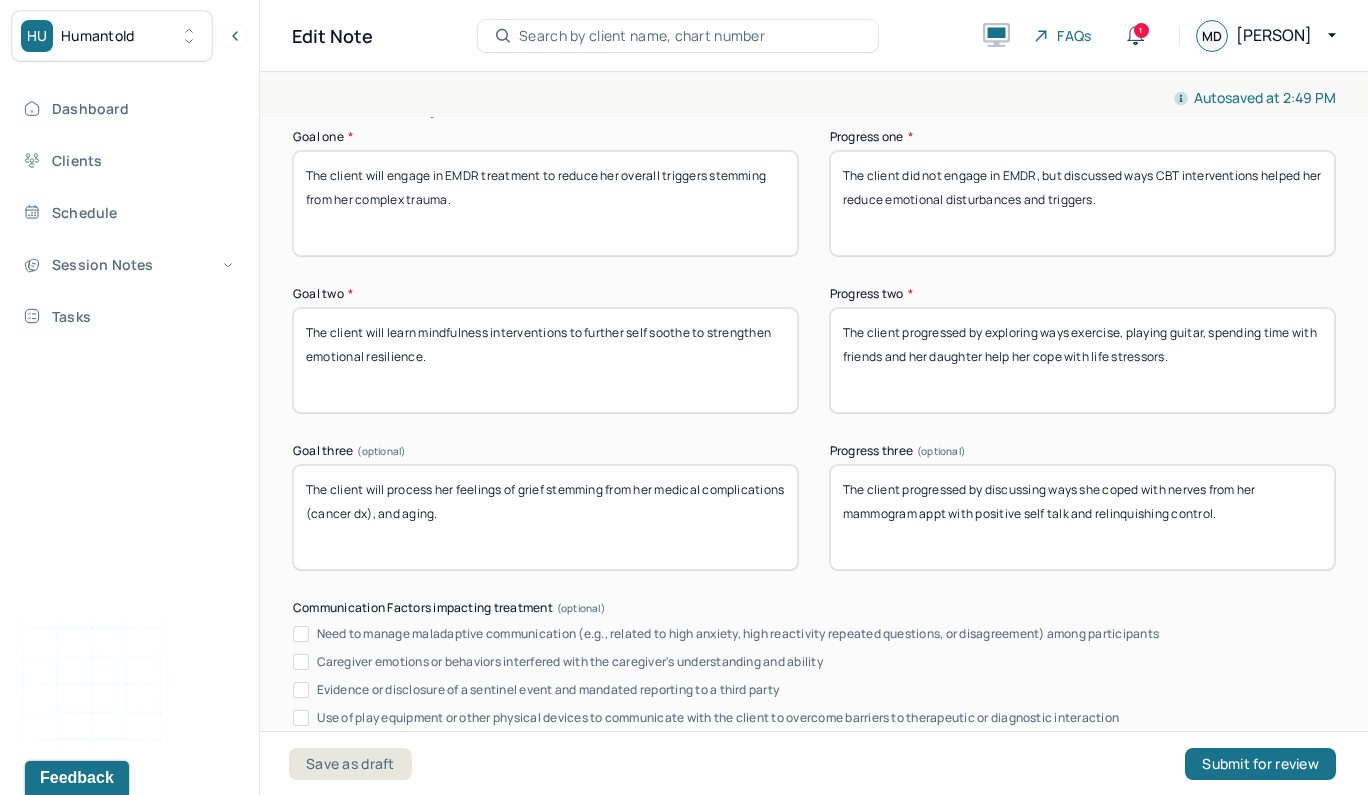 scroll, scrollTop: 3344, scrollLeft: 0, axis: vertical 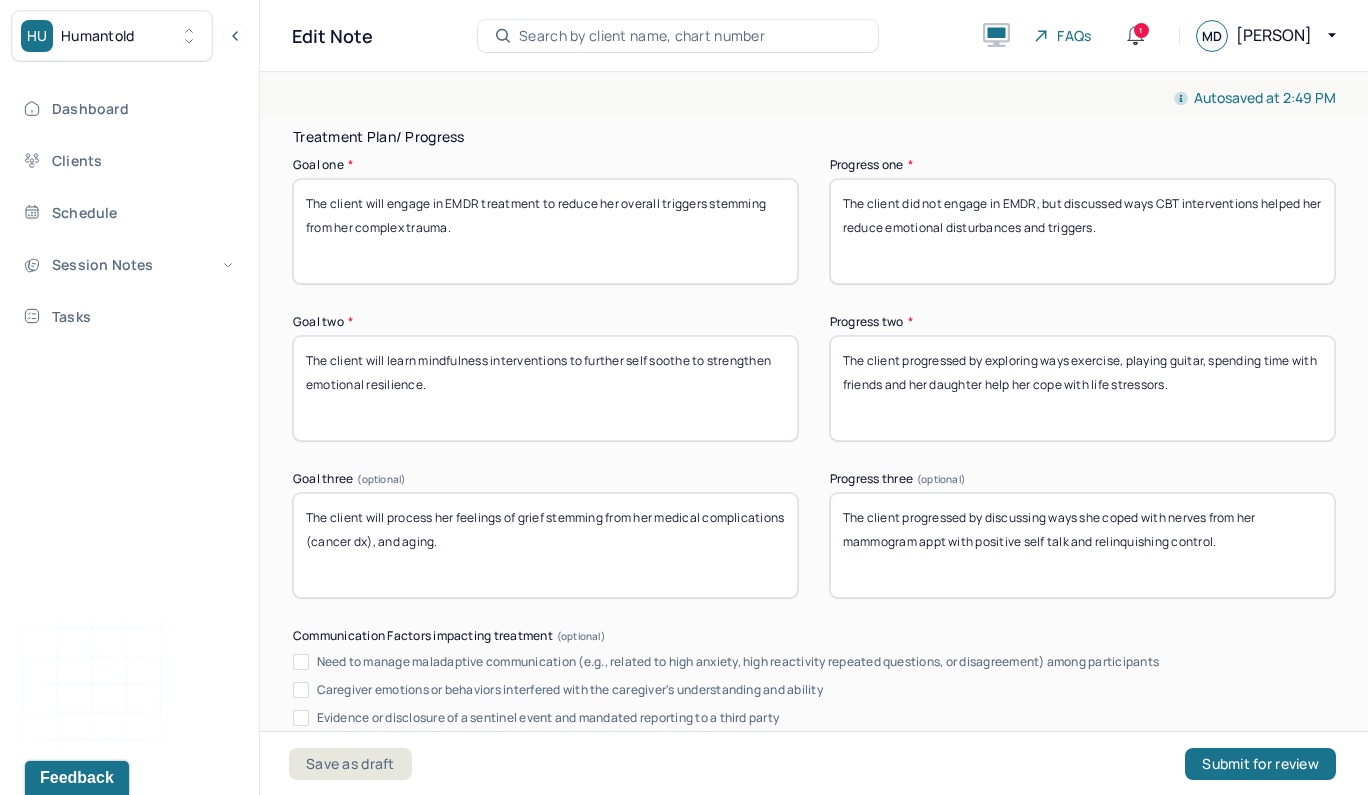 type on "The client appeared to be overall receptive to therapeutic interventions." 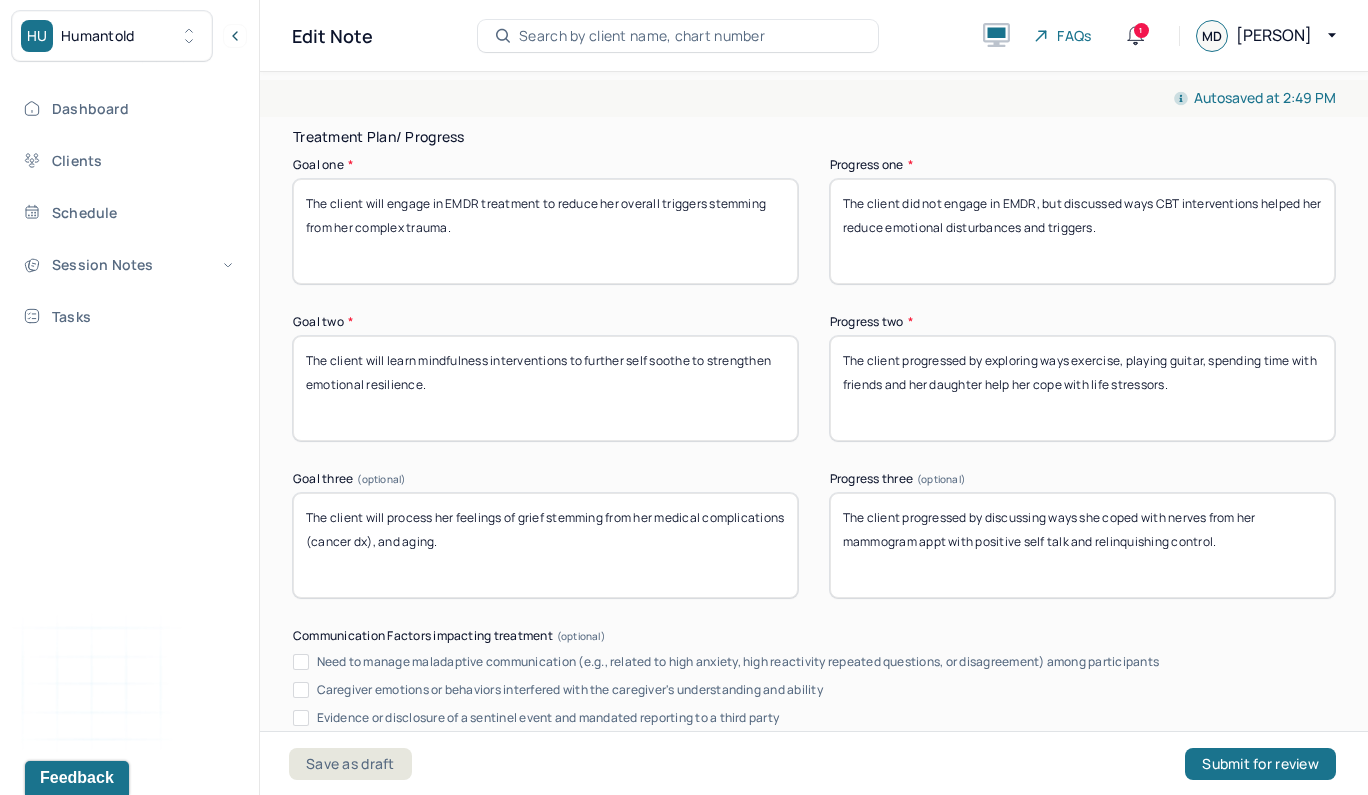 drag, startPoint x: 1131, startPoint y: 234, endPoint x: 920, endPoint y: 190, distance: 215.53886 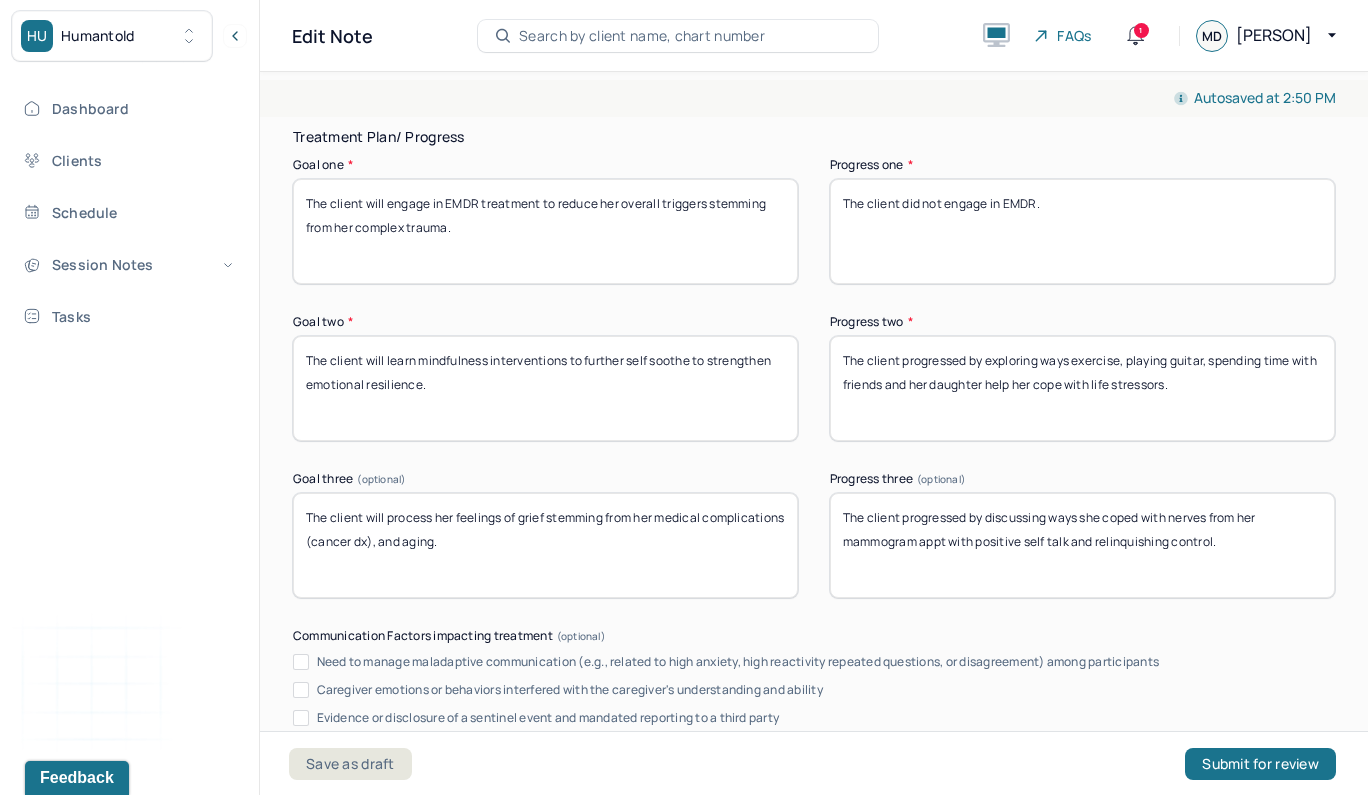 type on "The client did not engage in EMDR." 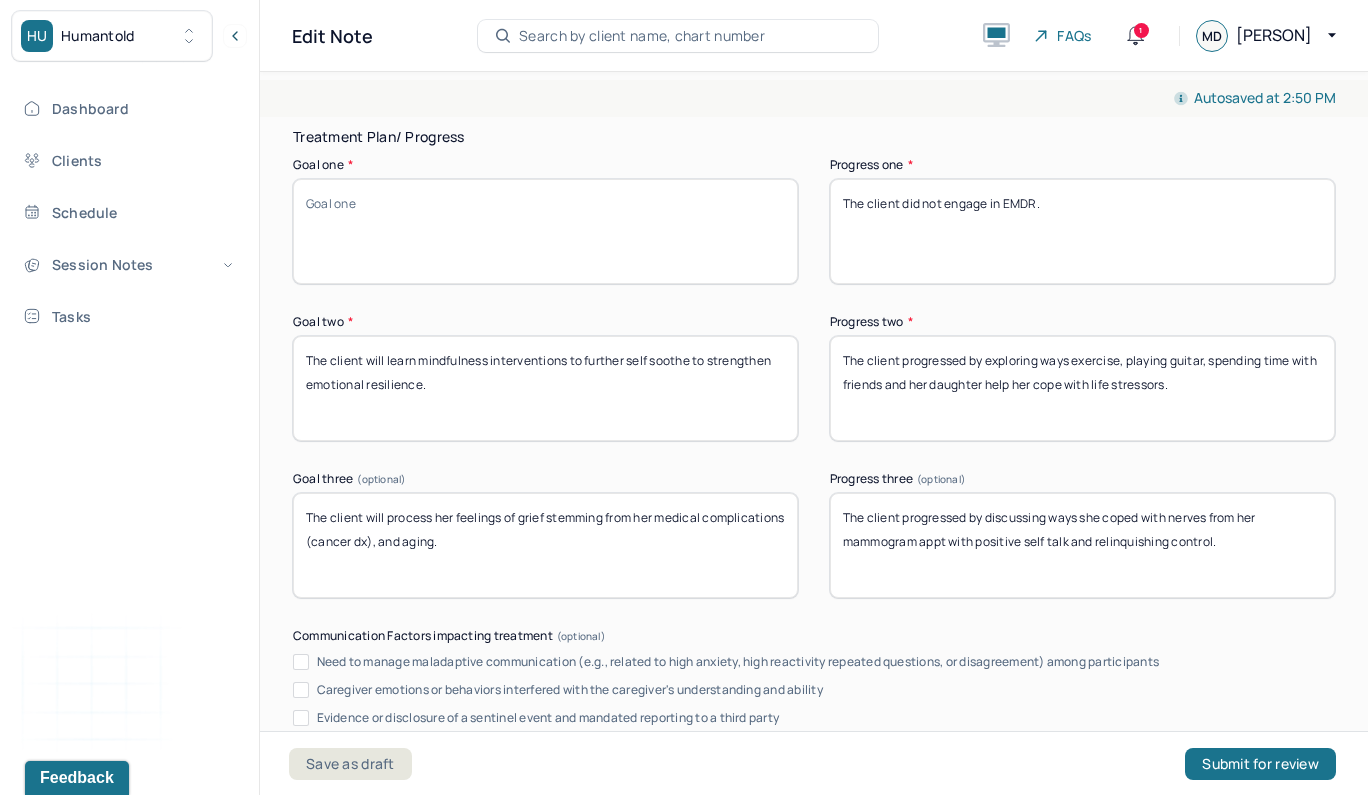 paste on "The client will learn strategies to reduce her anixous and depressive symptoms." 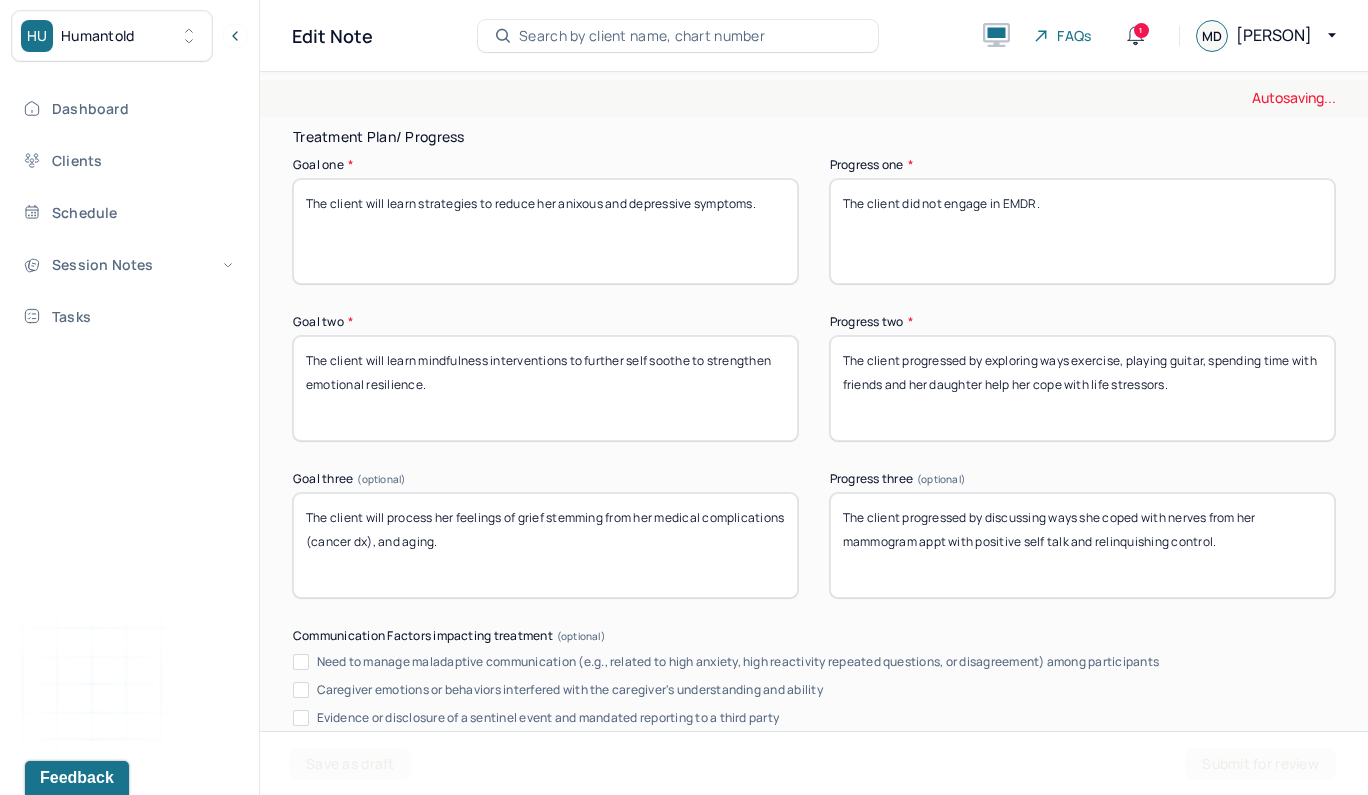 type on "The client will learn strategies to reduce her anixous and depressive symptoms." 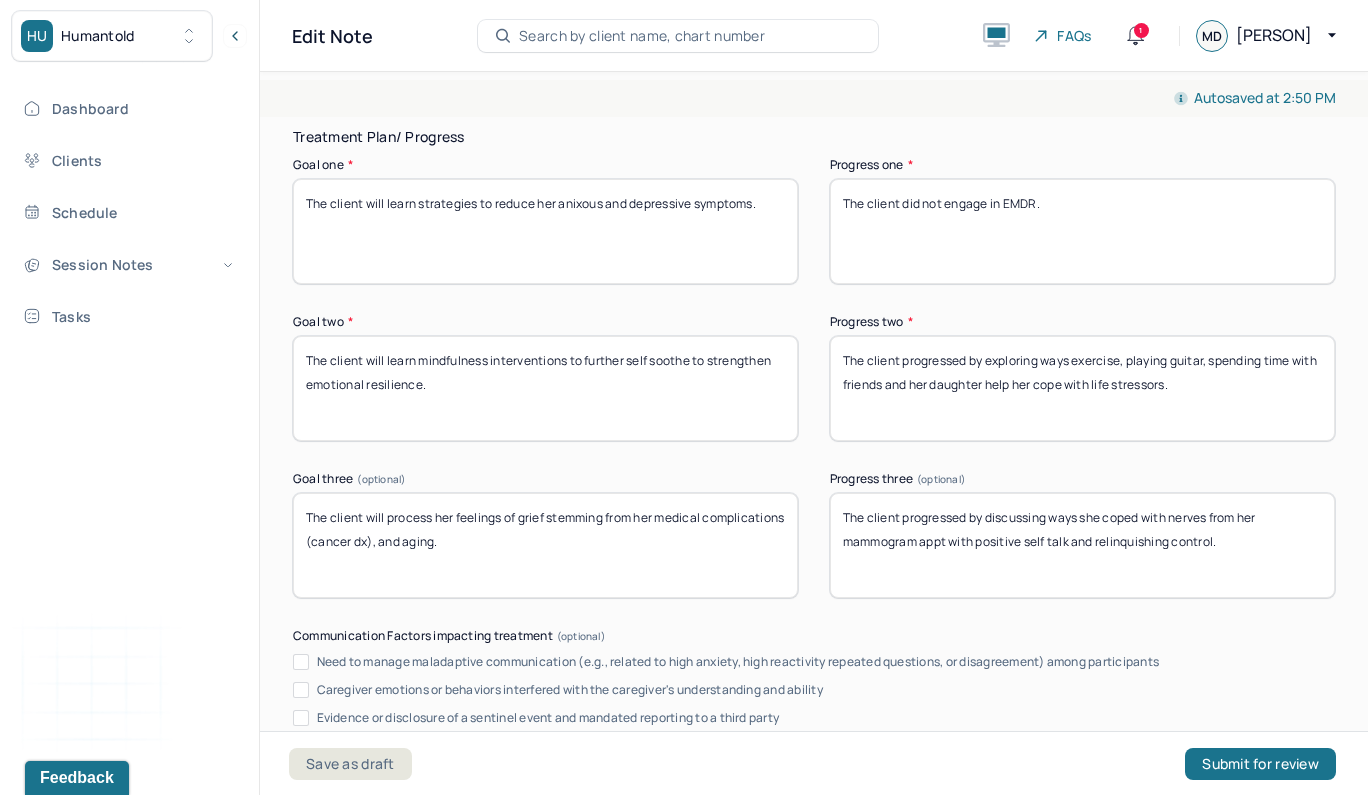 drag, startPoint x: 1071, startPoint y: 205, endPoint x: 909, endPoint y: 195, distance: 162.30835 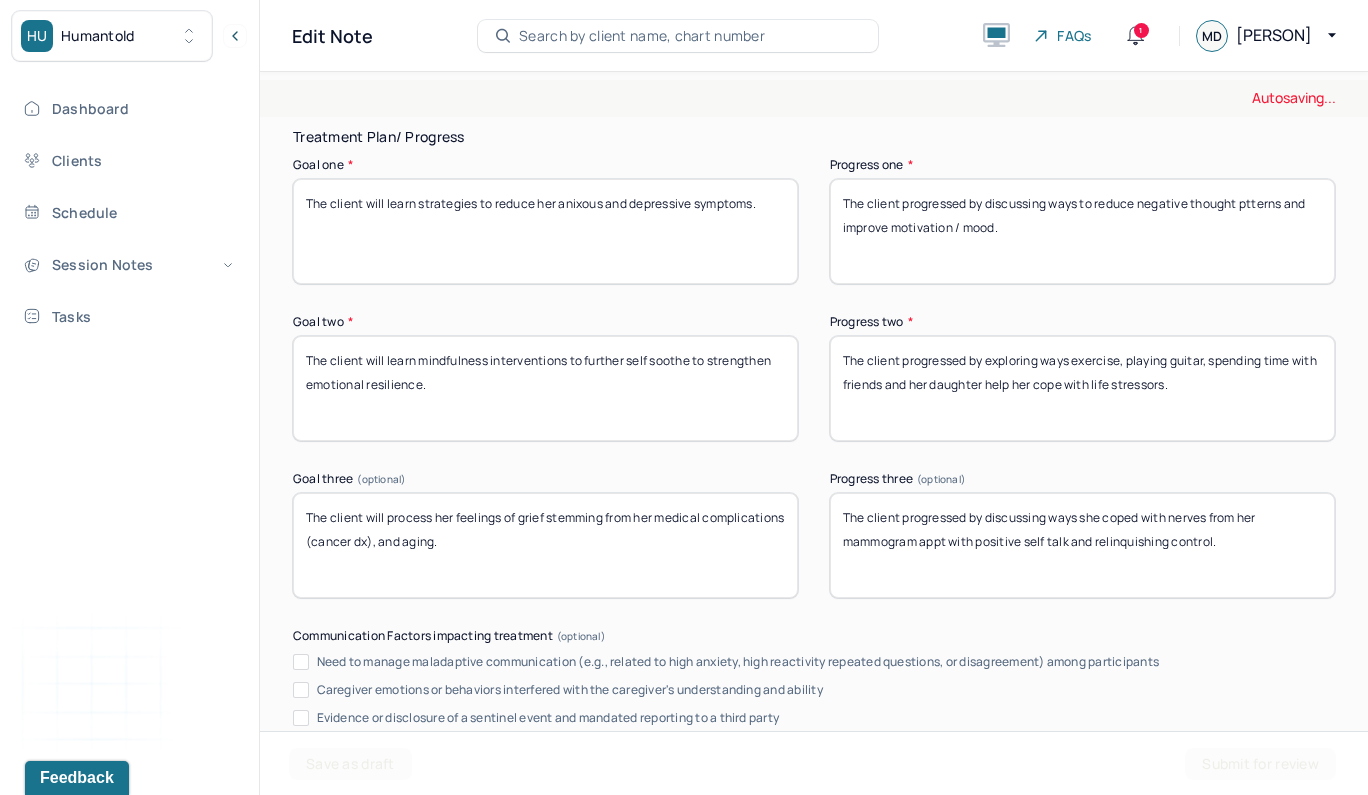 type on "The client progressed by discussing ways to reduce negative thought ptterns and improve motivation / mood." 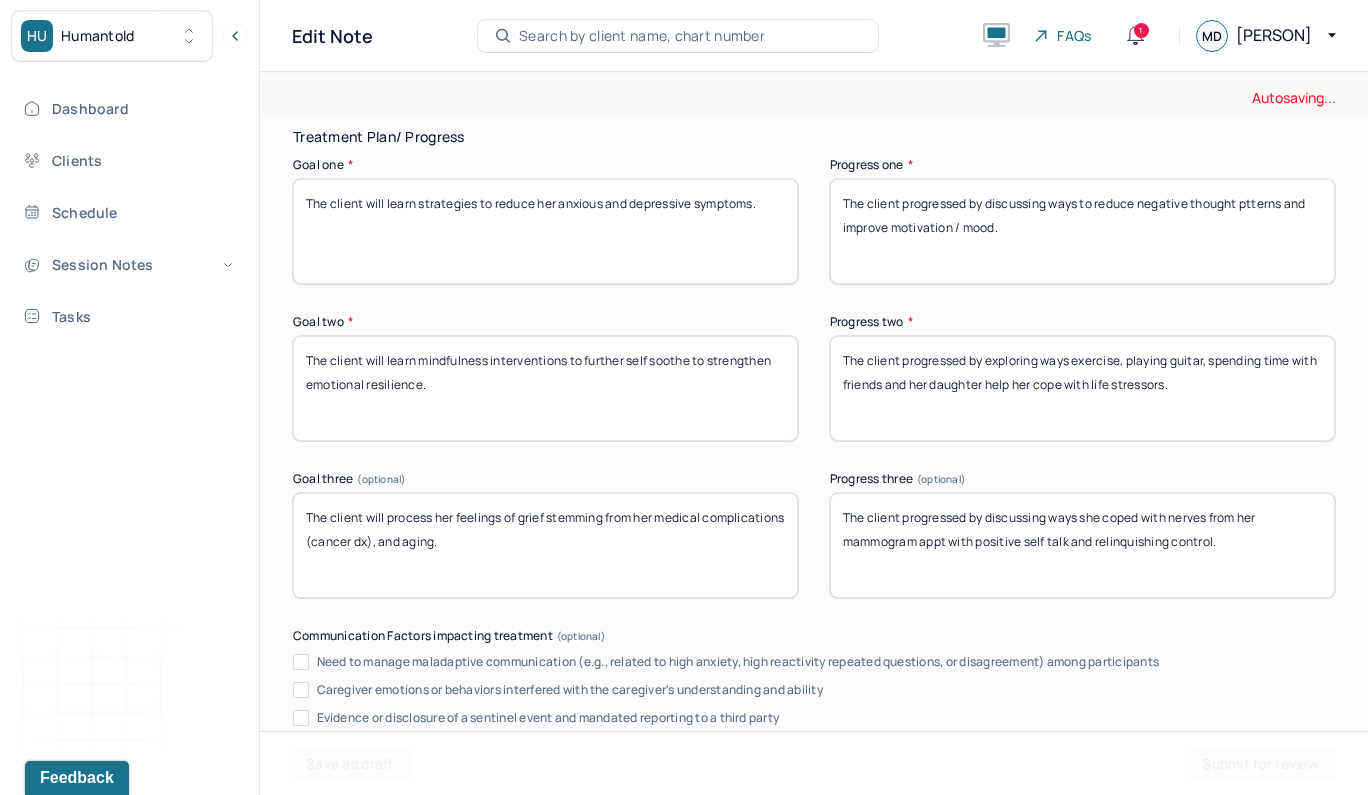 type on "The client will learn strategies to reduce her anxious and depressive symptoms." 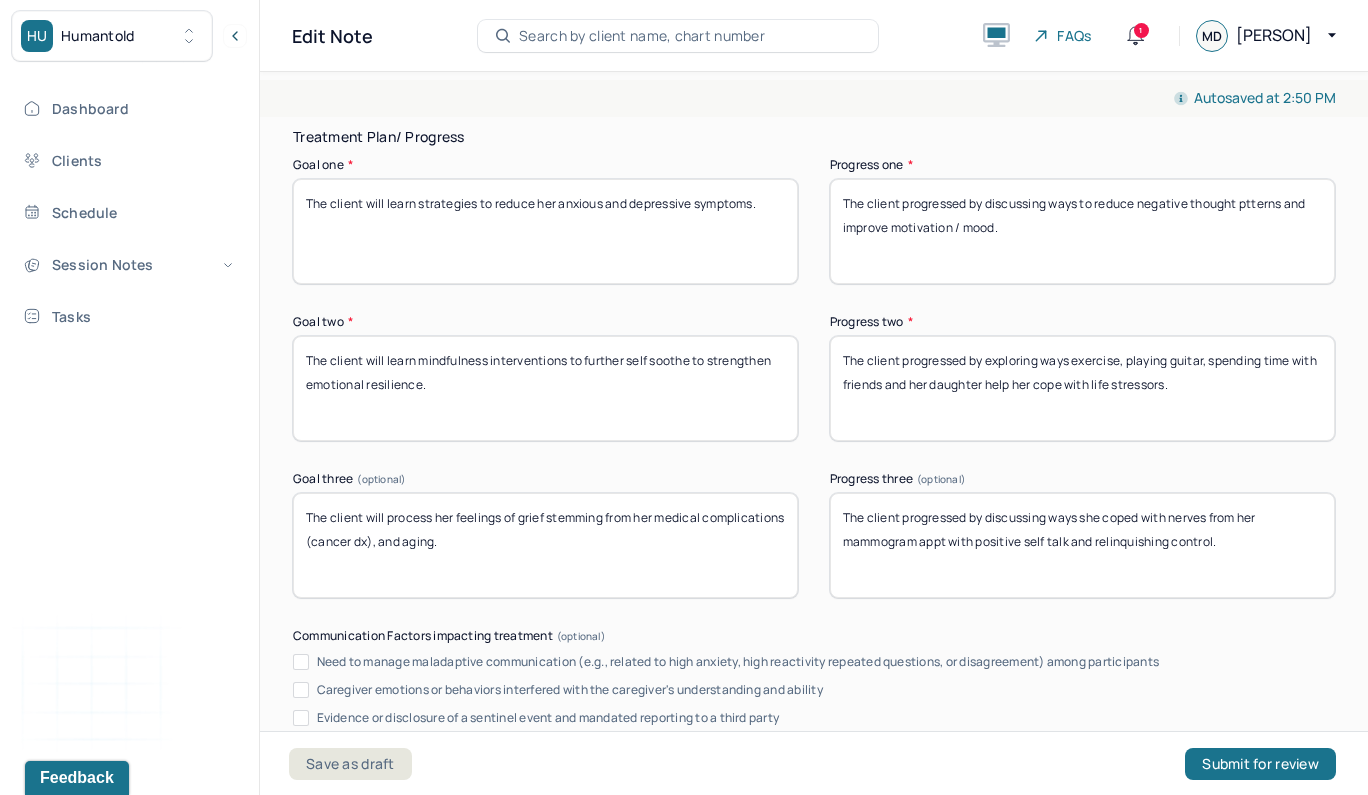 drag, startPoint x: 570, startPoint y: 530, endPoint x: 273, endPoint y: 500, distance: 298.5113 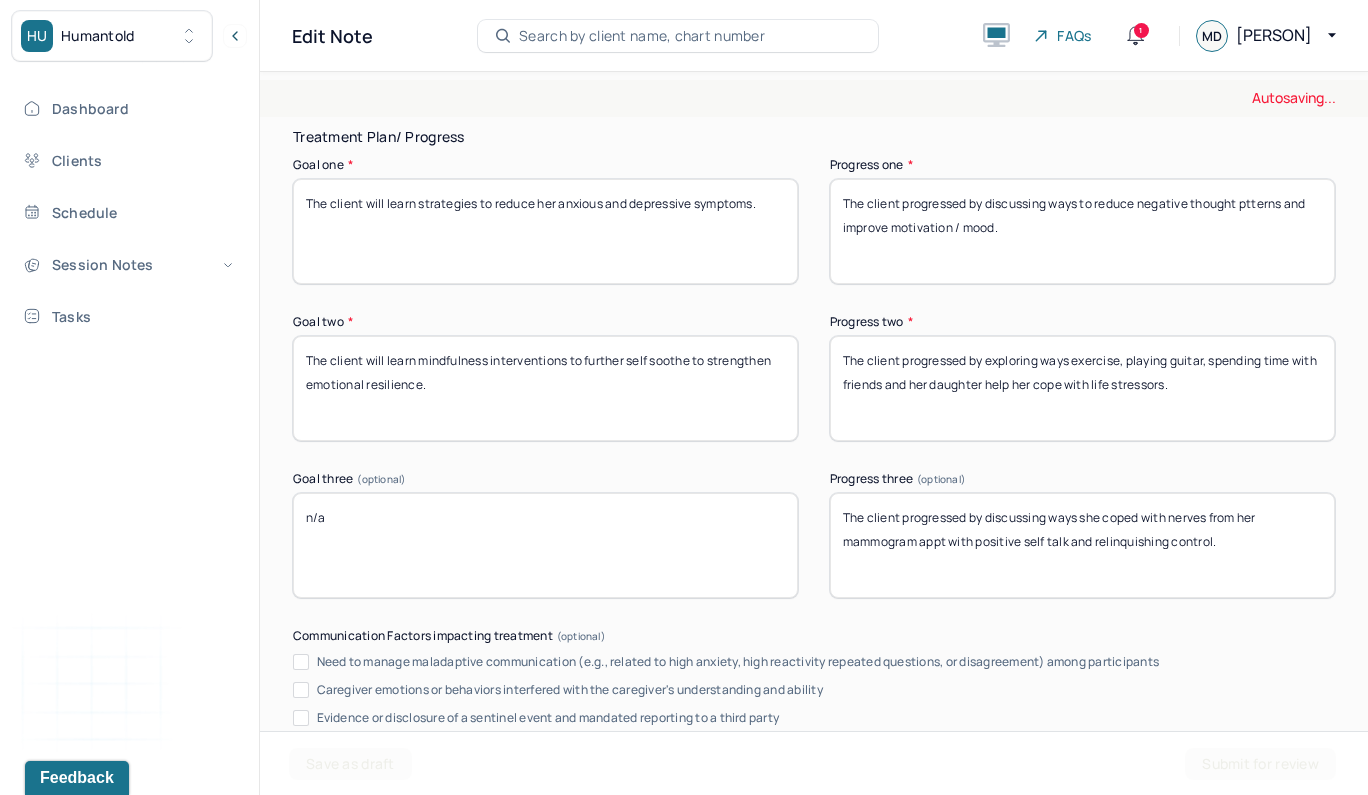 type on "n/a" 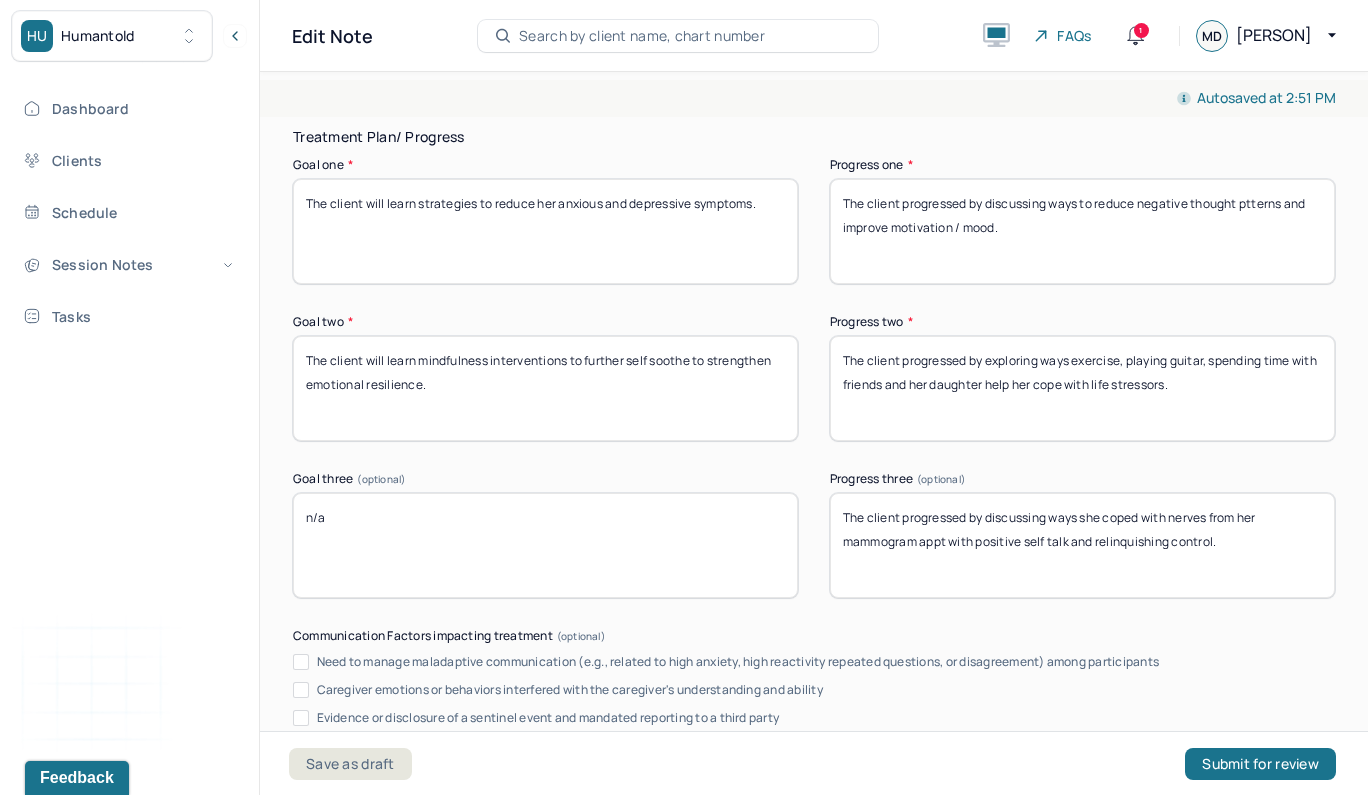 drag, startPoint x: 1258, startPoint y: 546, endPoint x: 814, endPoint y: 495, distance: 446.91946 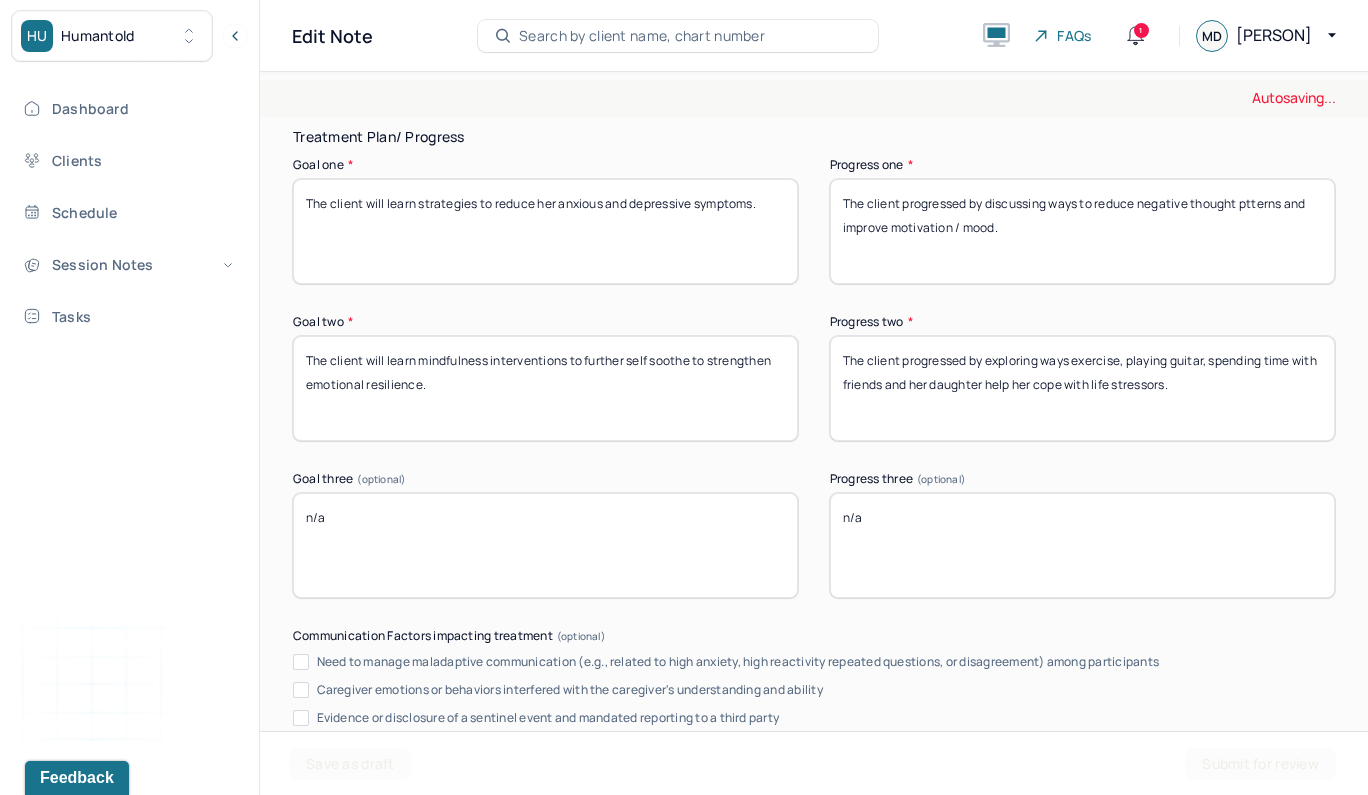 type on "n/a" 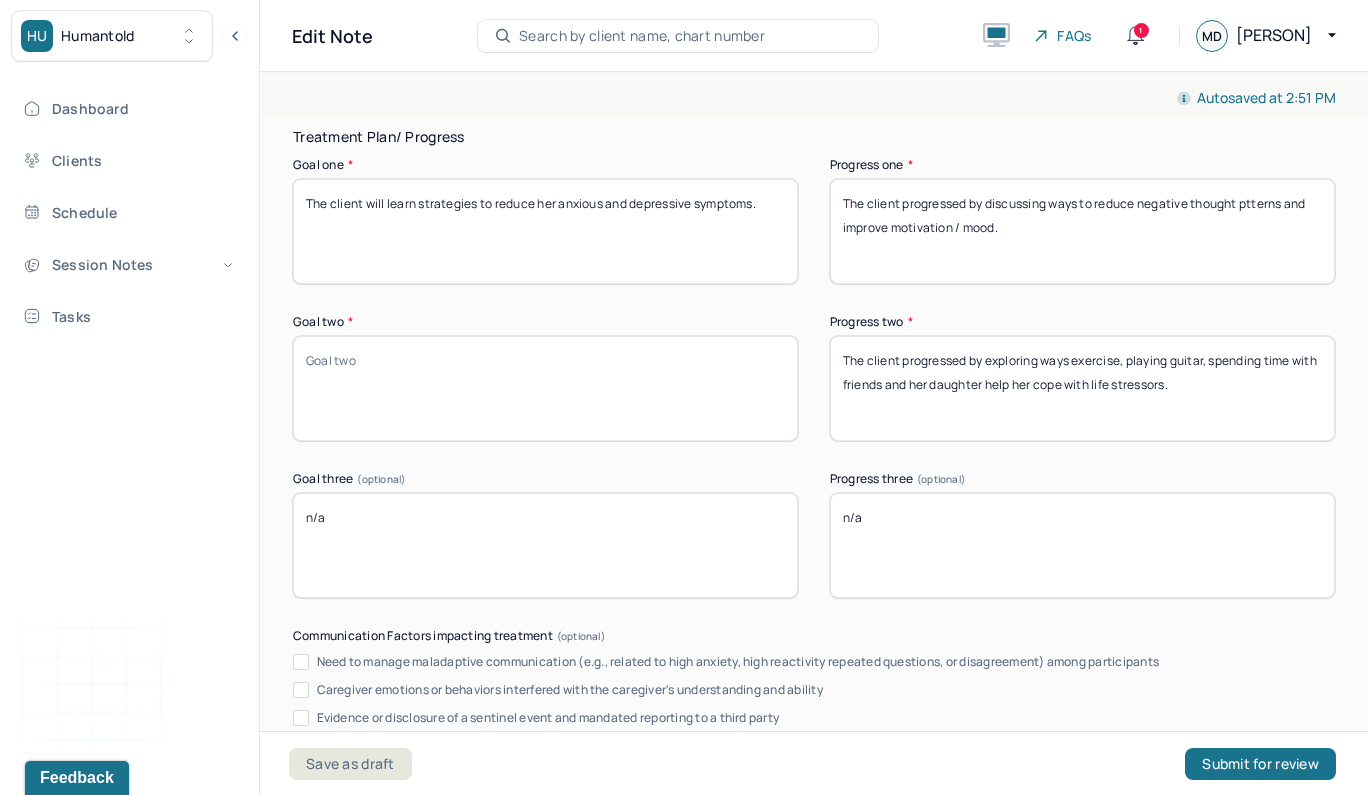 type 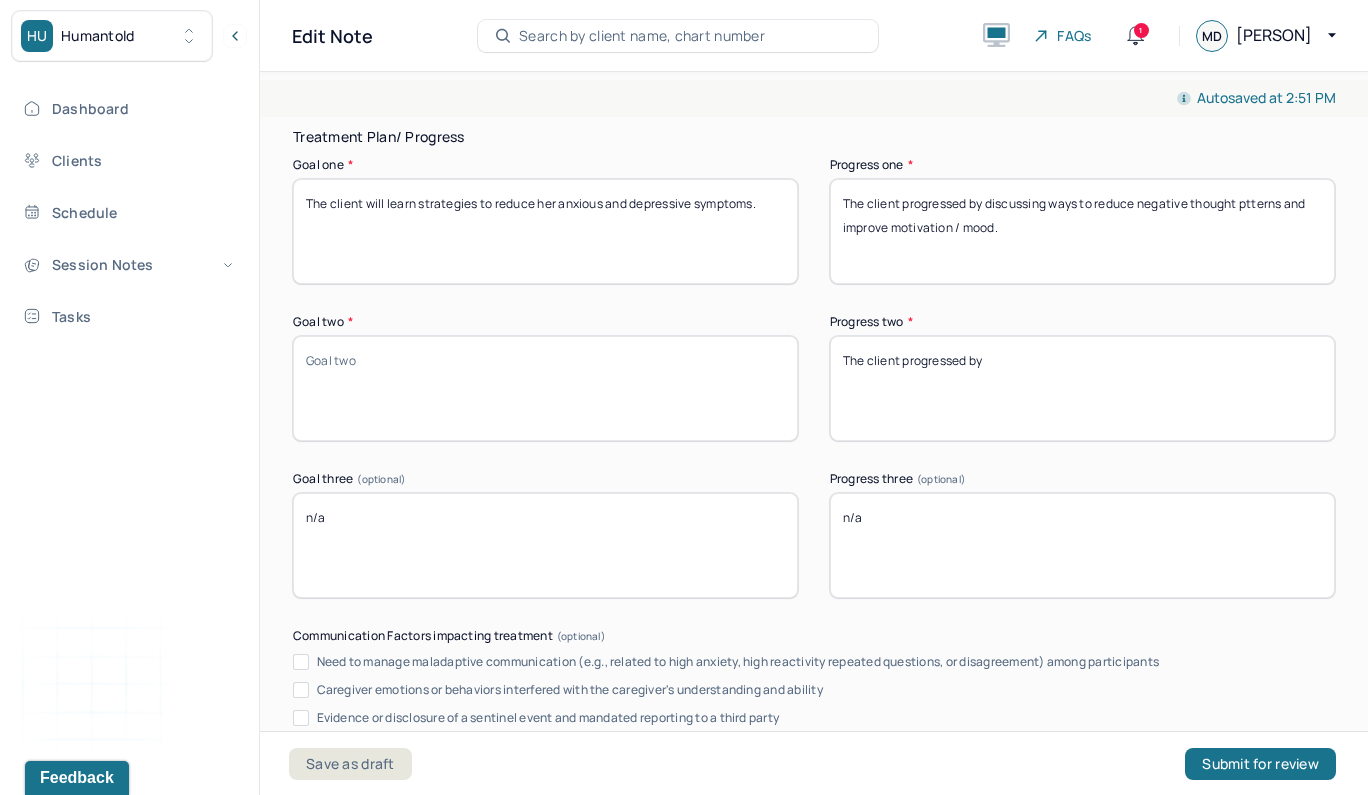 type on "The client progressed by" 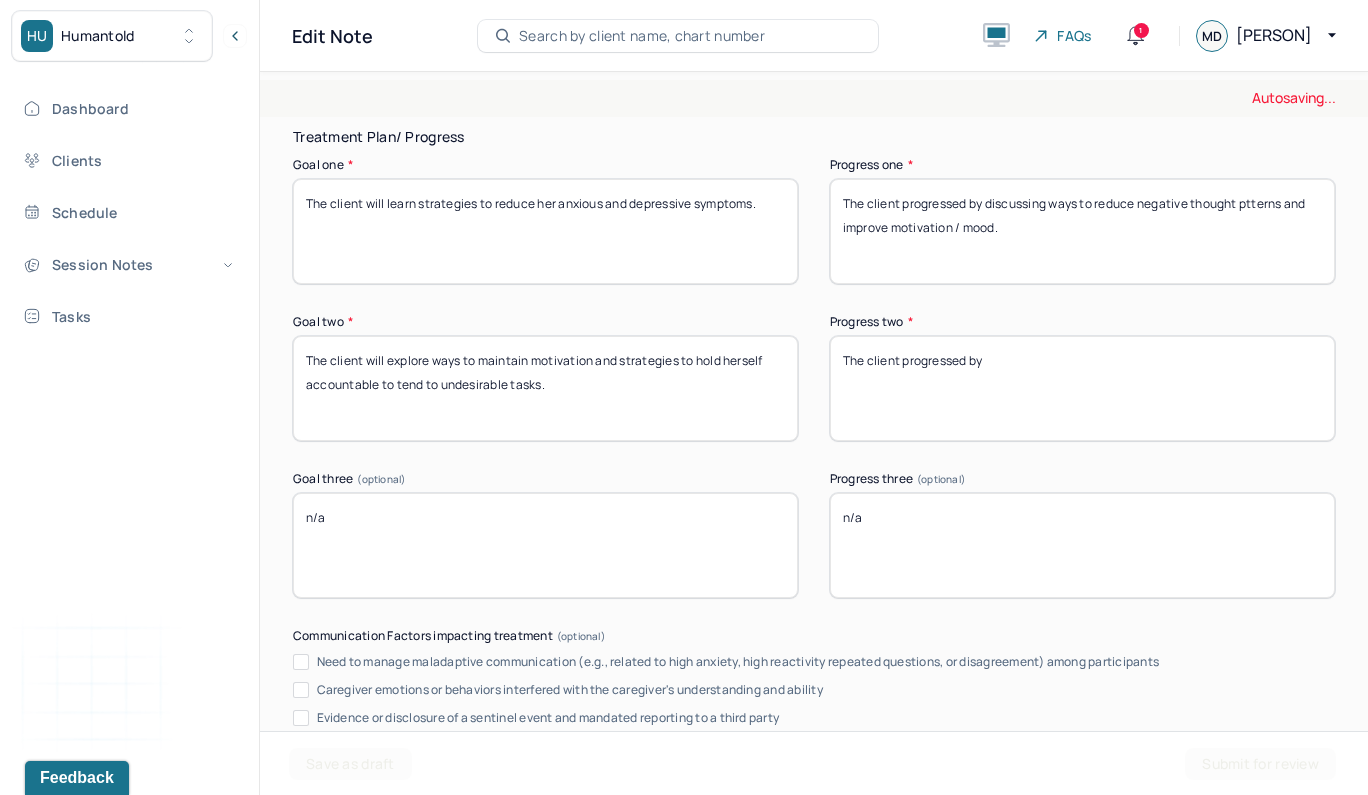 type on "The client will explore ways to maintain motivation and strategies to hold herself accountable to tend to undesirable tasks." 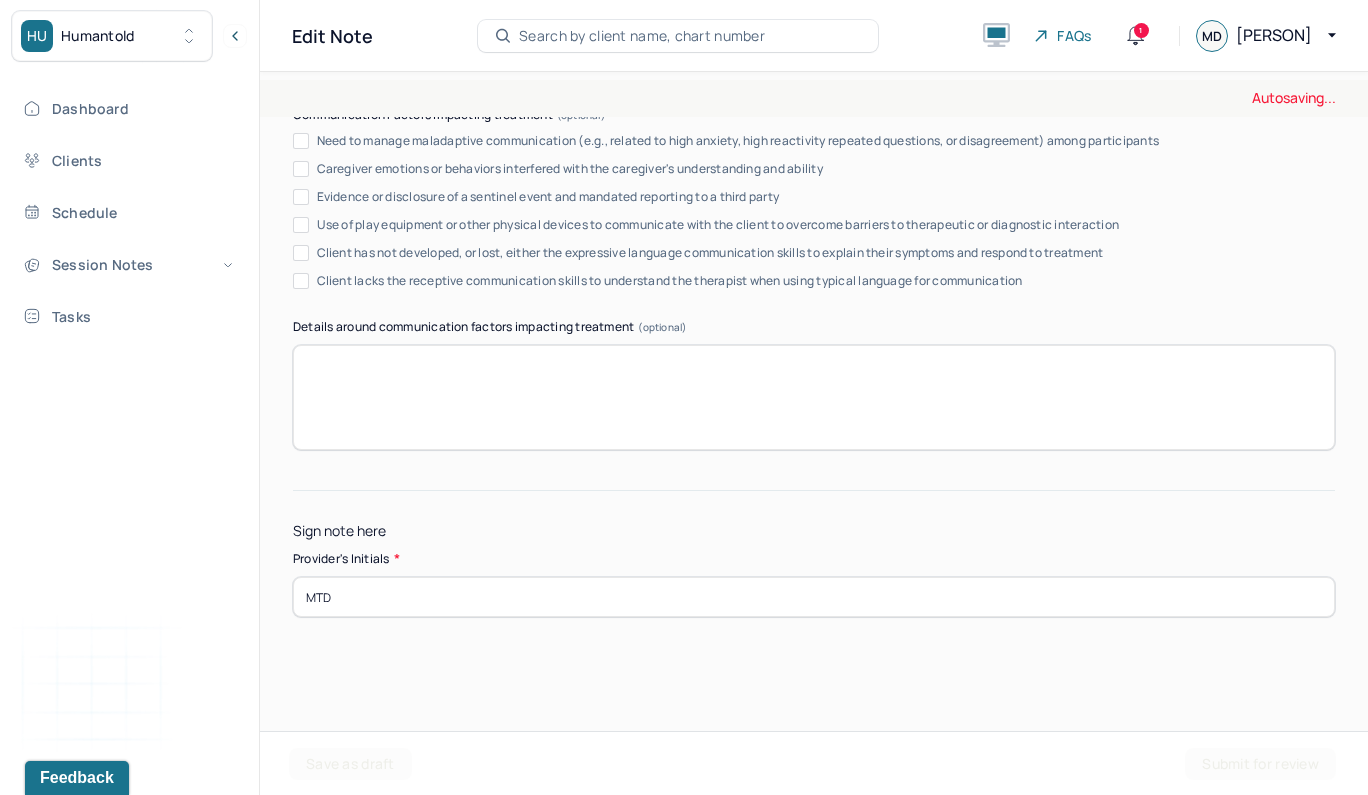 scroll, scrollTop: 3864, scrollLeft: 0, axis: vertical 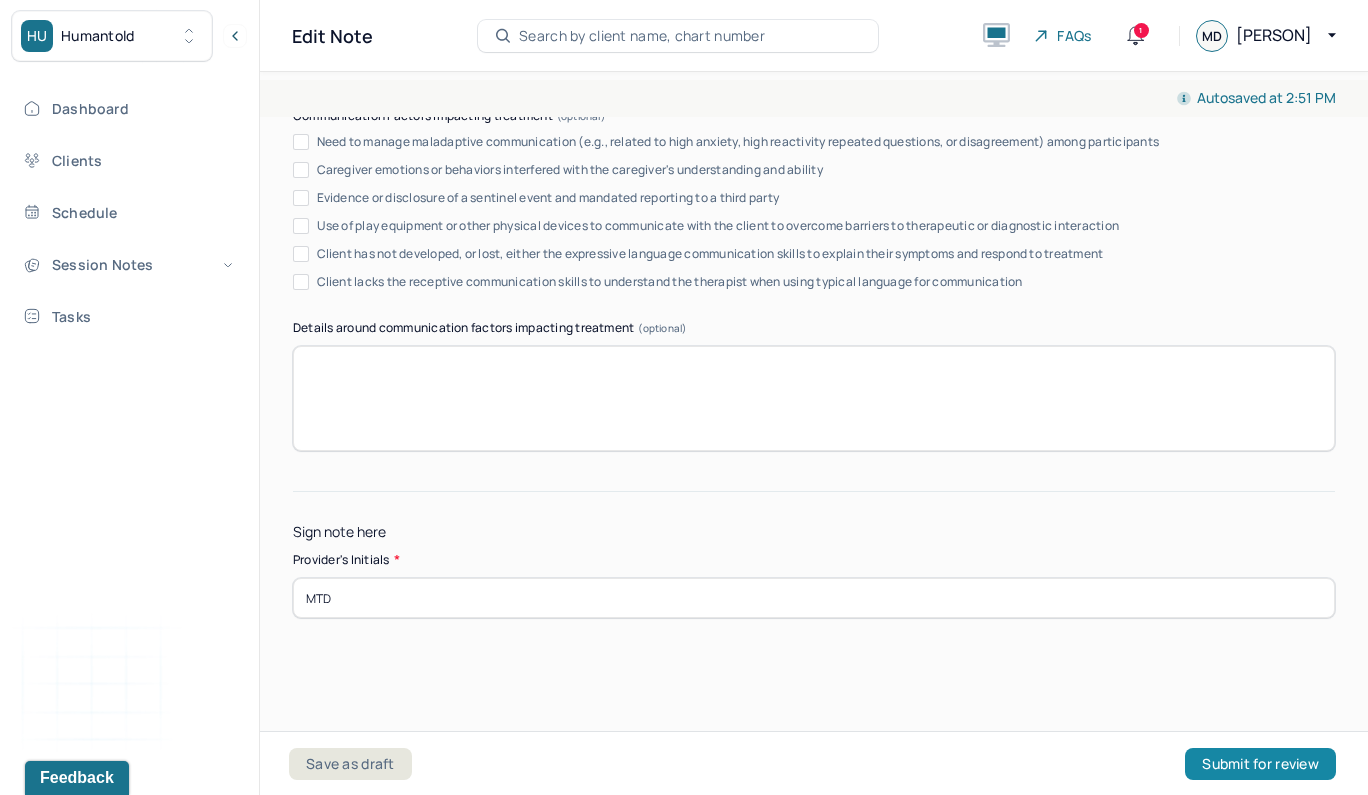 type on "The client progressed by discussing ways to stick to a routine and other strategies to increase motivation (such as scheduling tasks with others holding her accountable) to tend to undesirable tasks." 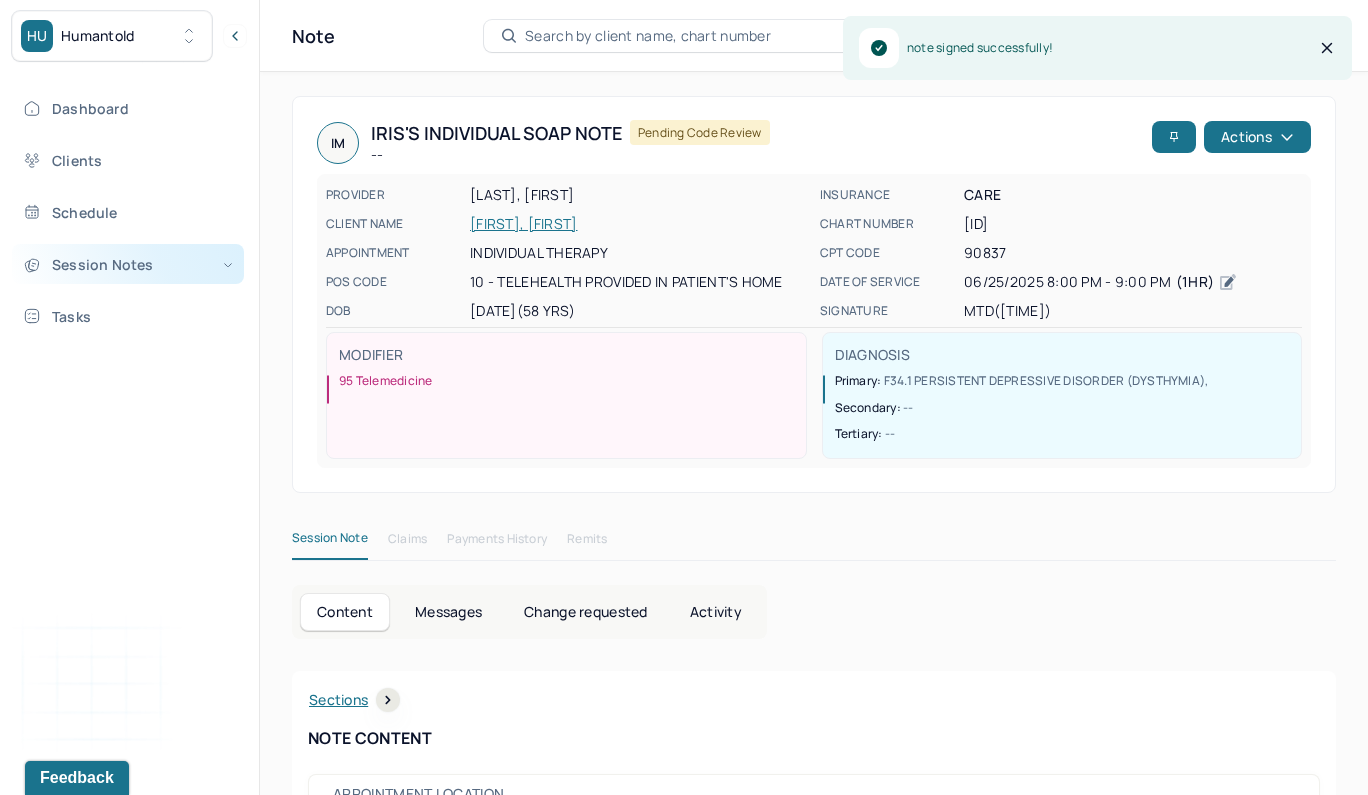 click on "Session Notes" at bounding box center (128, 264) 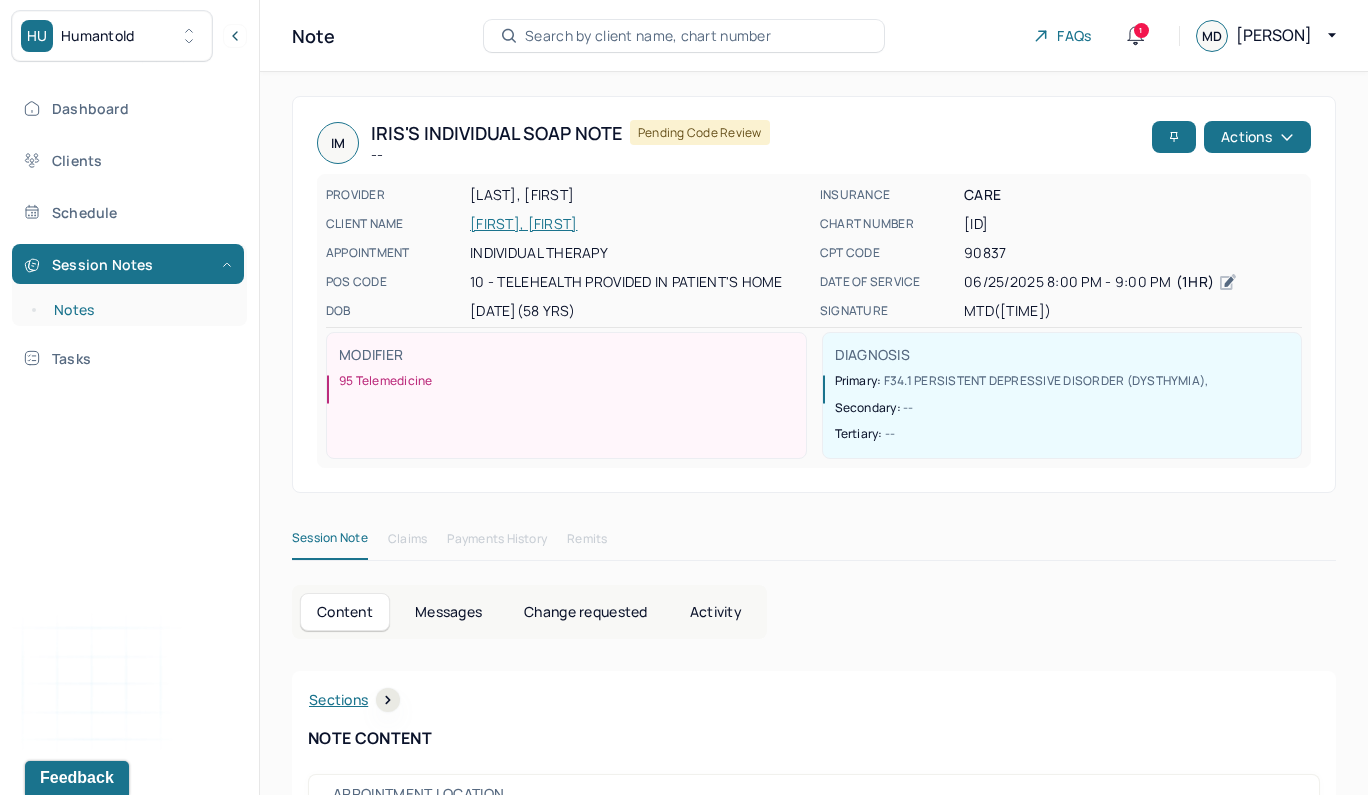 click on "Notes" at bounding box center (139, 310) 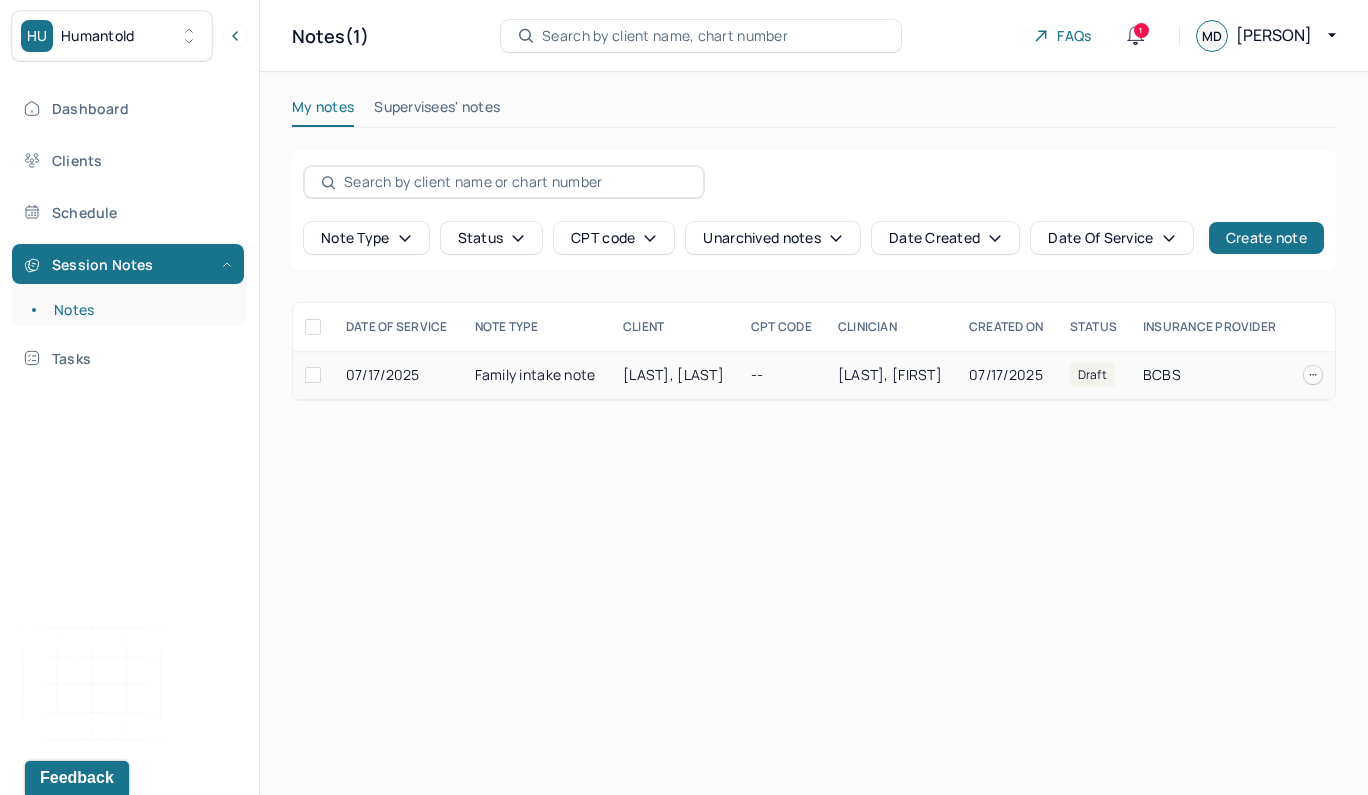 click on "07/17/2025" at bounding box center [398, 375] 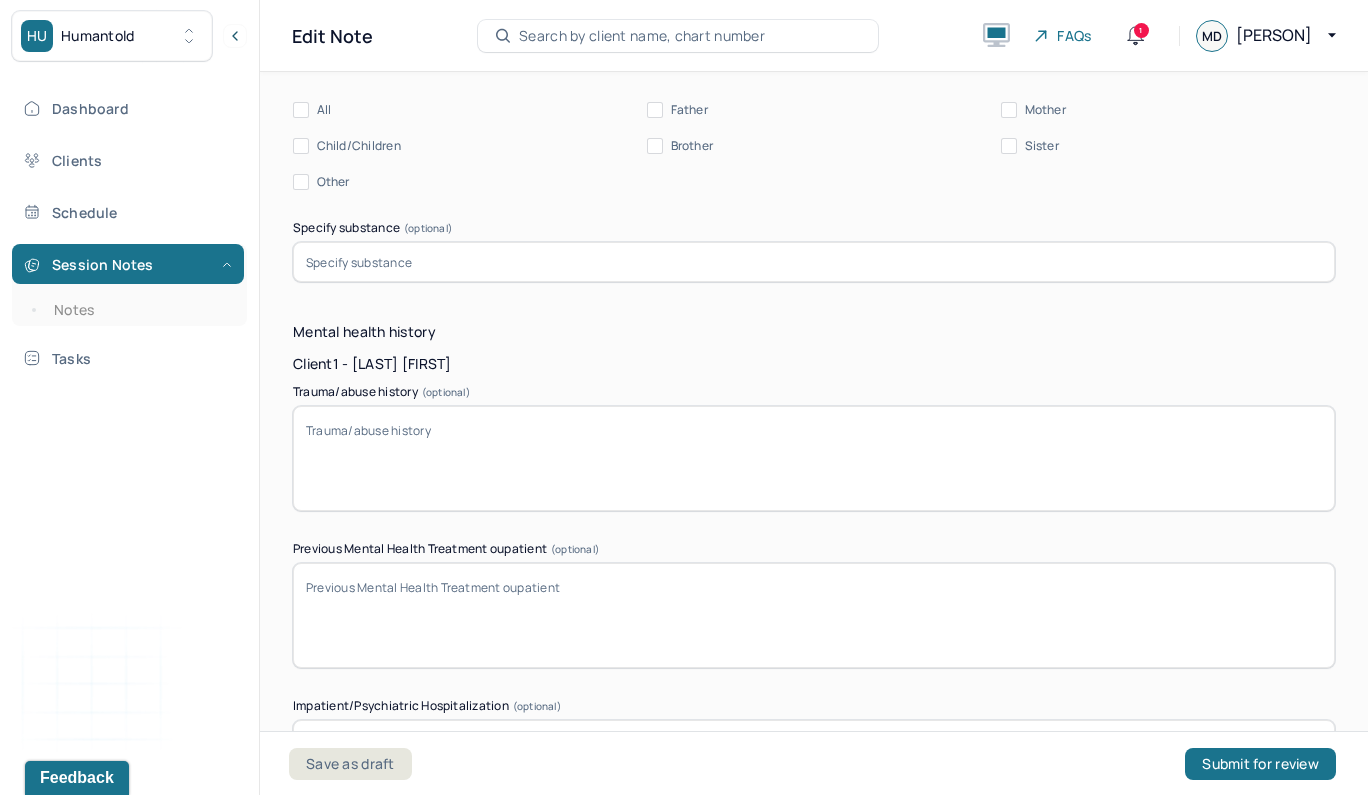 scroll, scrollTop: 10813, scrollLeft: 0, axis: vertical 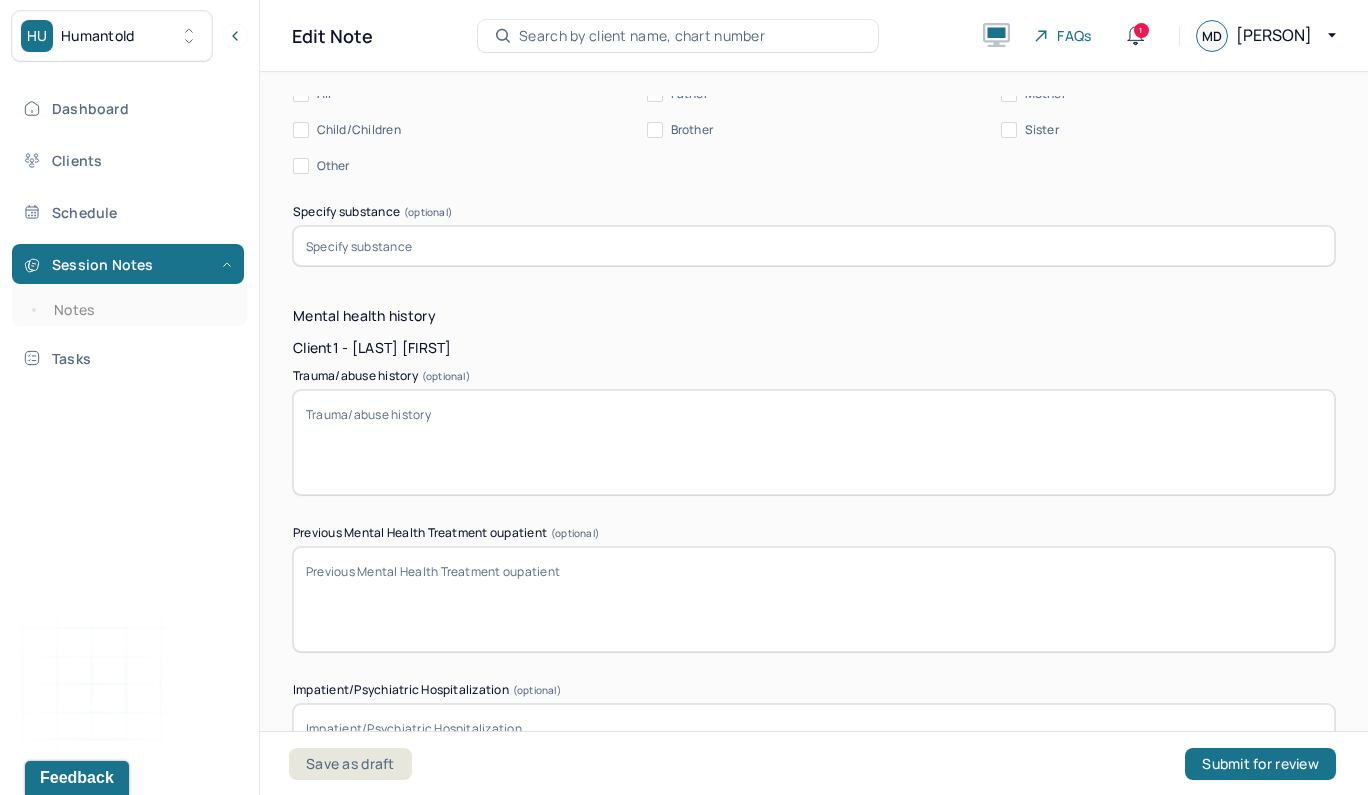 click at bounding box center [814, 442] 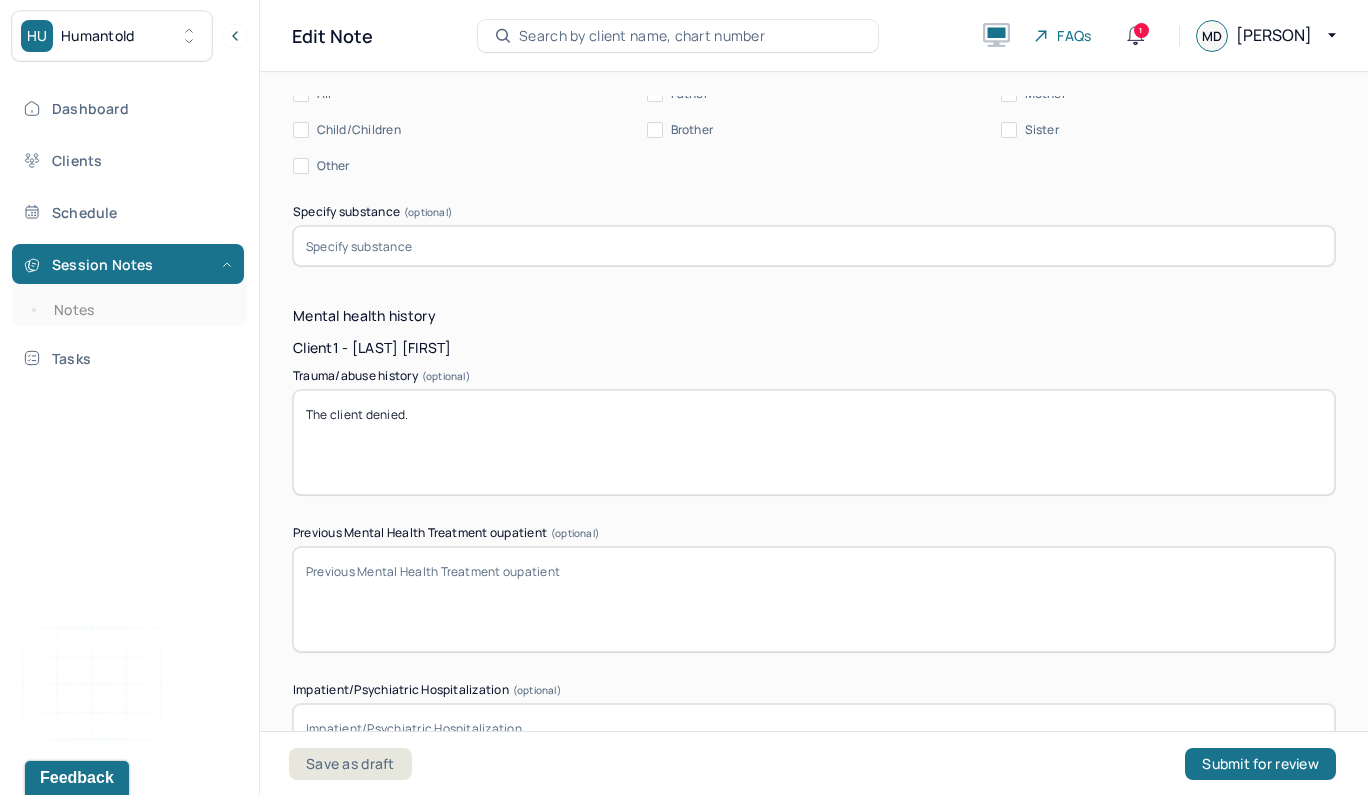 type on "The client denied." 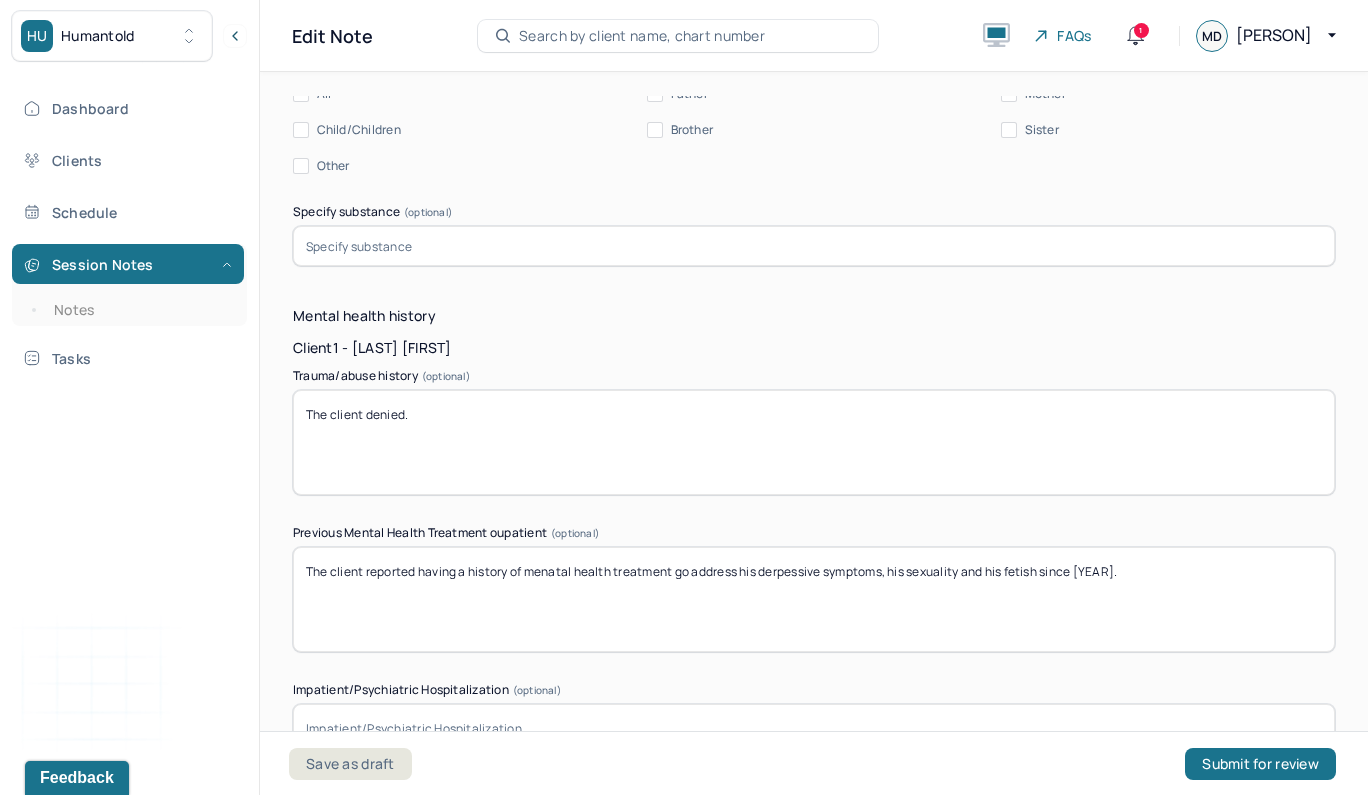 click on "The client reported having a history of menatal health treatment go address his derpessive symptoms, his sexuality and his fetish since [YEAR]." at bounding box center (814, 599) 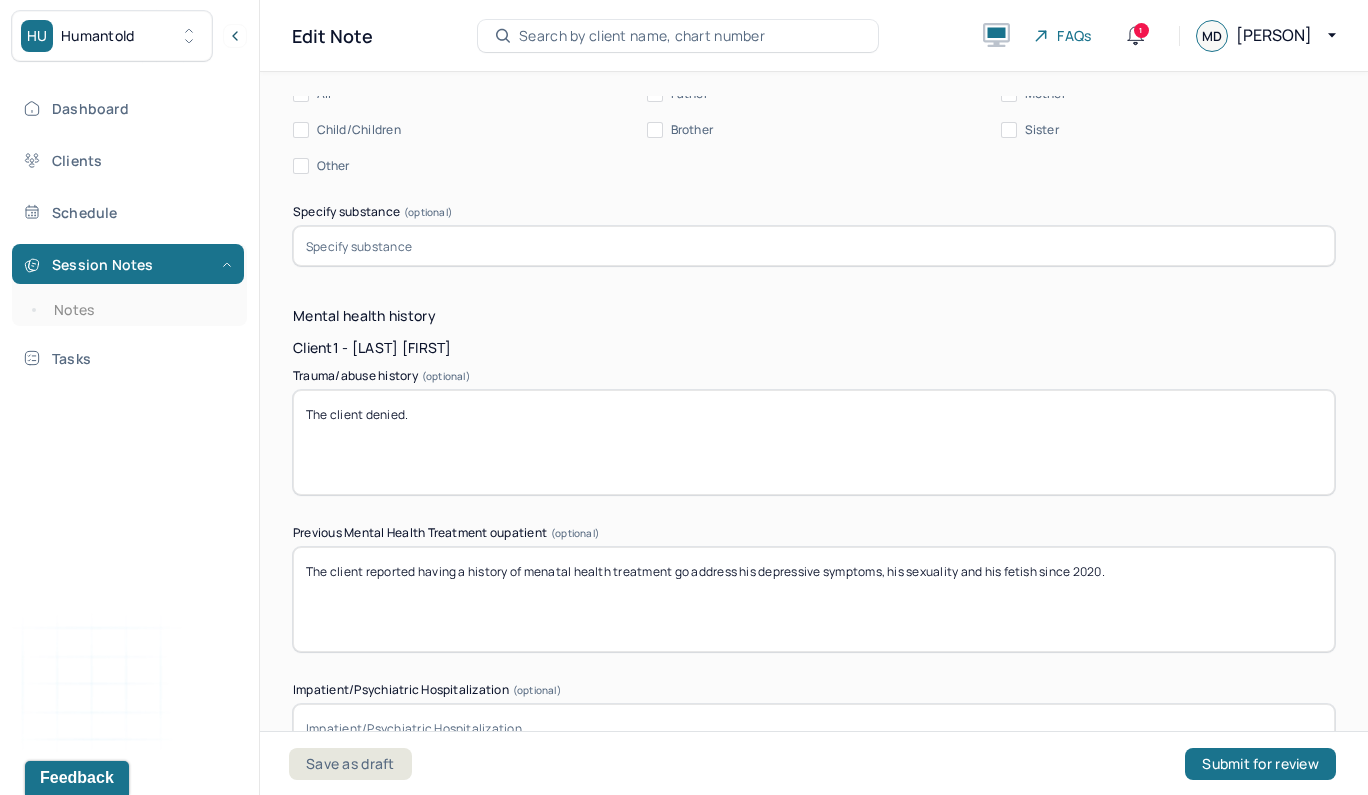 click on "The client reported having a history of menatal health treatment go address his depressive symptoms, his sexuality and his fetish since 2020." at bounding box center [814, 599] 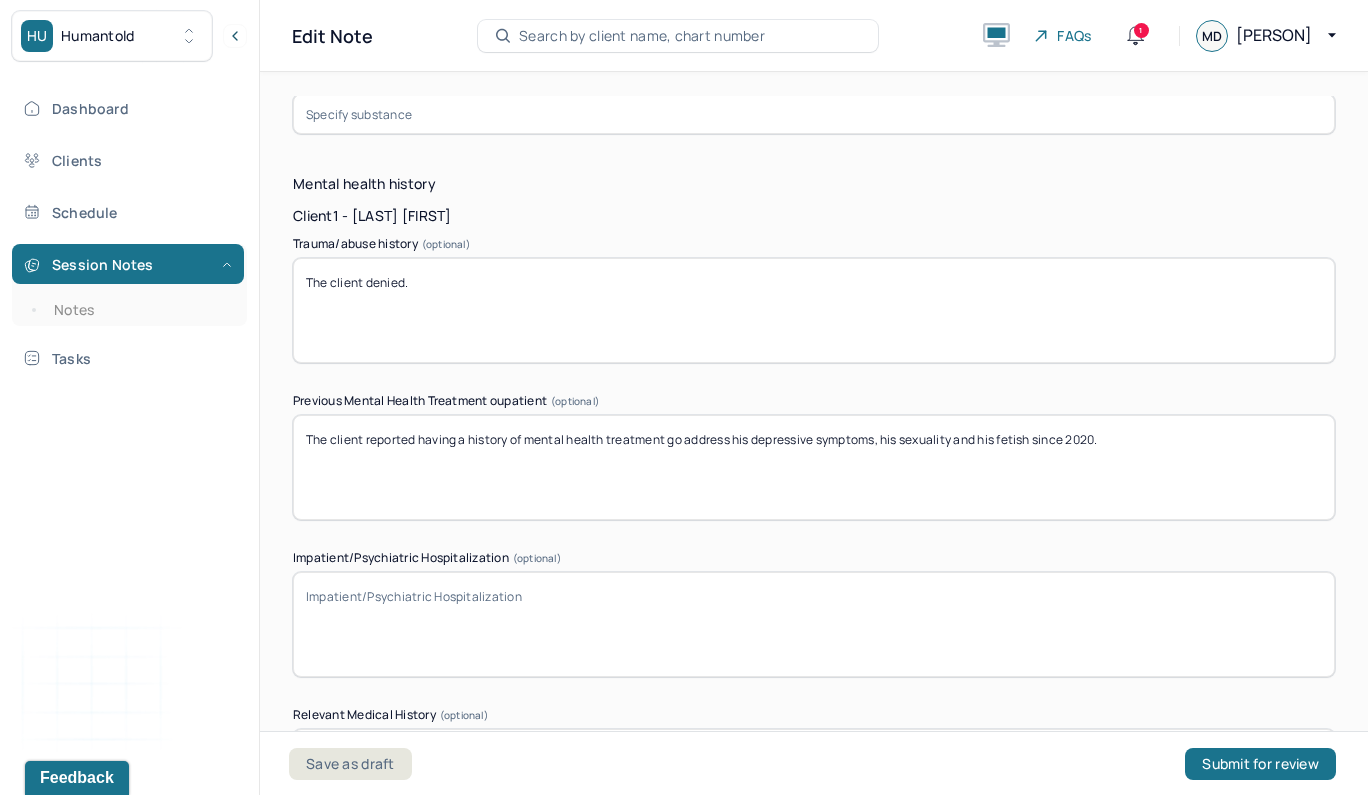 scroll, scrollTop: 10954, scrollLeft: 0, axis: vertical 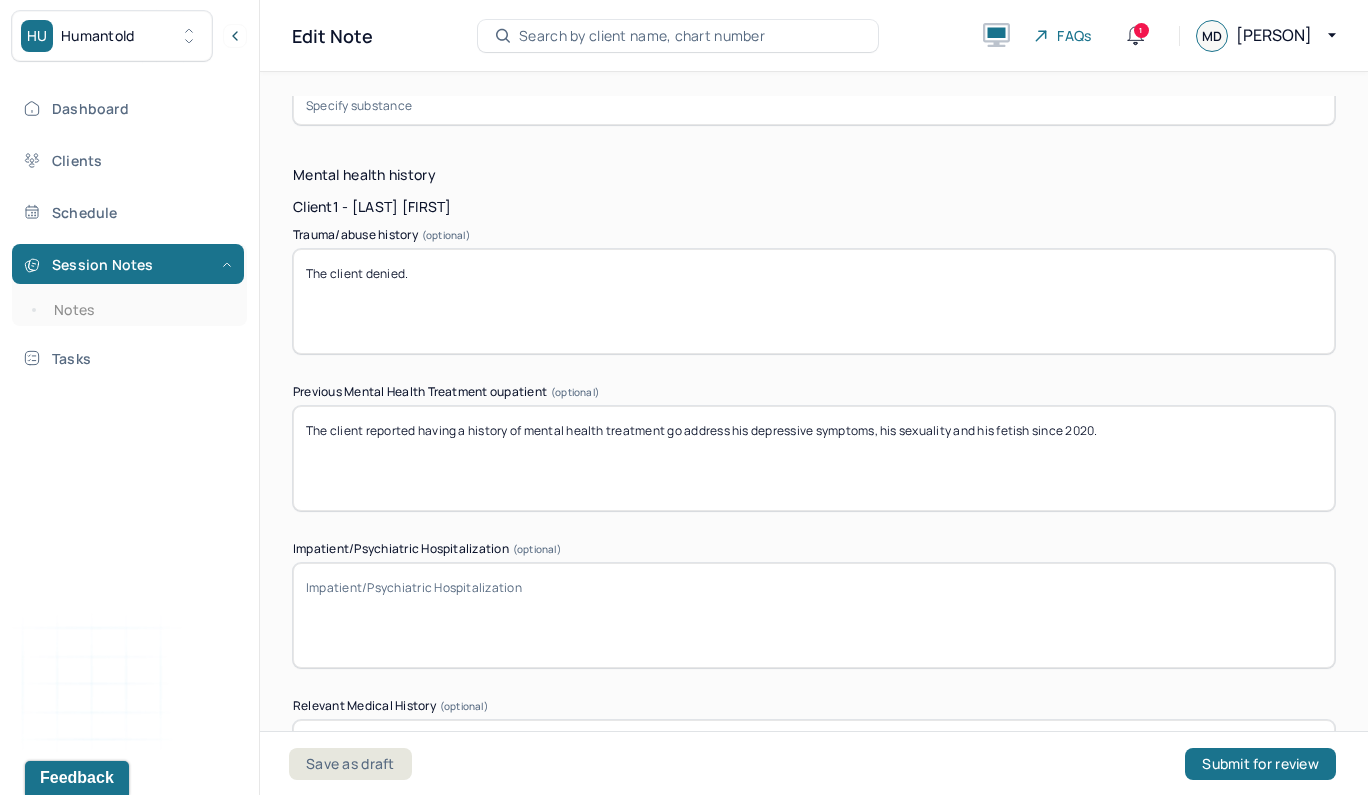 type on "The client reported having a history of mental health treatment go address his depressive symptoms, his sexuality and his fetish since 2020." 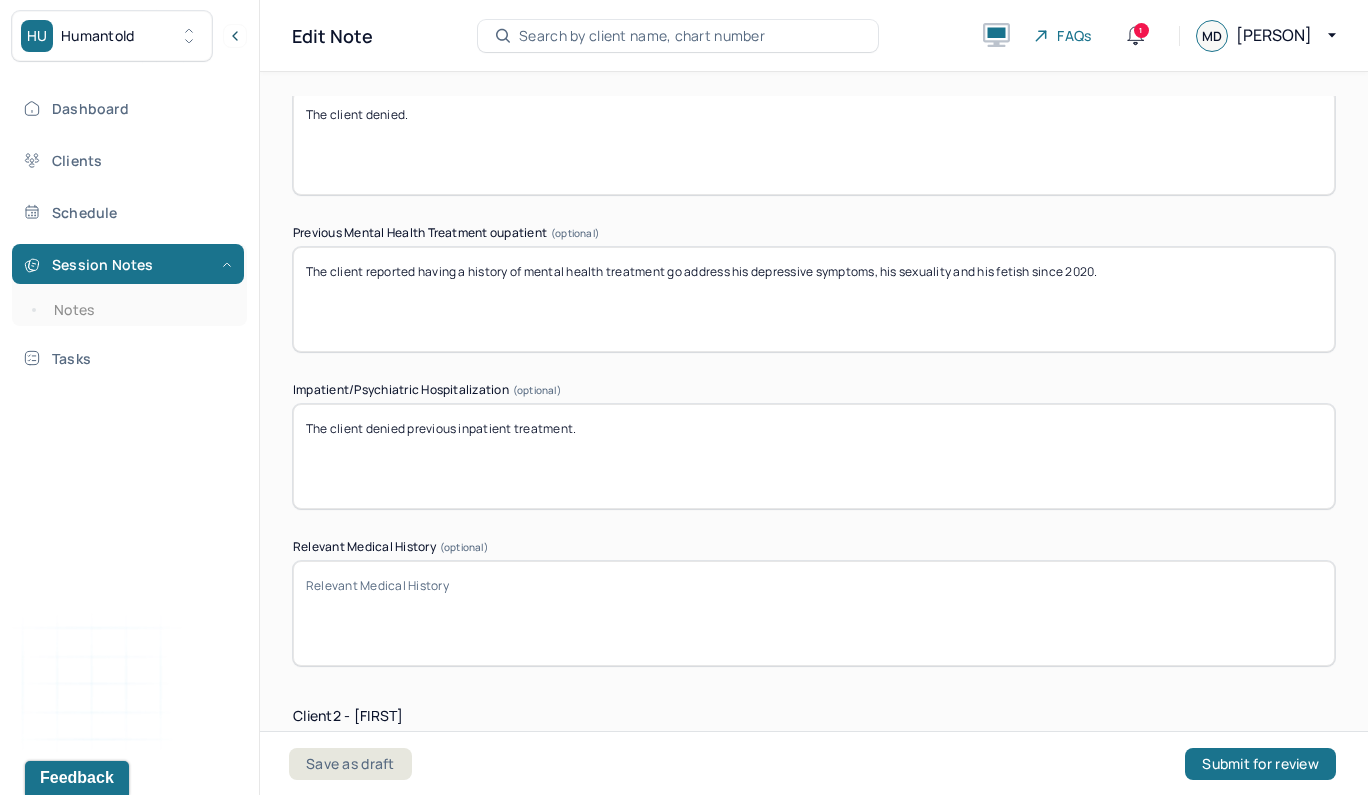 scroll, scrollTop: 11171, scrollLeft: 0, axis: vertical 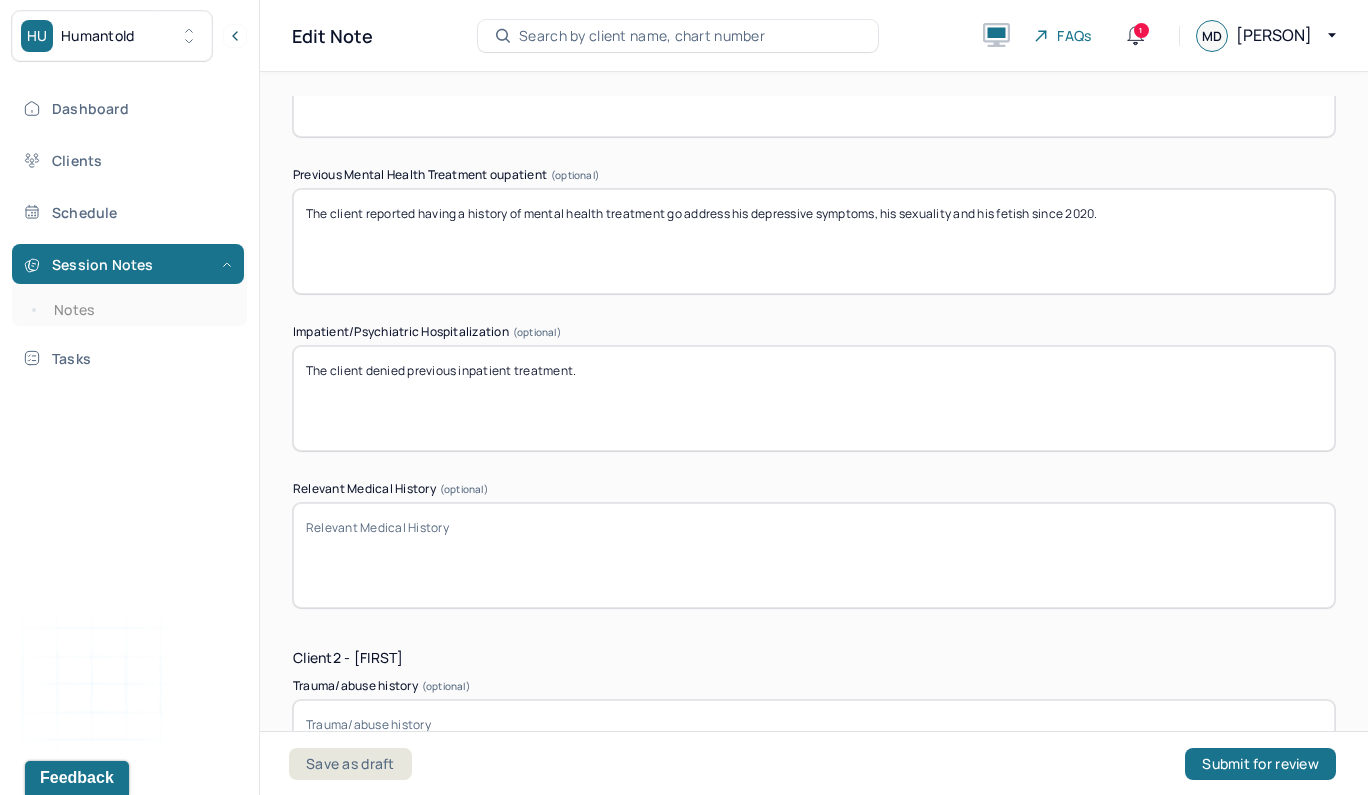 type on "The client denied previous inpatient treatment." 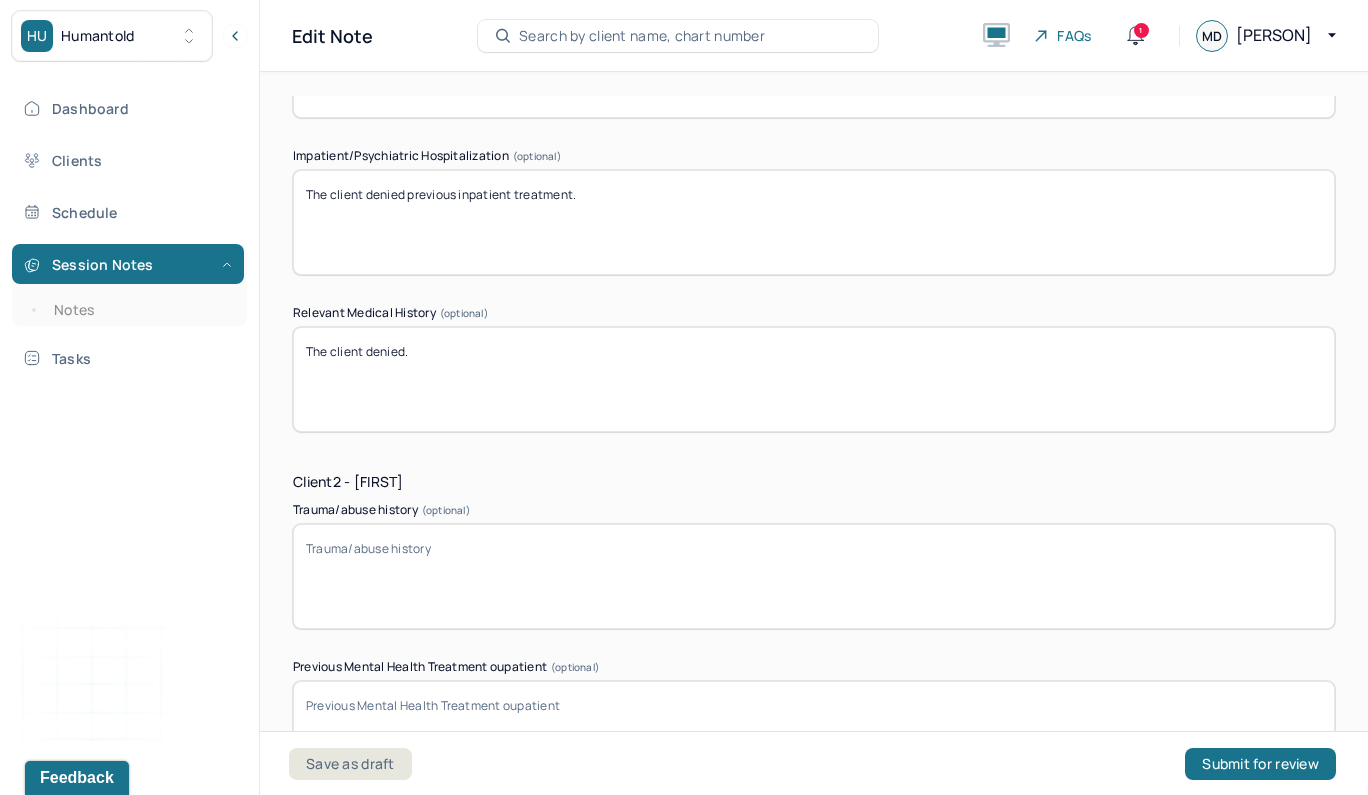 scroll, scrollTop: 11473, scrollLeft: 0, axis: vertical 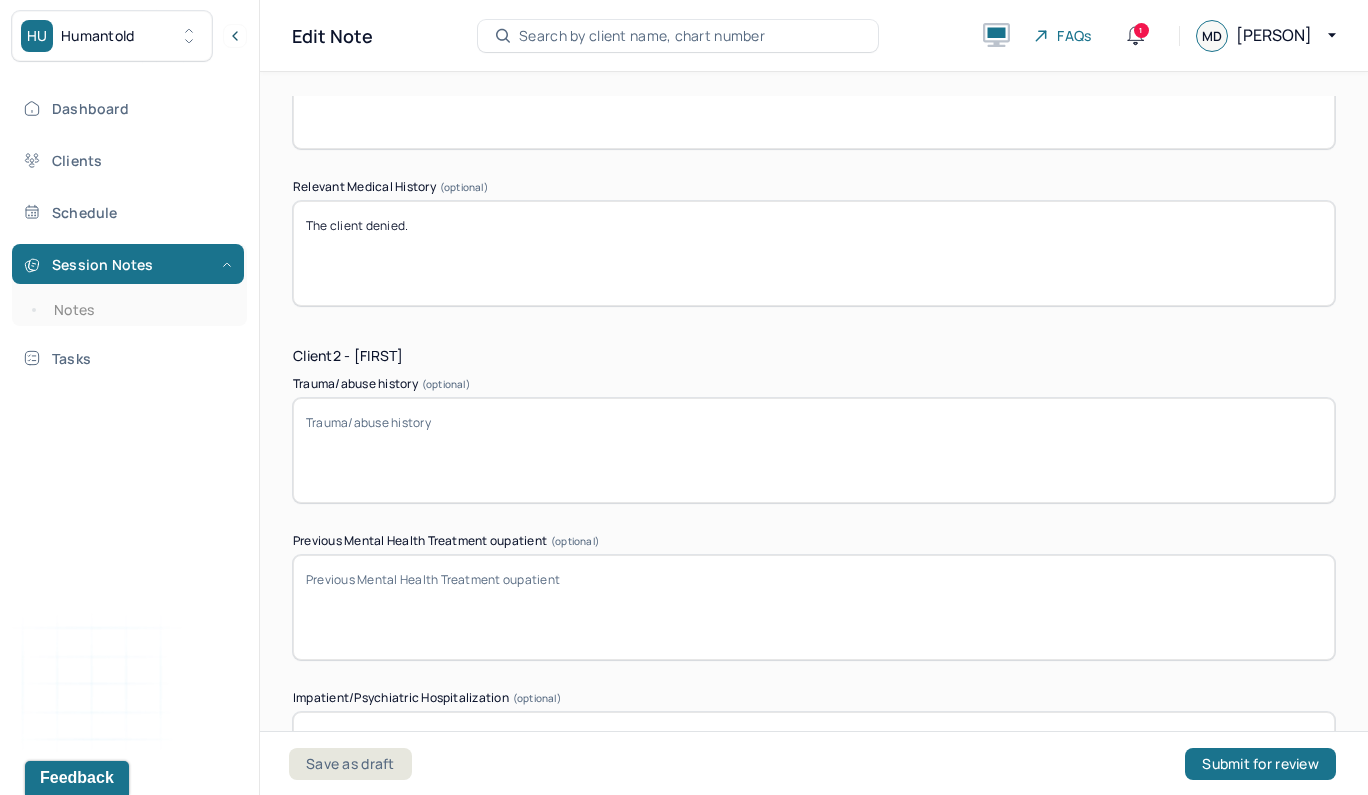 type on "The client denied." 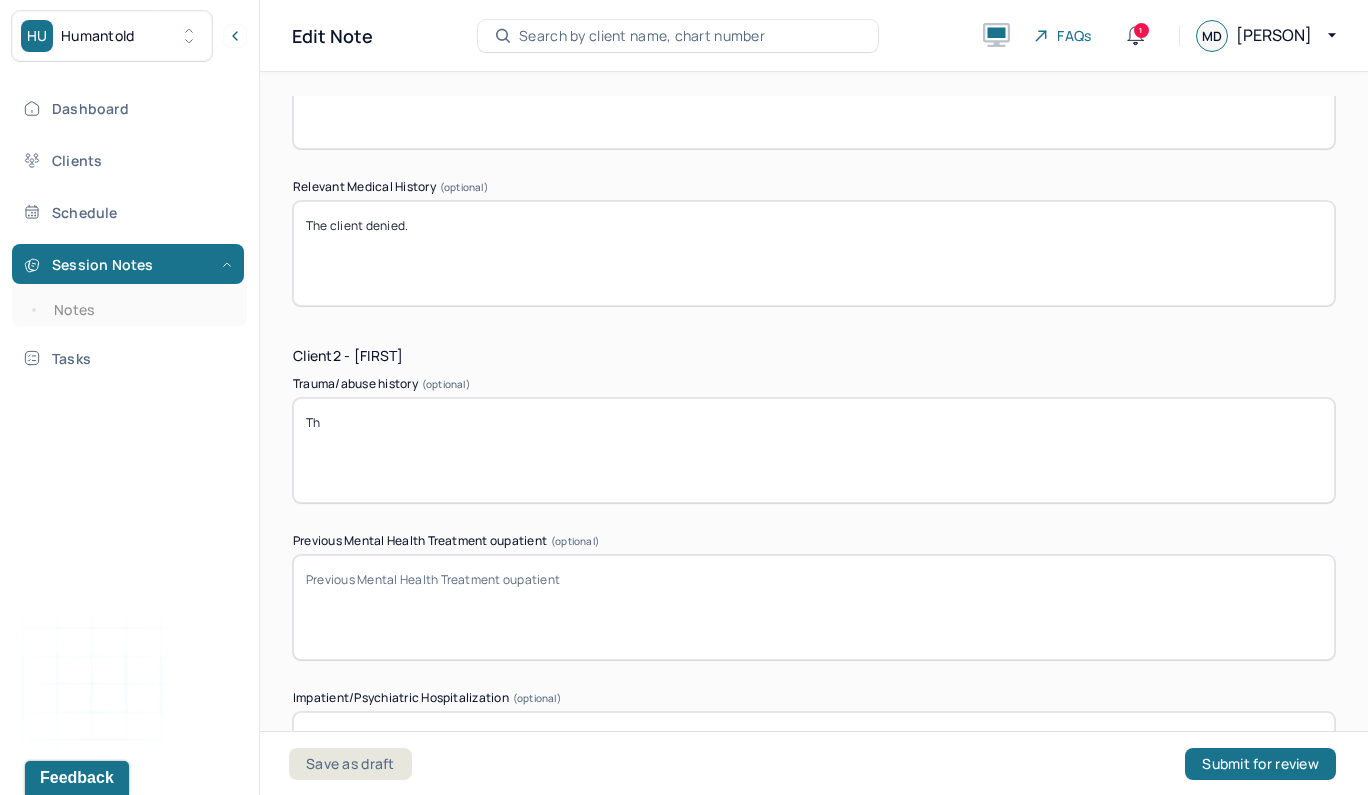 type on "T" 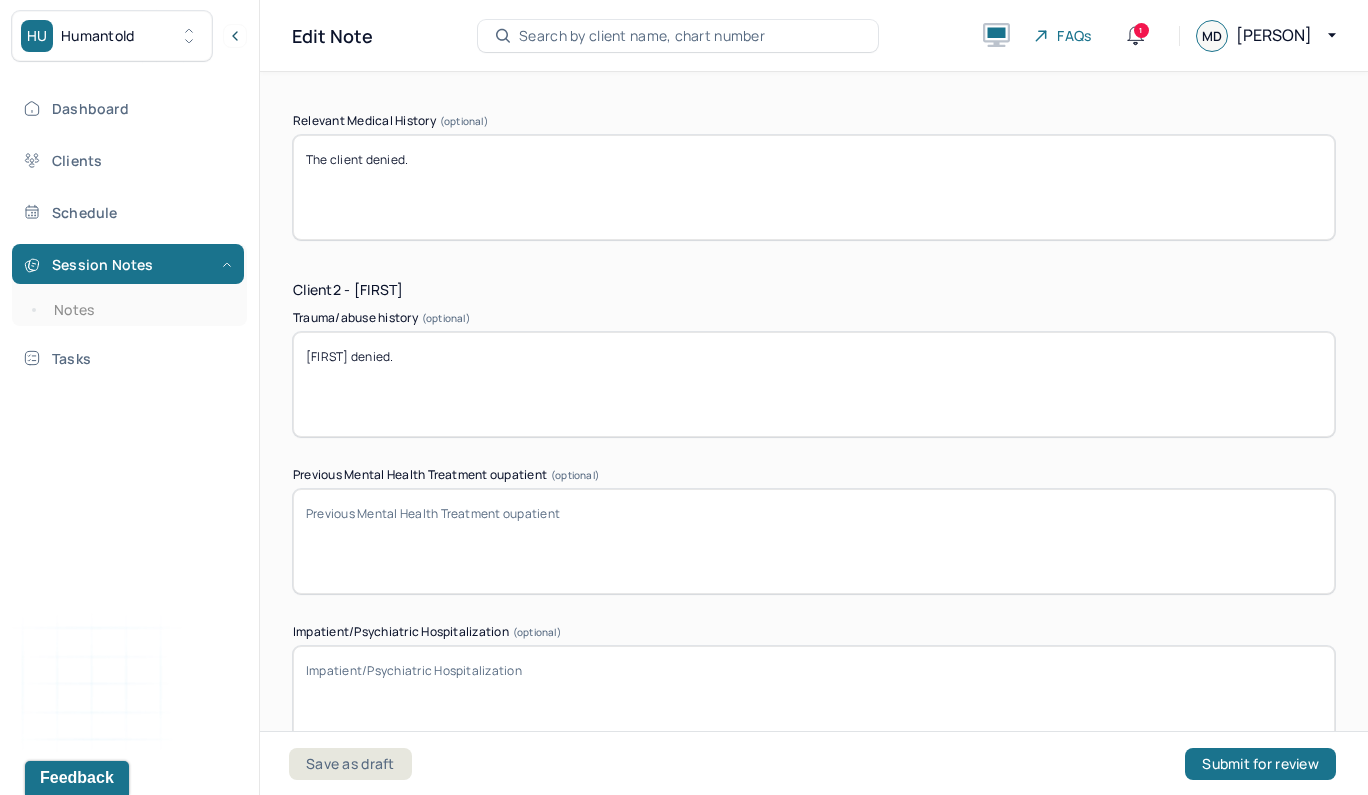 scroll, scrollTop: 11612, scrollLeft: 0, axis: vertical 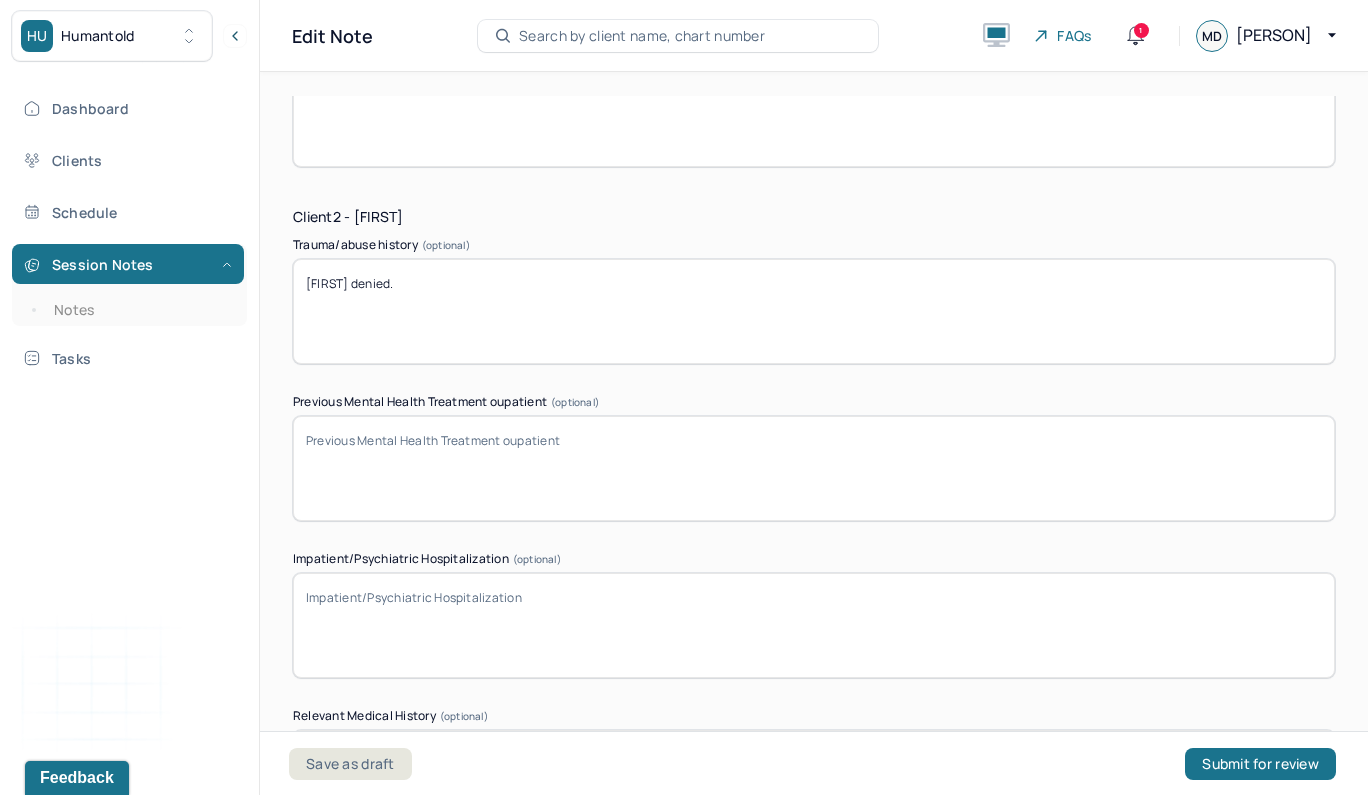 type on "[FIRST] denied." 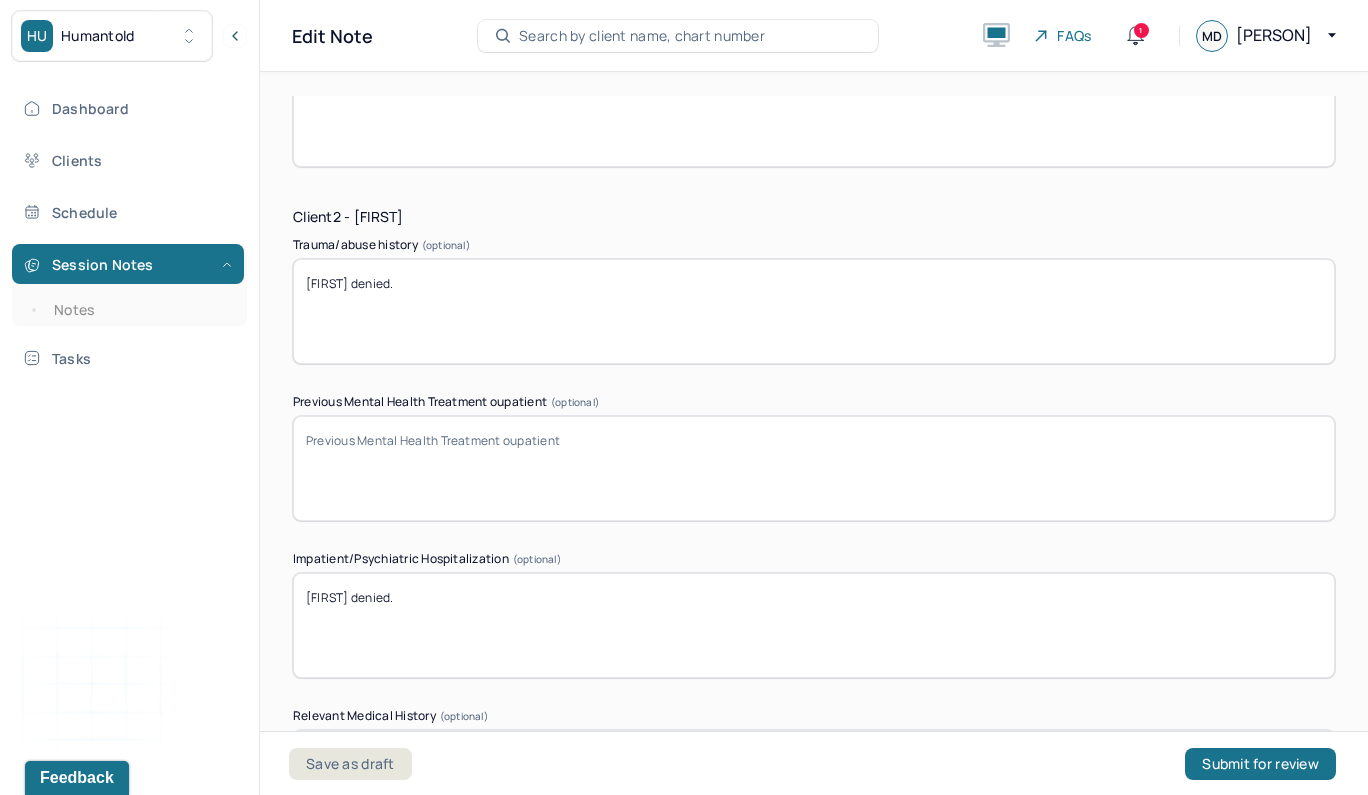 scroll, scrollTop: 11778, scrollLeft: 0, axis: vertical 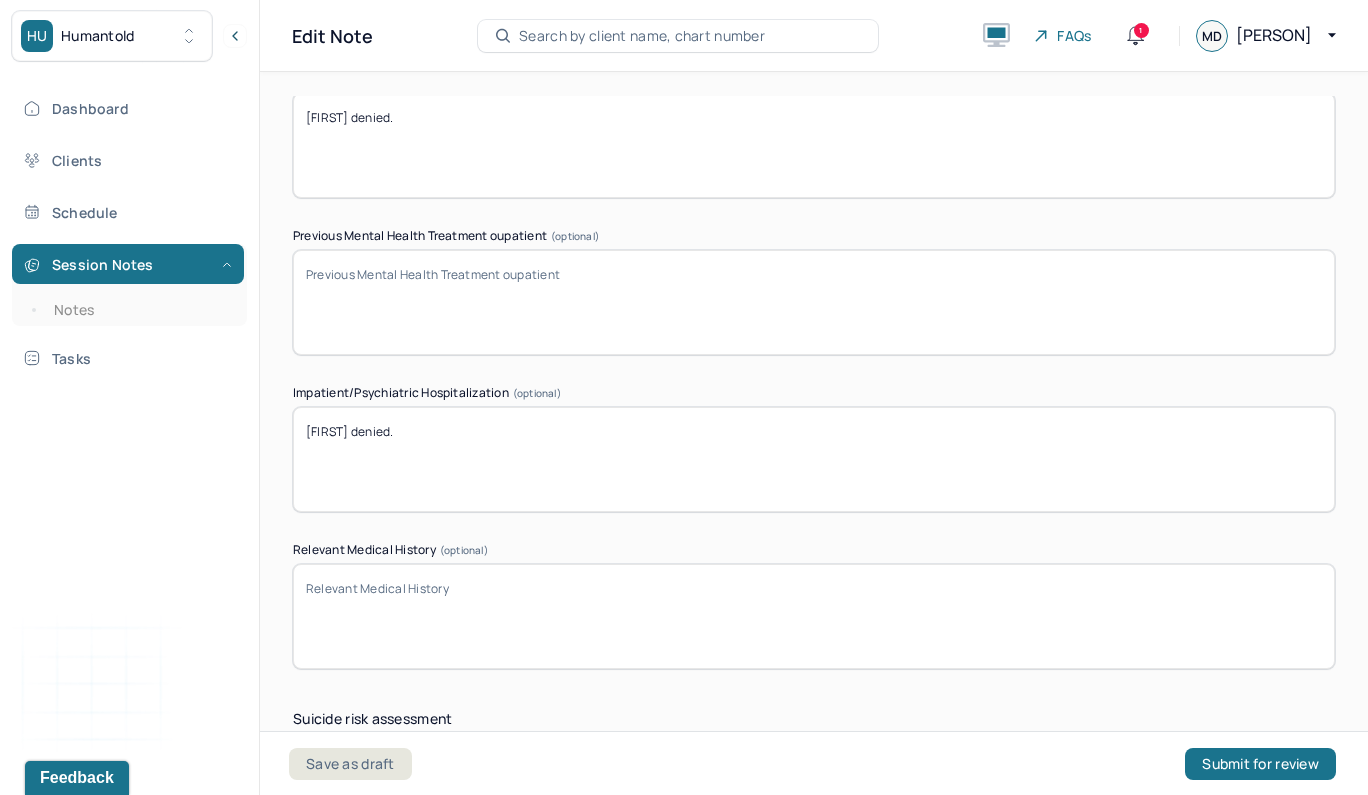 type on "[FIRST] denied." 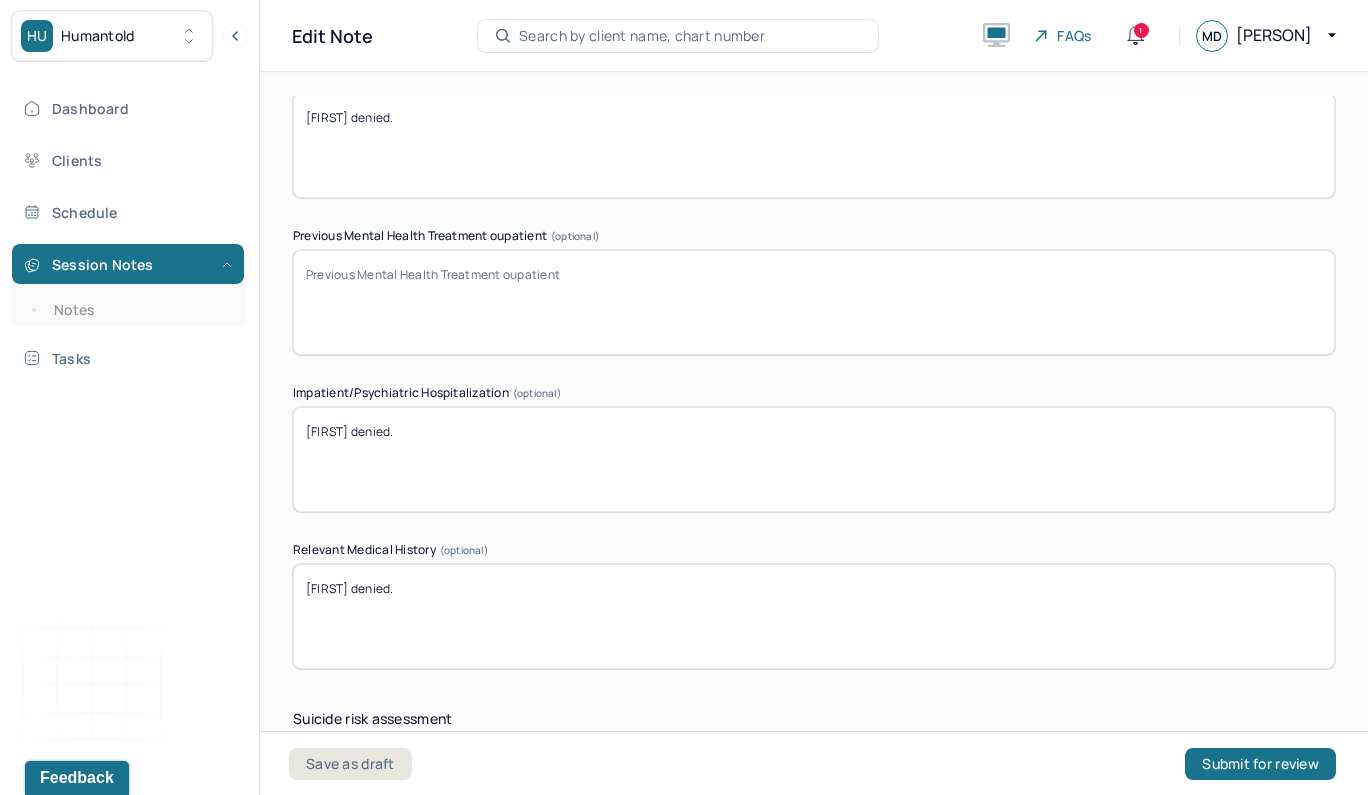 type on "[FIRST] denied." 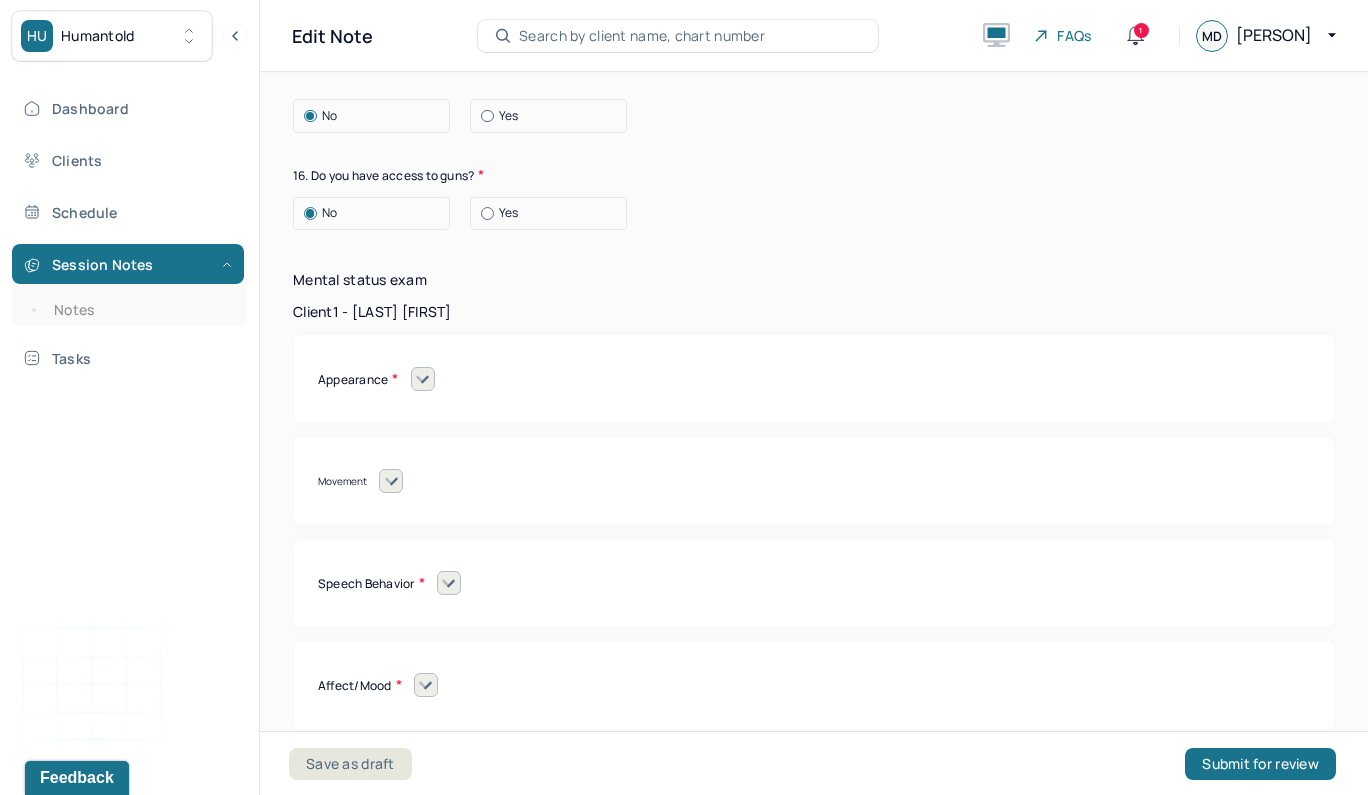 scroll, scrollTop: 16190, scrollLeft: 0, axis: vertical 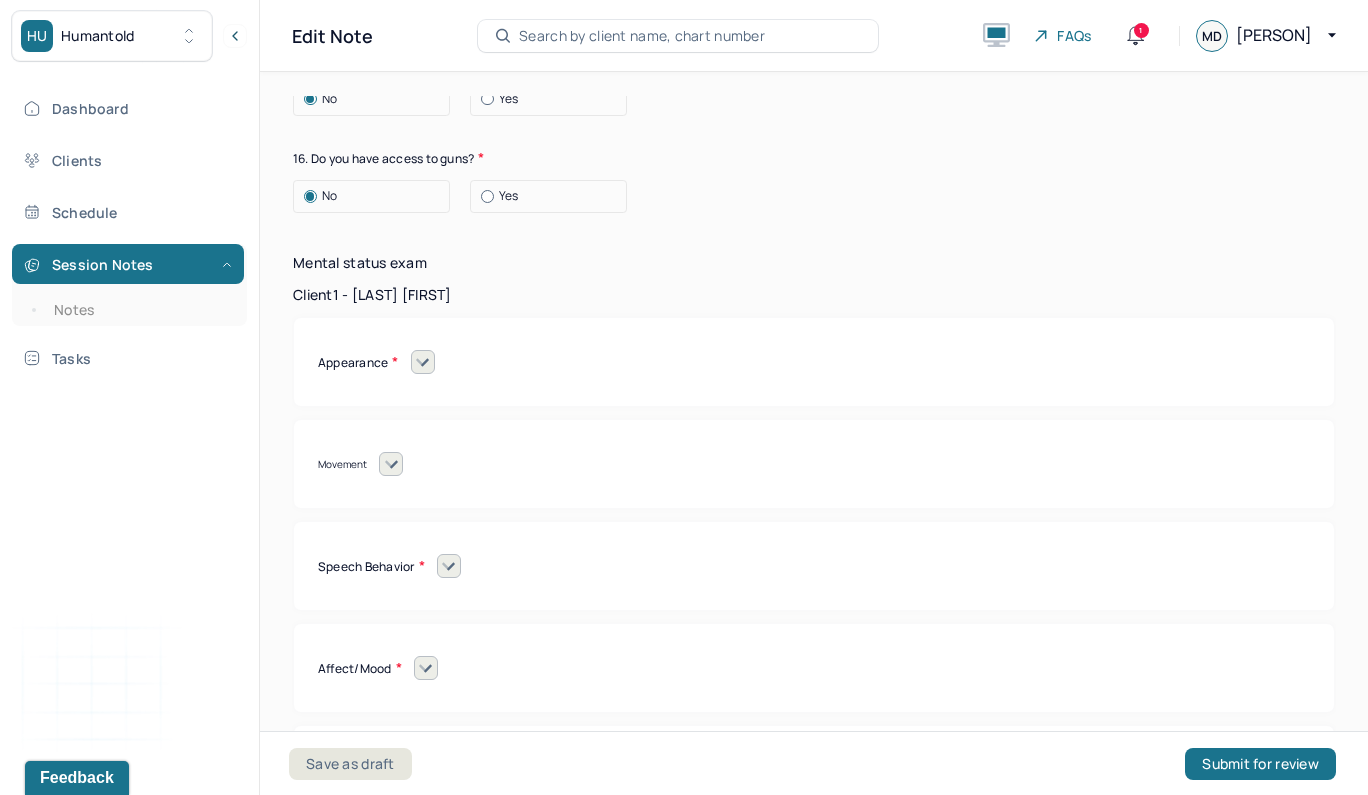 type on "[NAME] reported going to therapy since [YEAR] to address her ADHD symptoms and adjusting to moving to [STATE] from [STATE]." 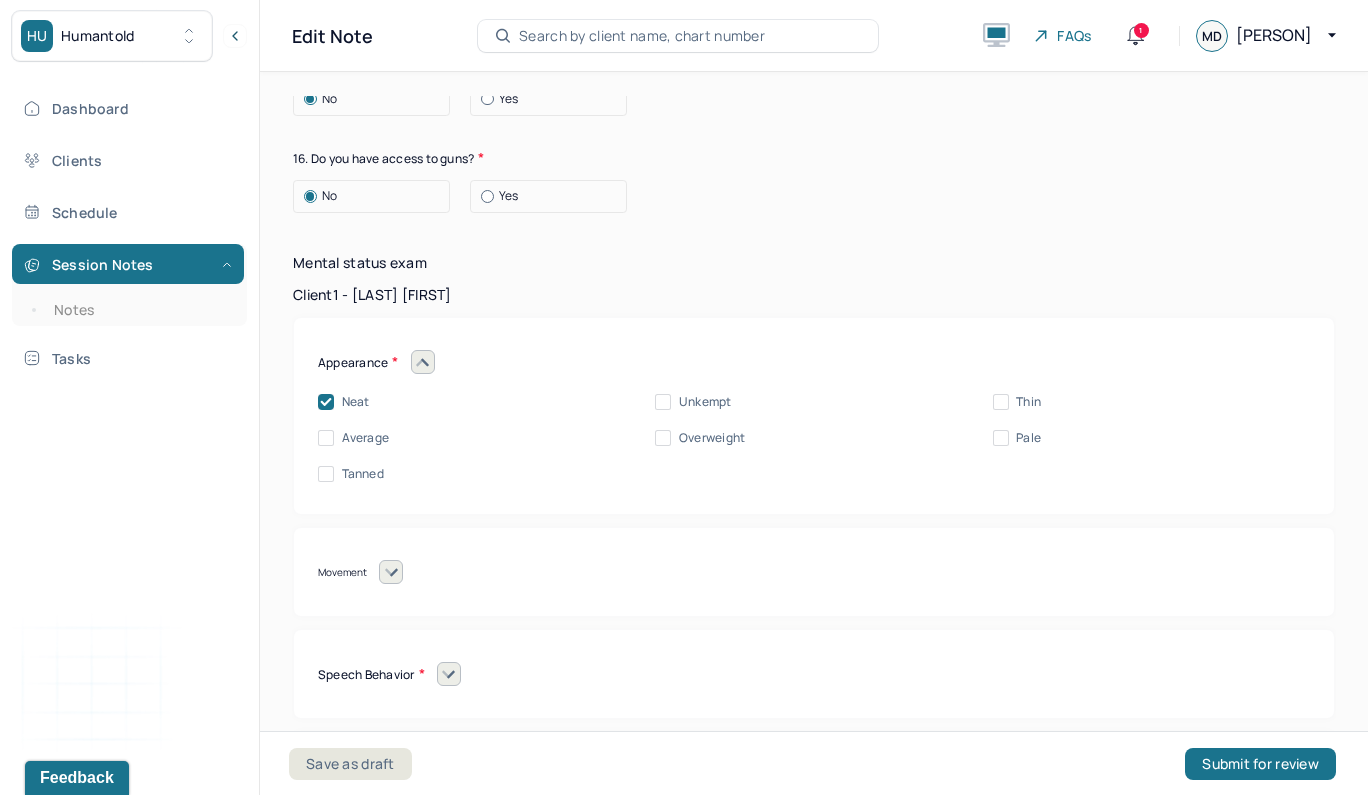 click 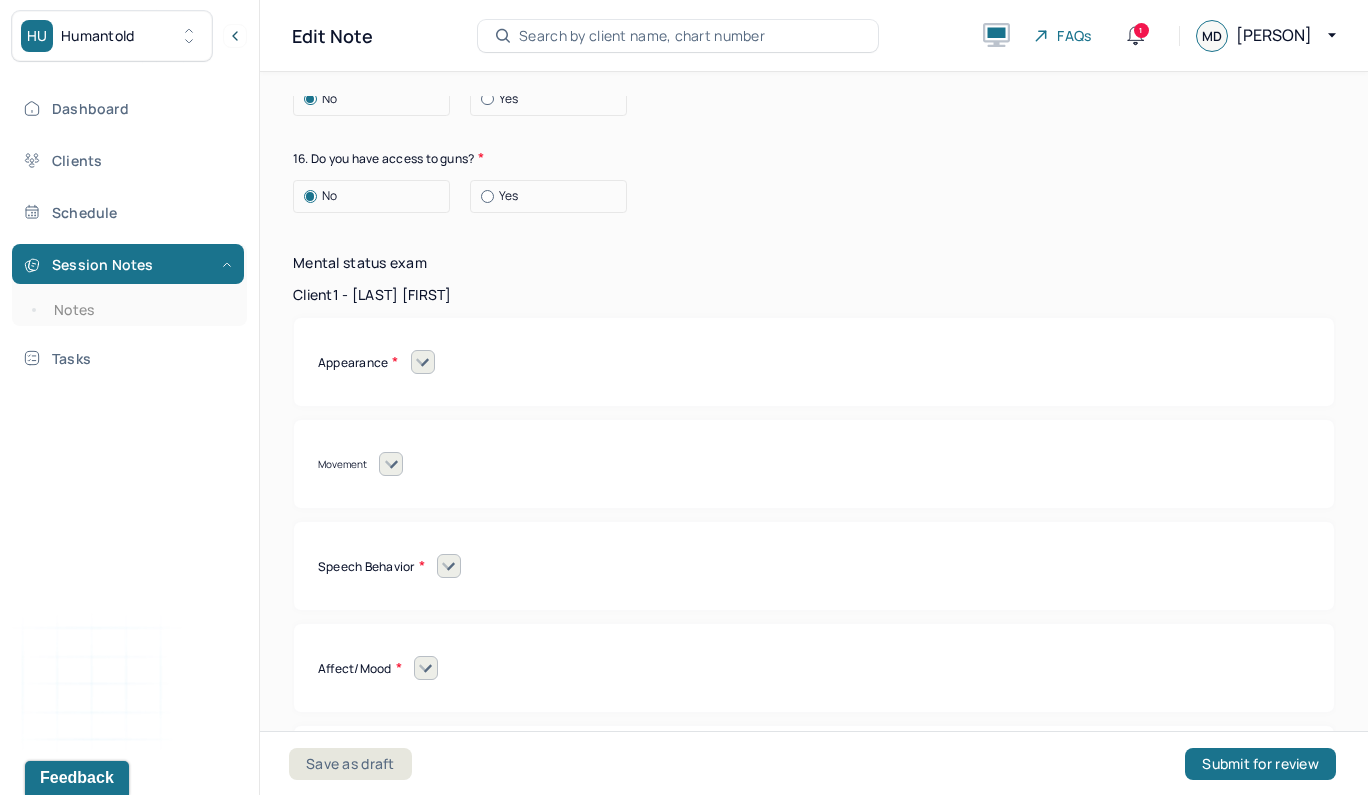 click 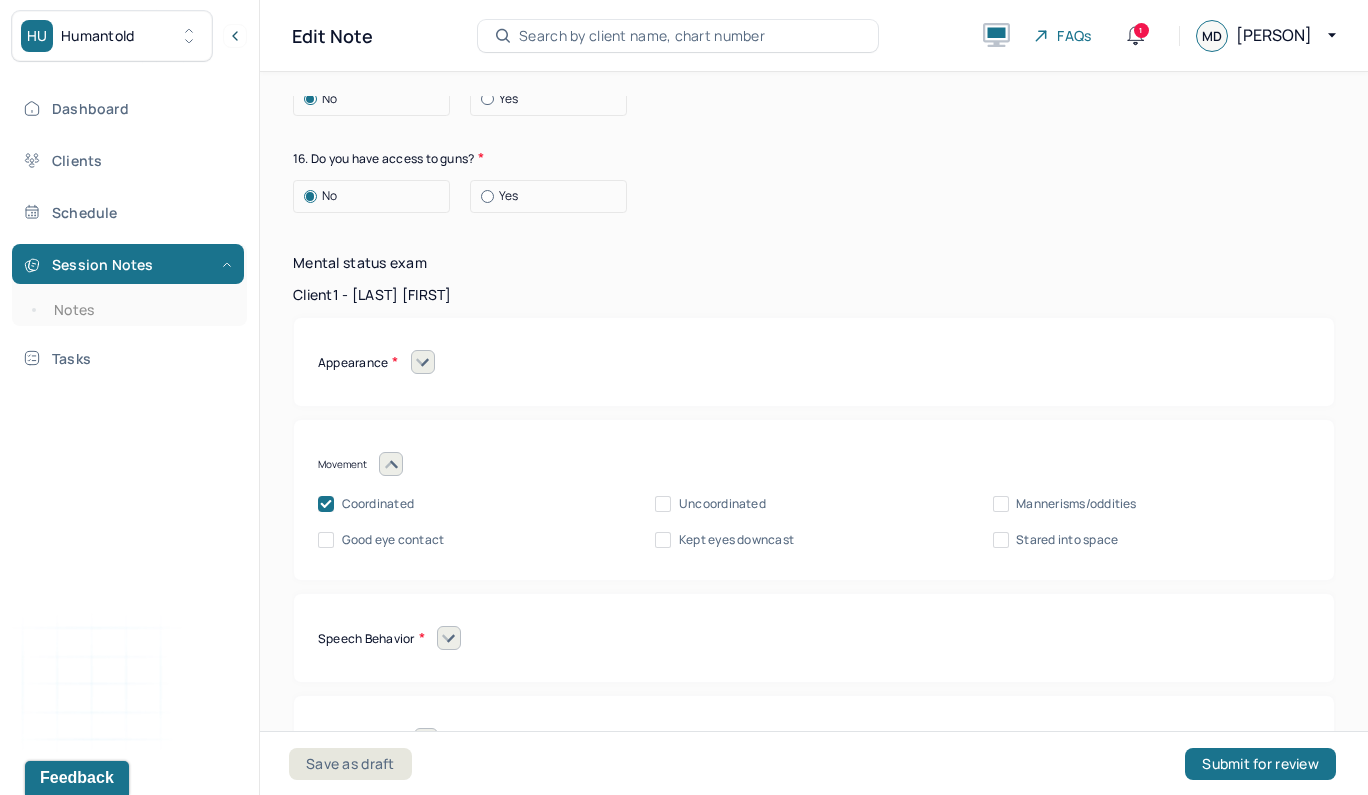 click 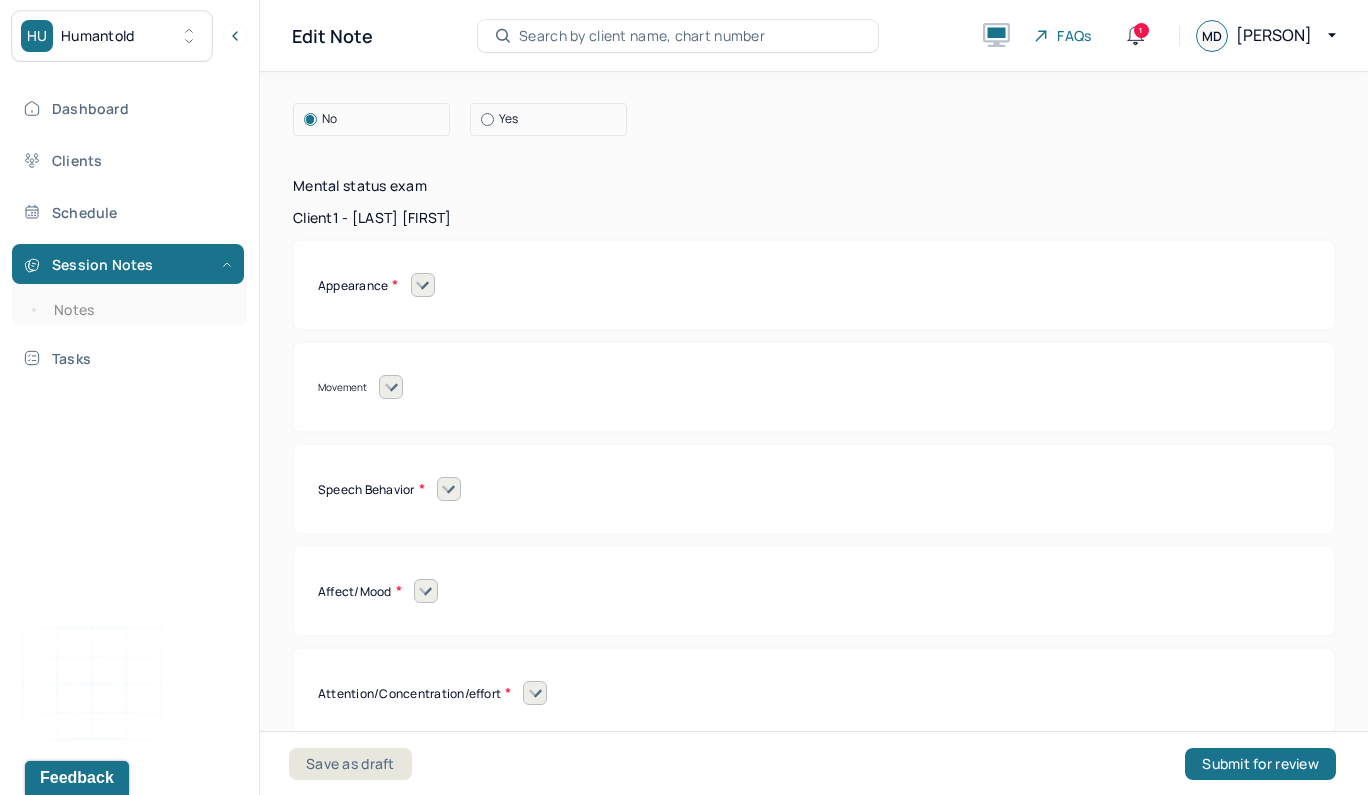 scroll, scrollTop: 16422, scrollLeft: 0, axis: vertical 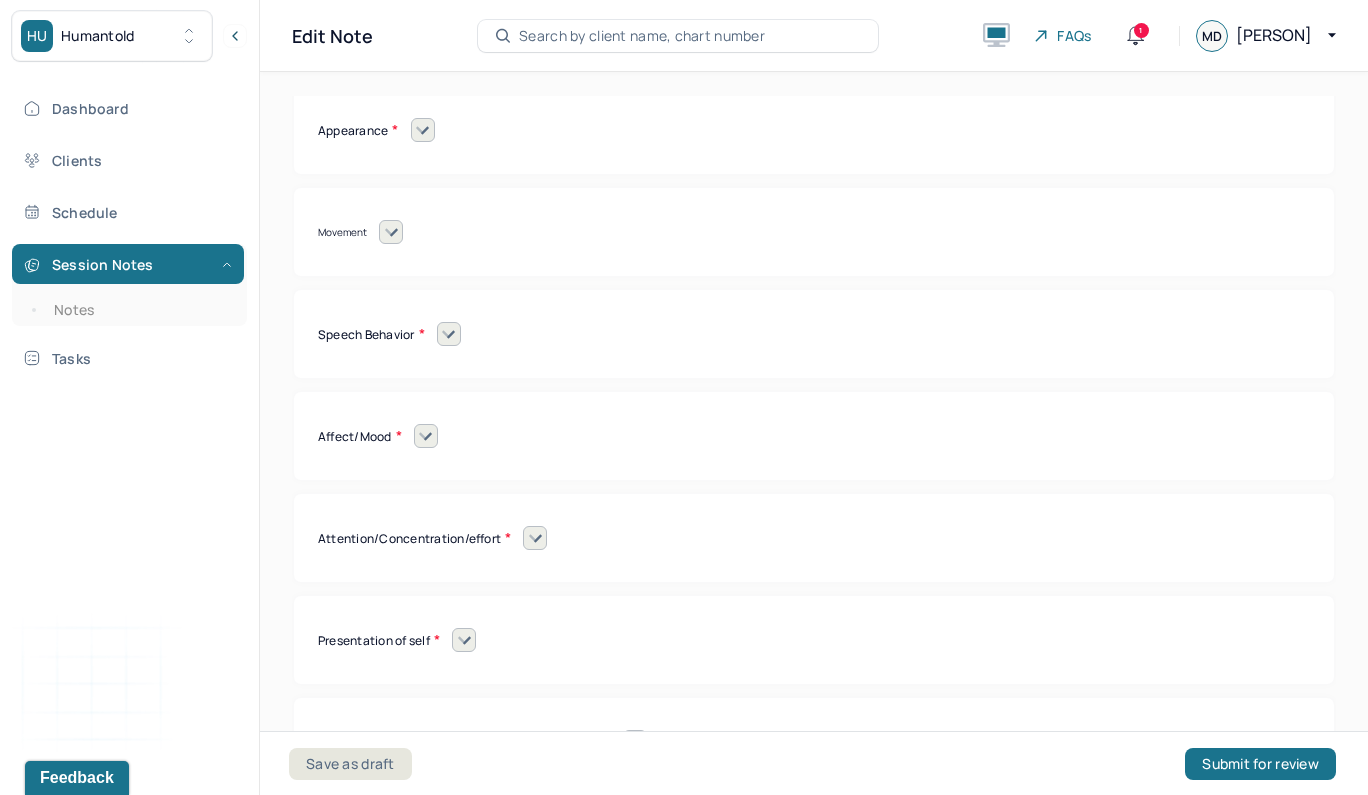 click at bounding box center [449, 334] 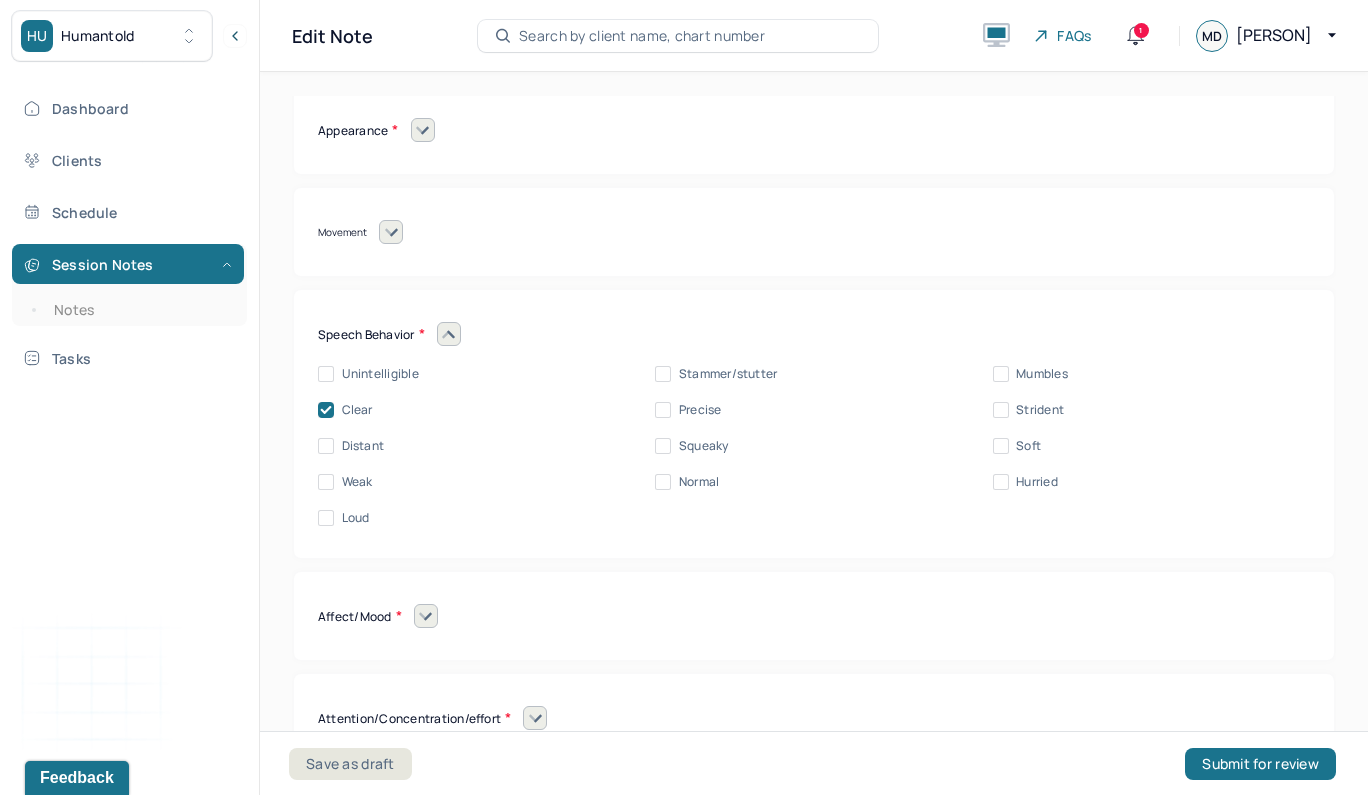click at bounding box center [449, 334] 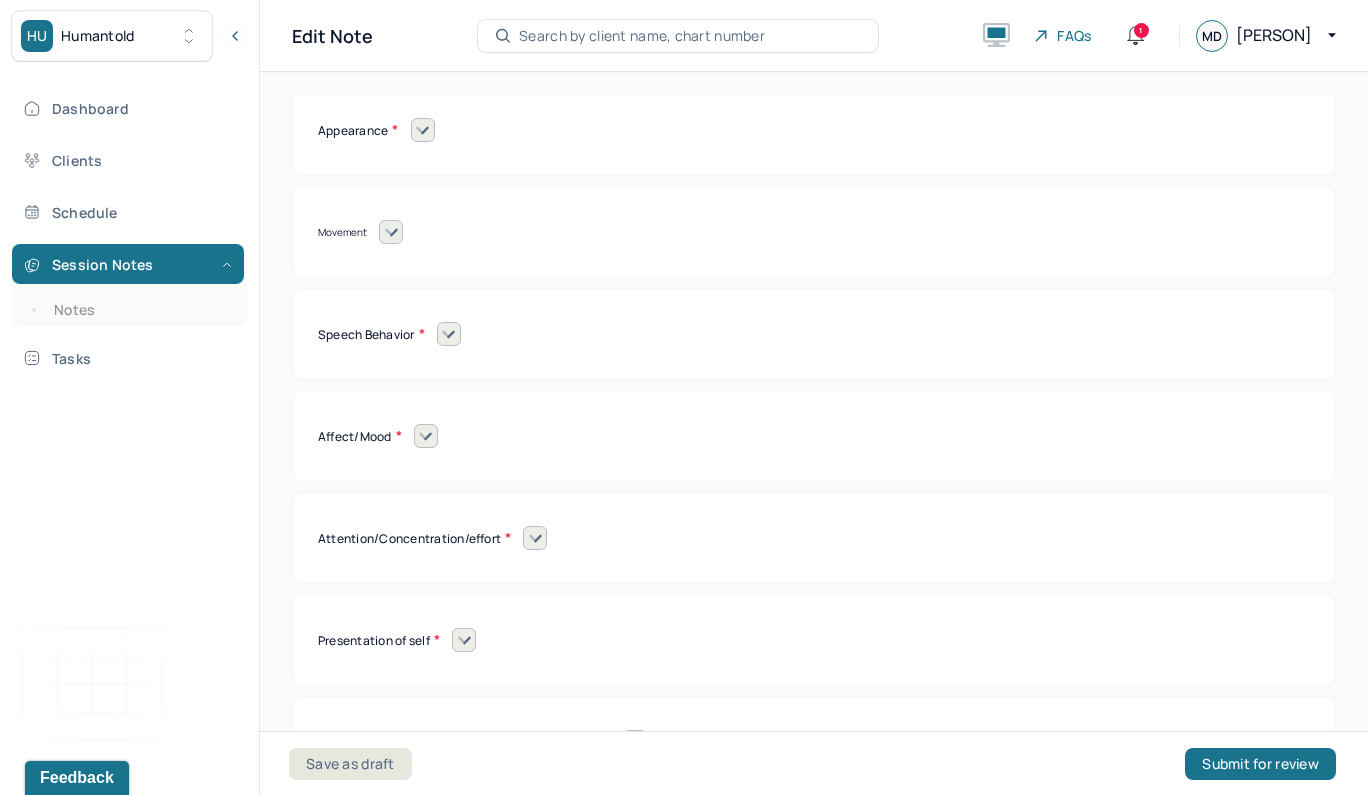 click 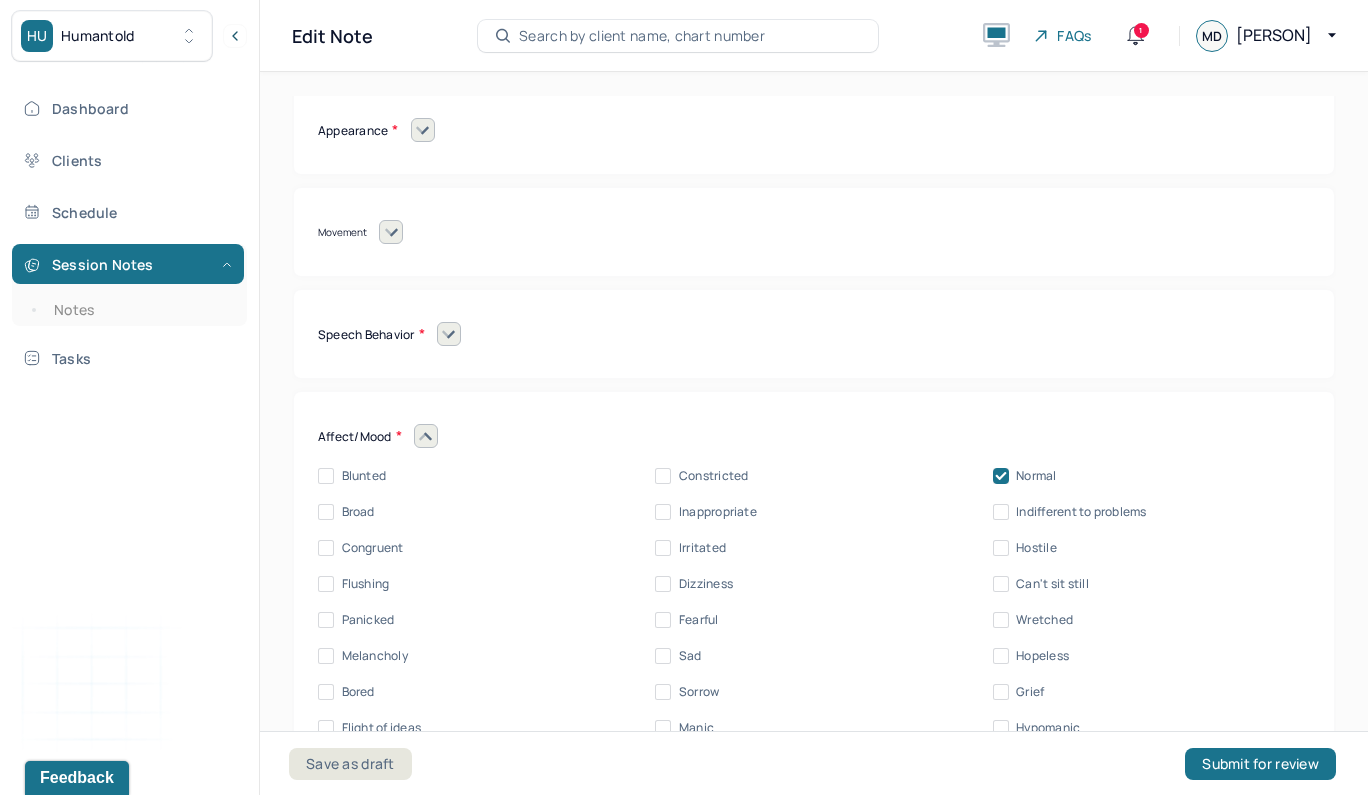 click 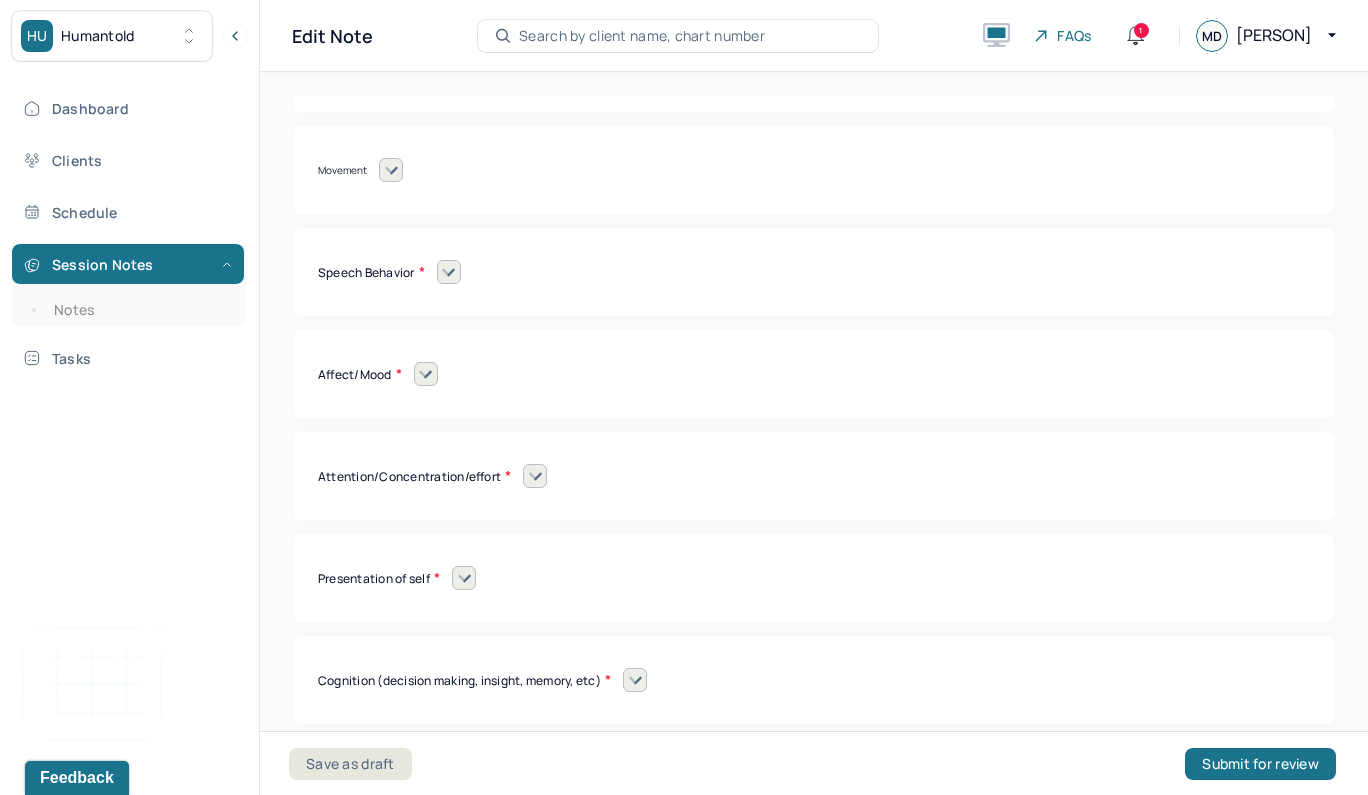 scroll, scrollTop: 16578, scrollLeft: 0, axis: vertical 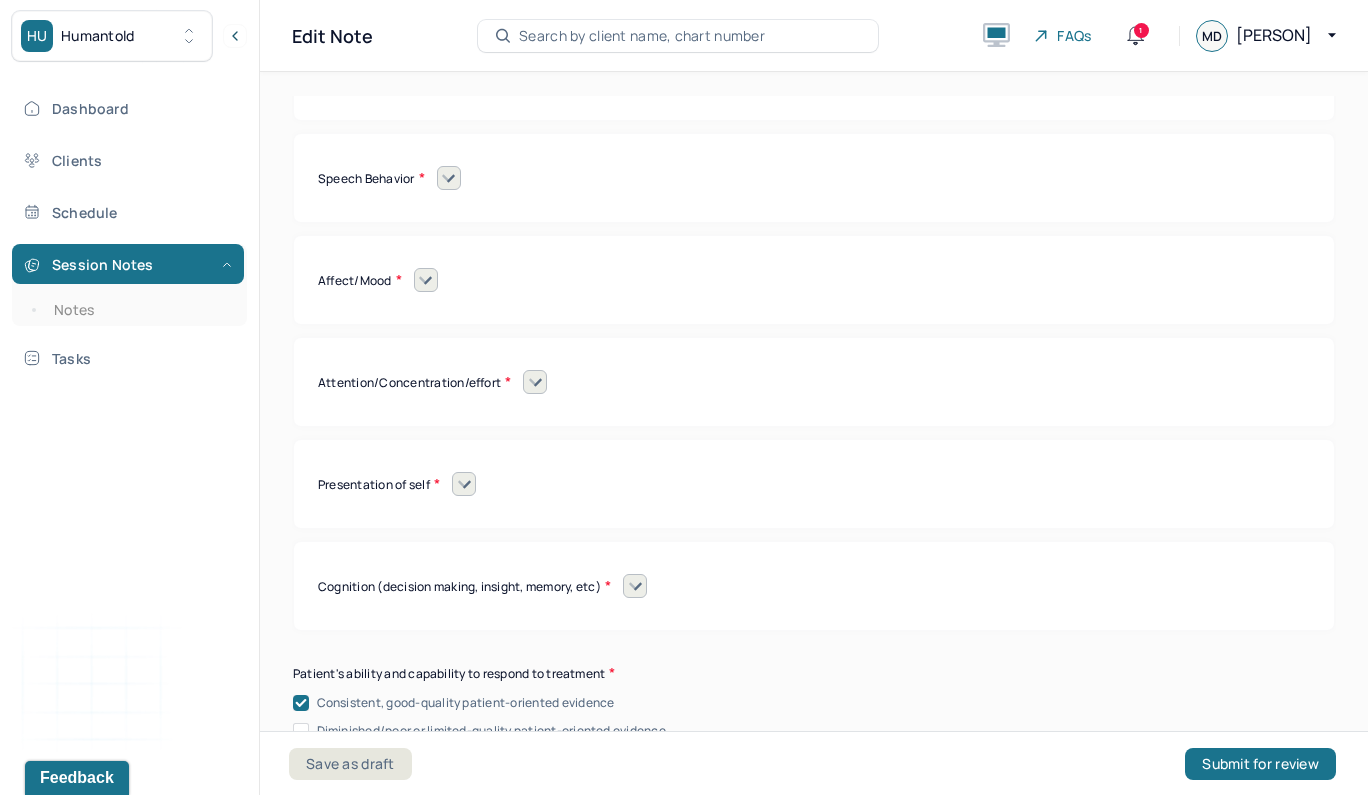 click 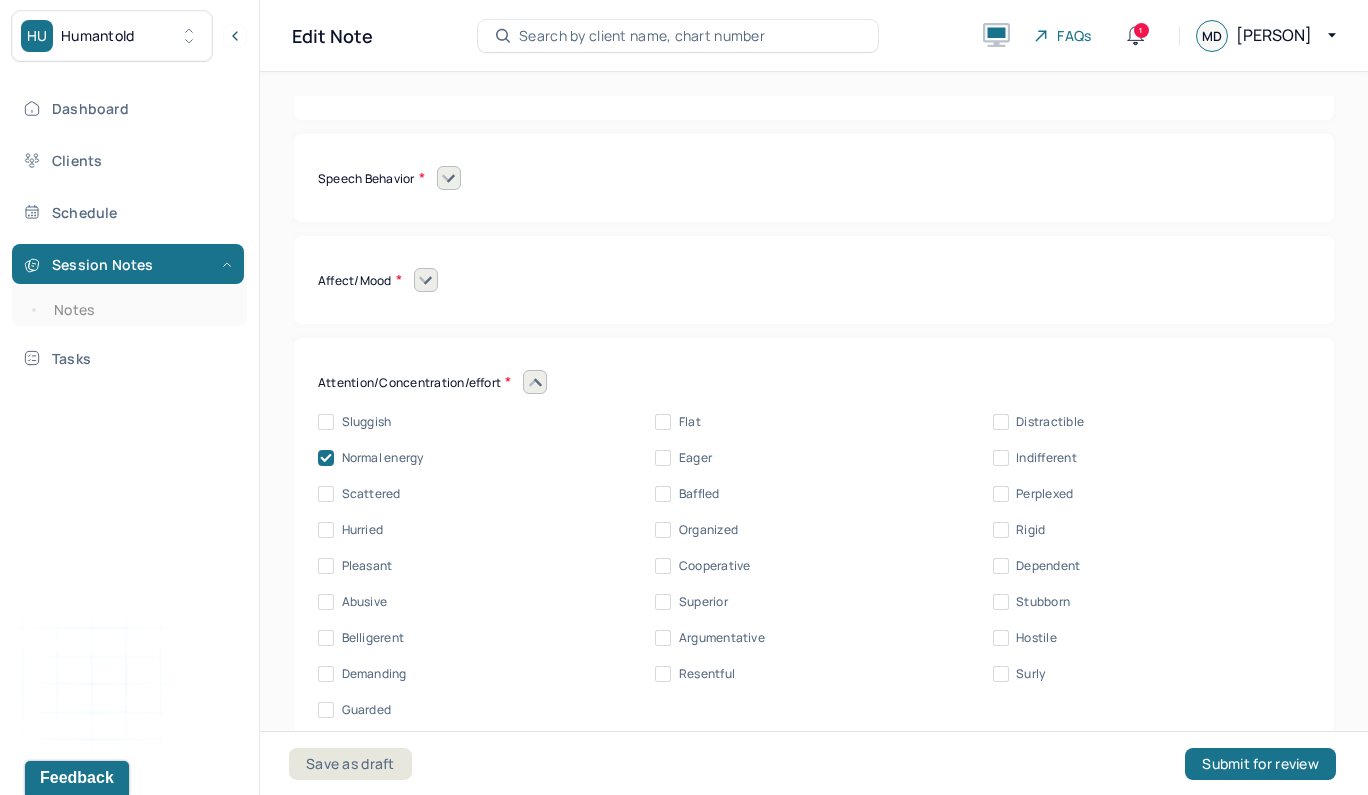 click 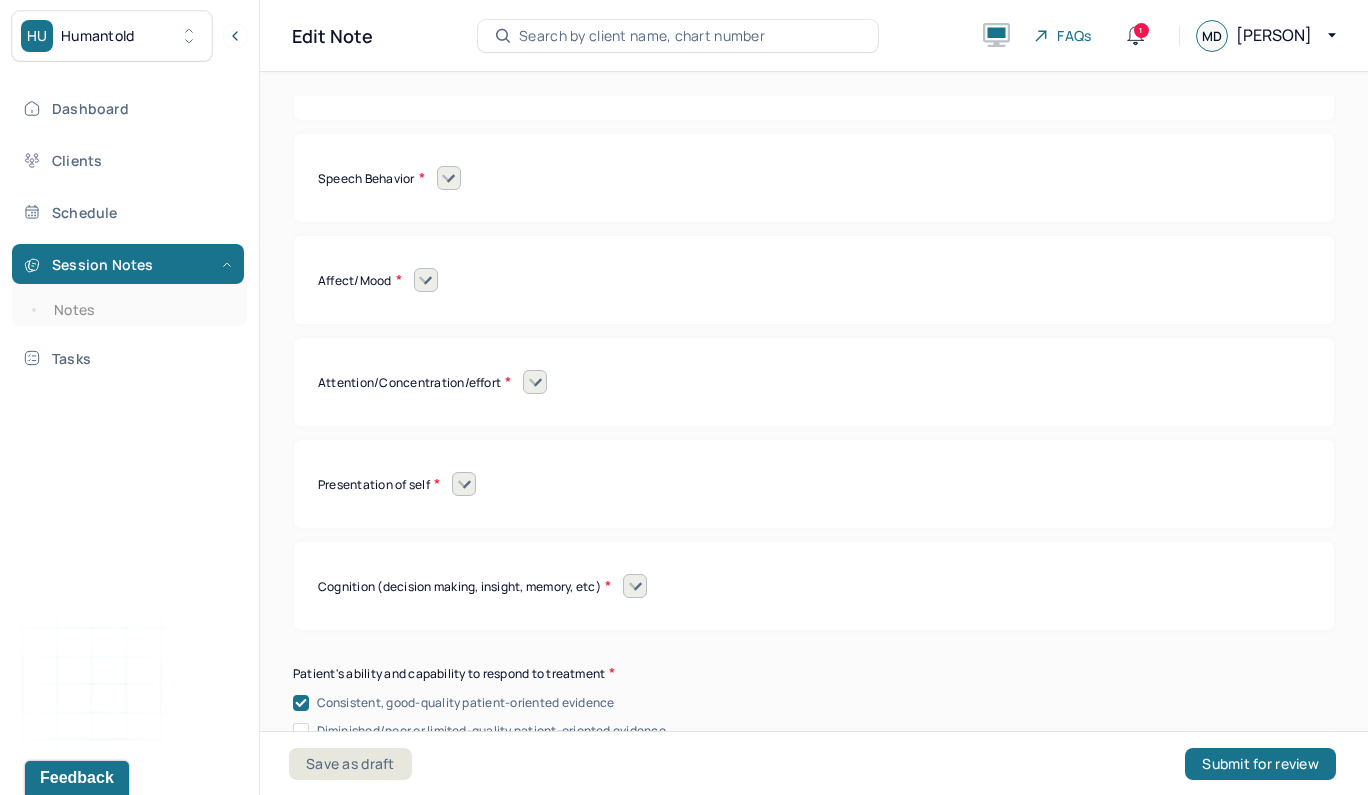 scroll, scrollTop: 16640, scrollLeft: 0, axis: vertical 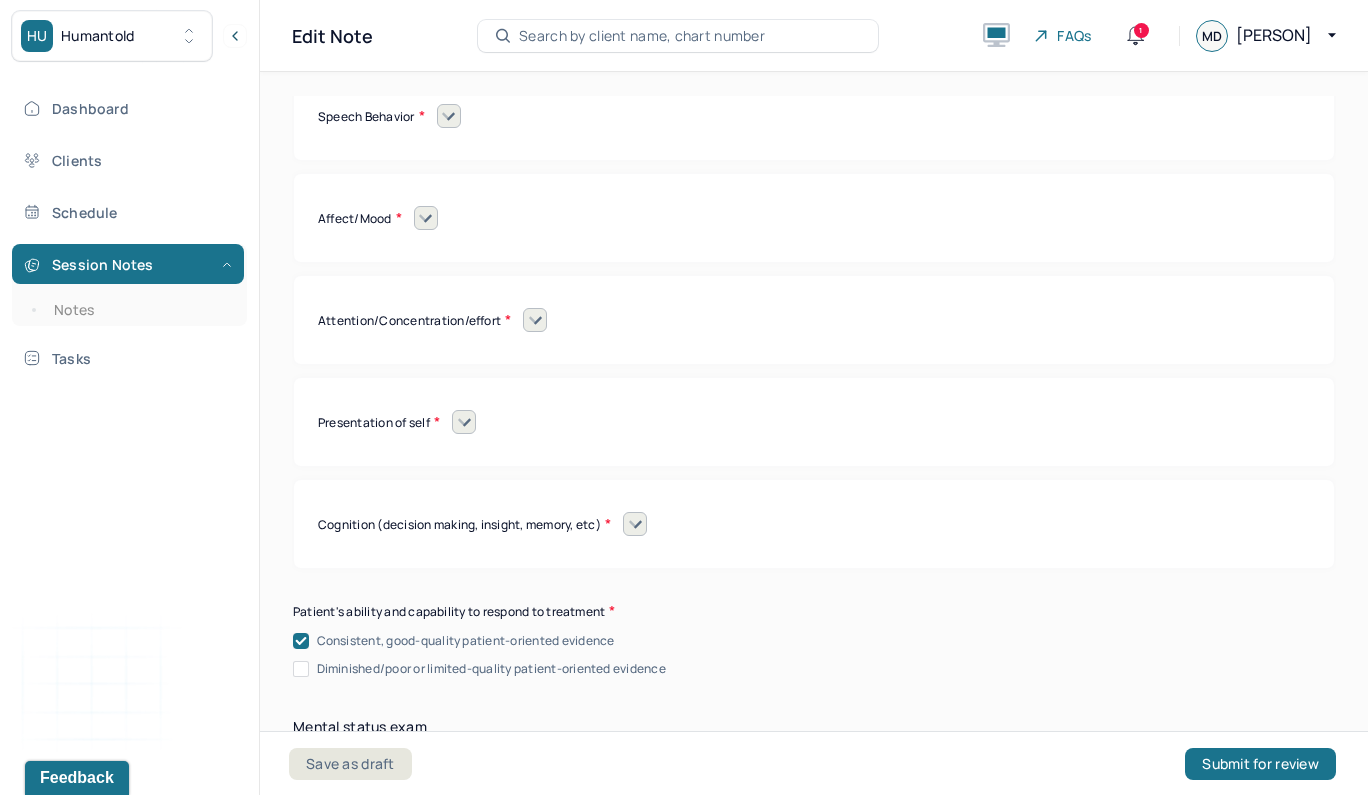 click 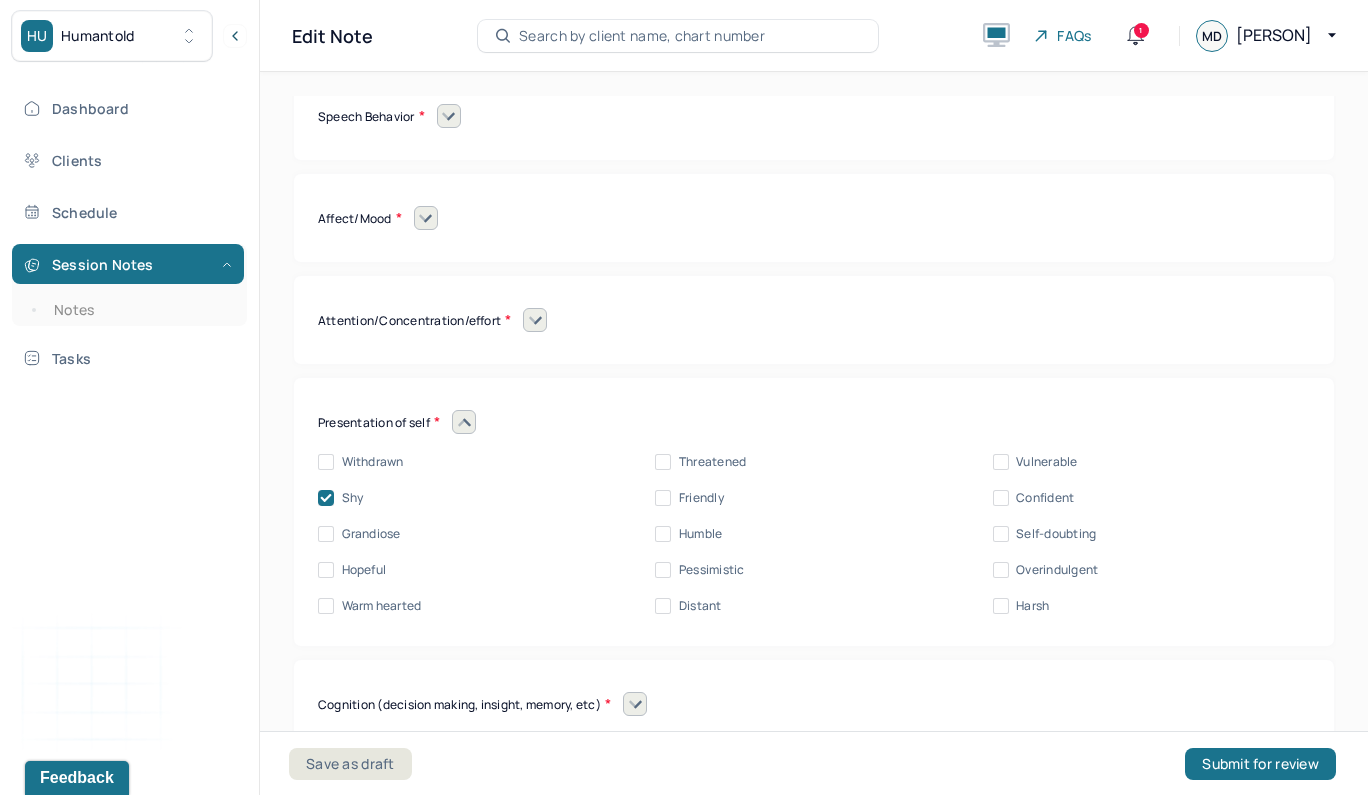 click 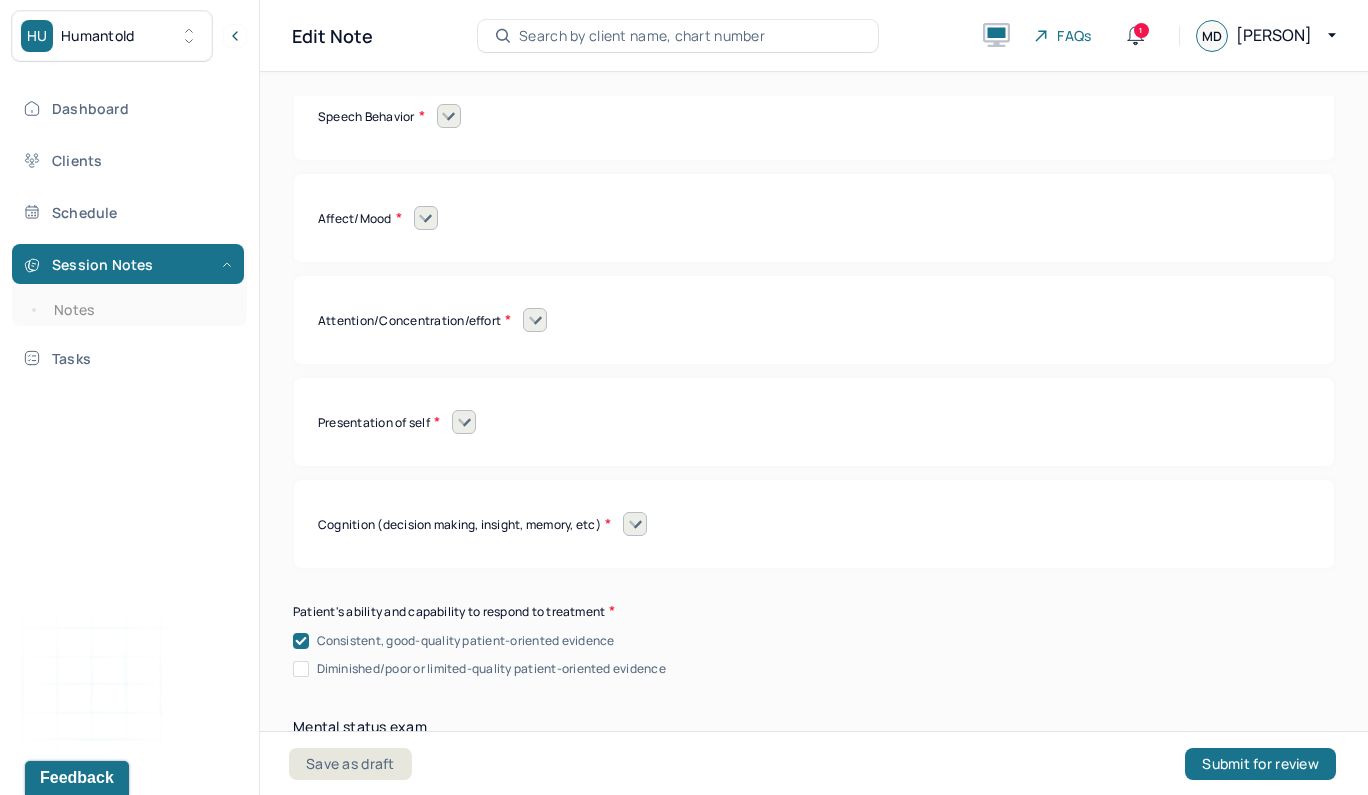 click 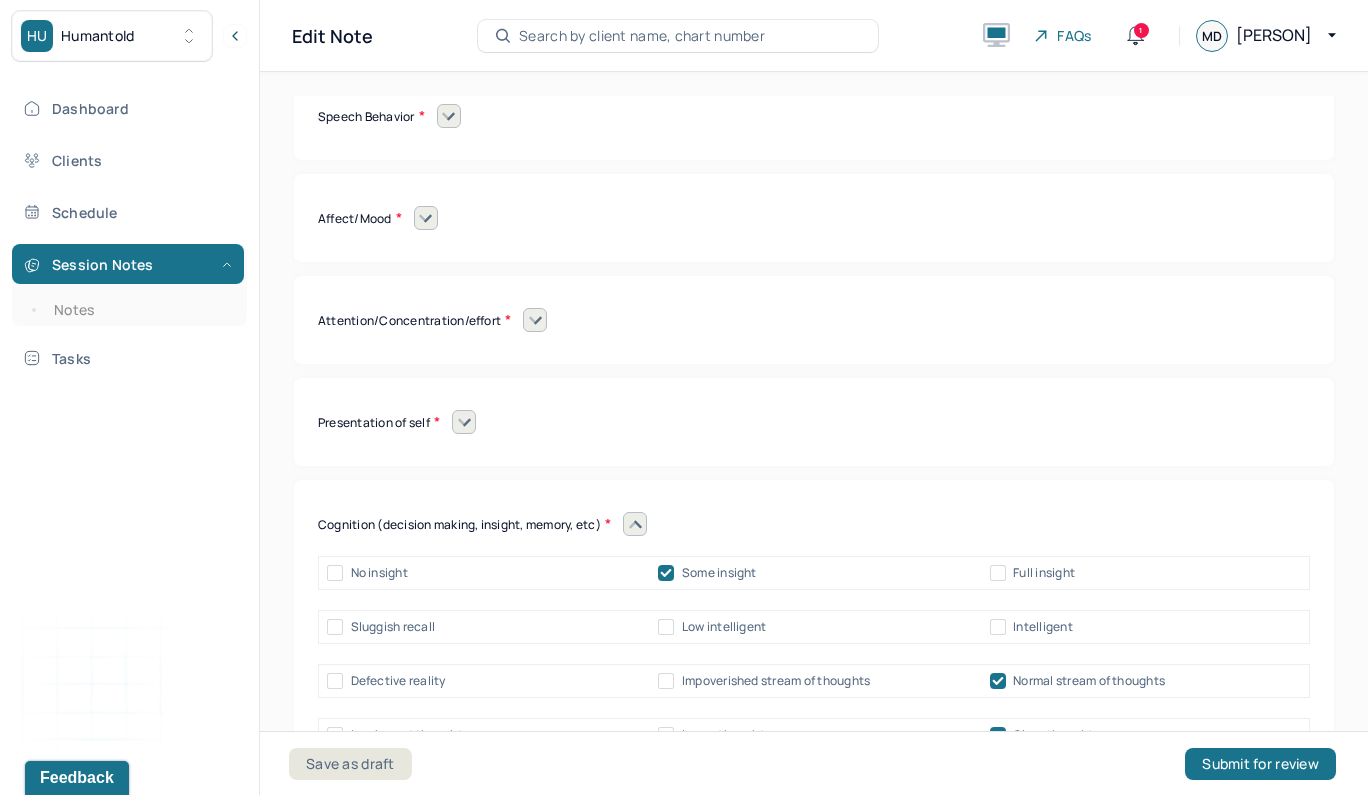 click 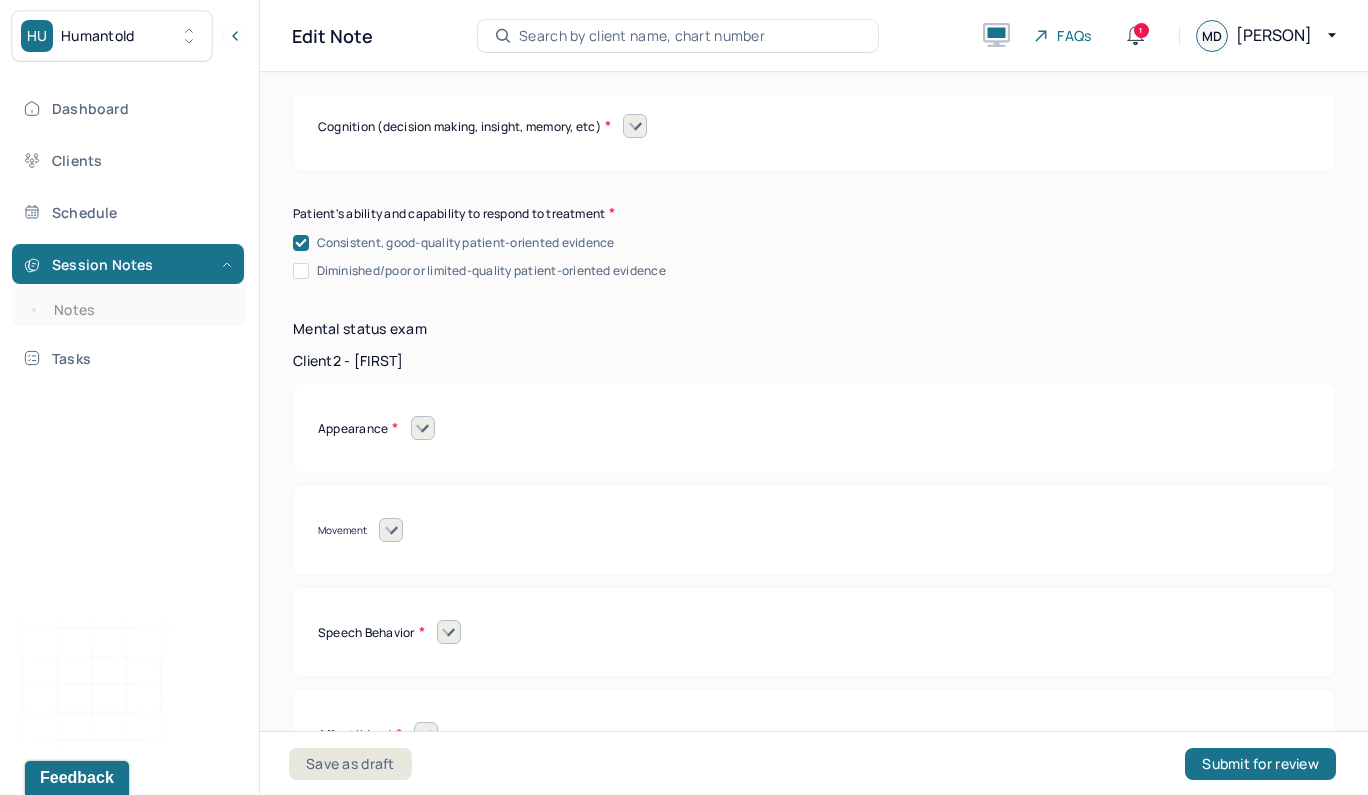 scroll, scrollTop: 17144, scrollLeft: 0, axis: vertical 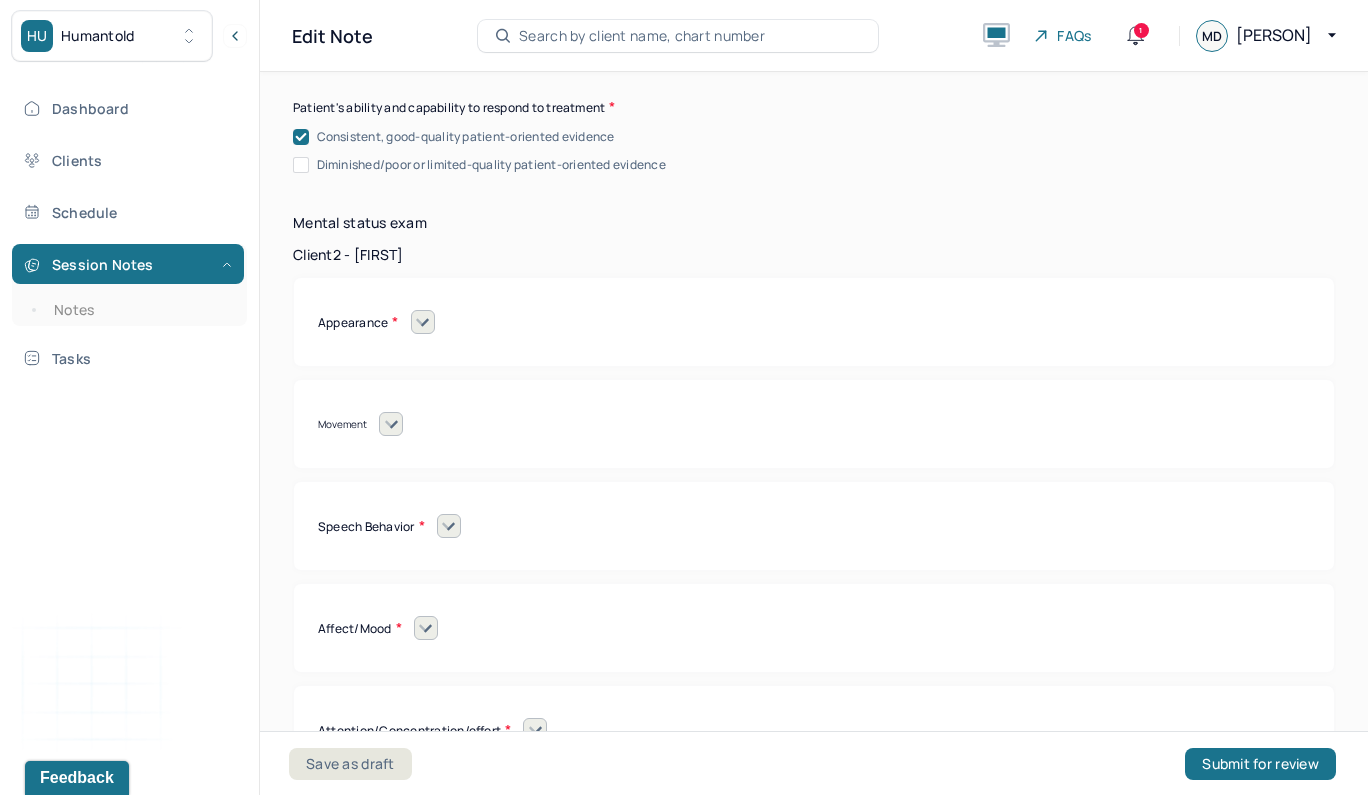 click 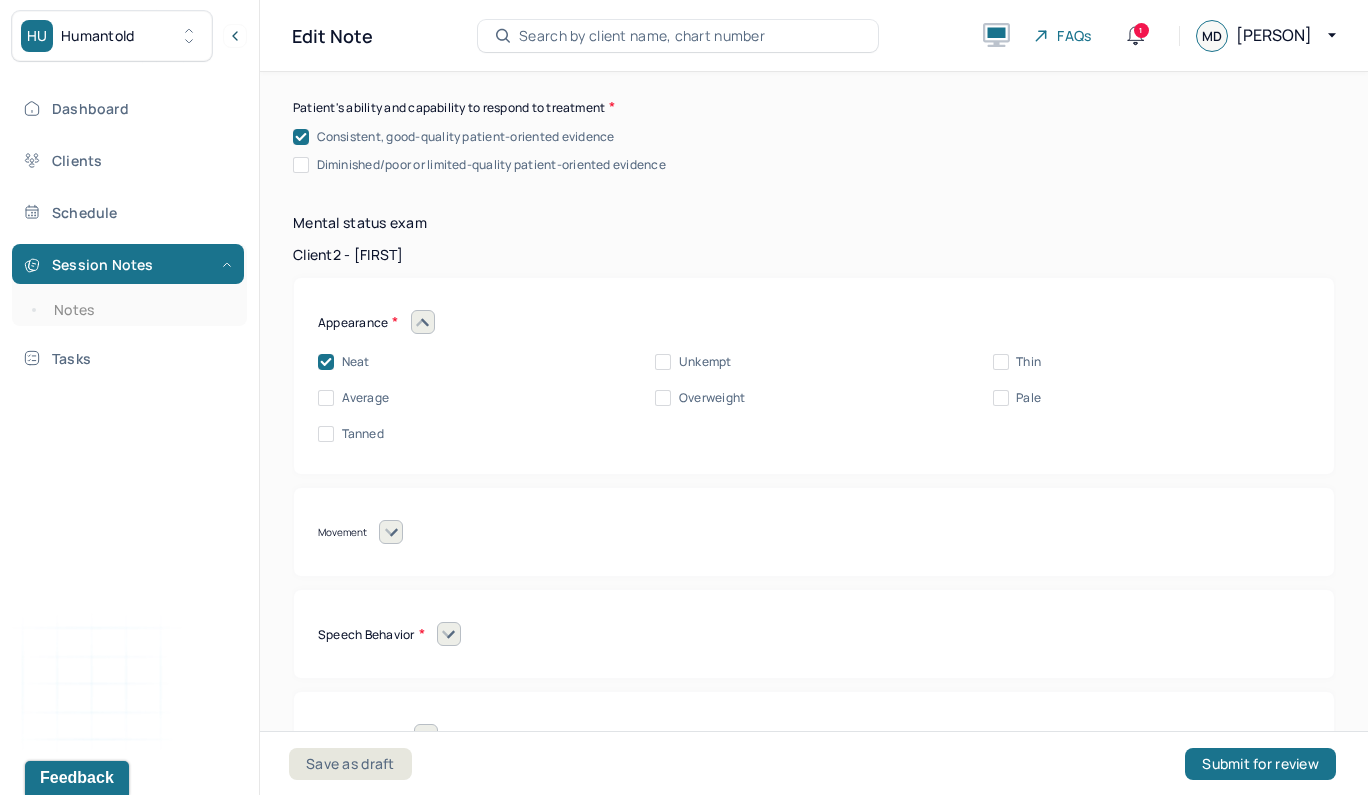 click 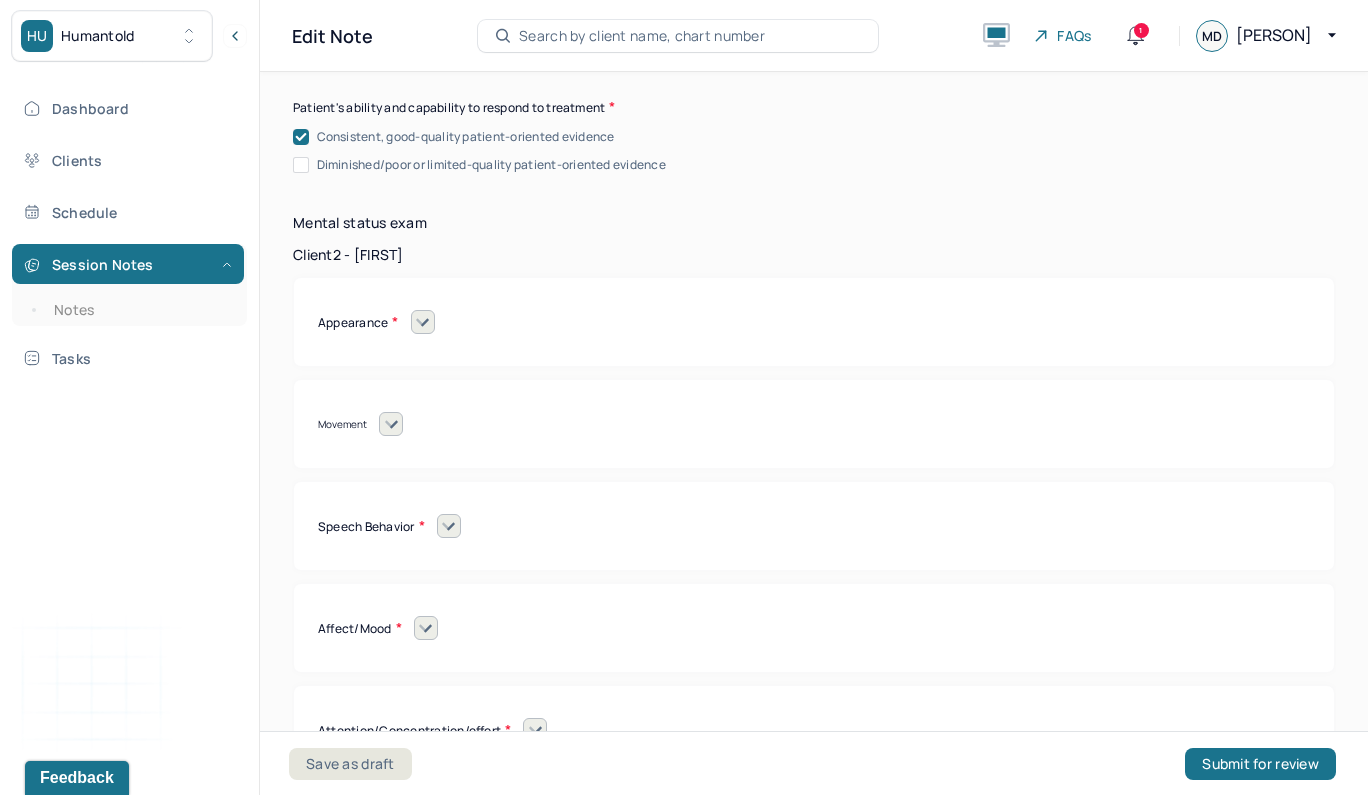click 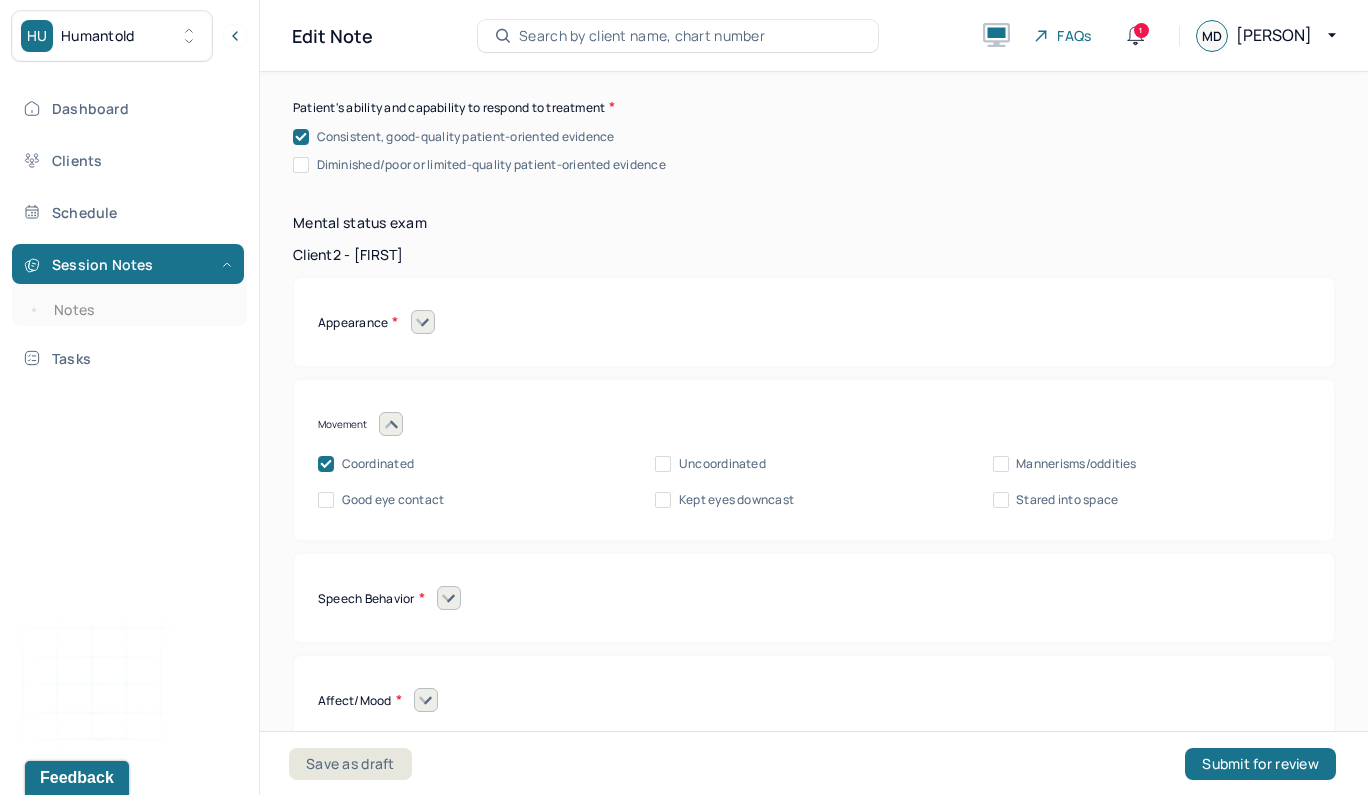 click 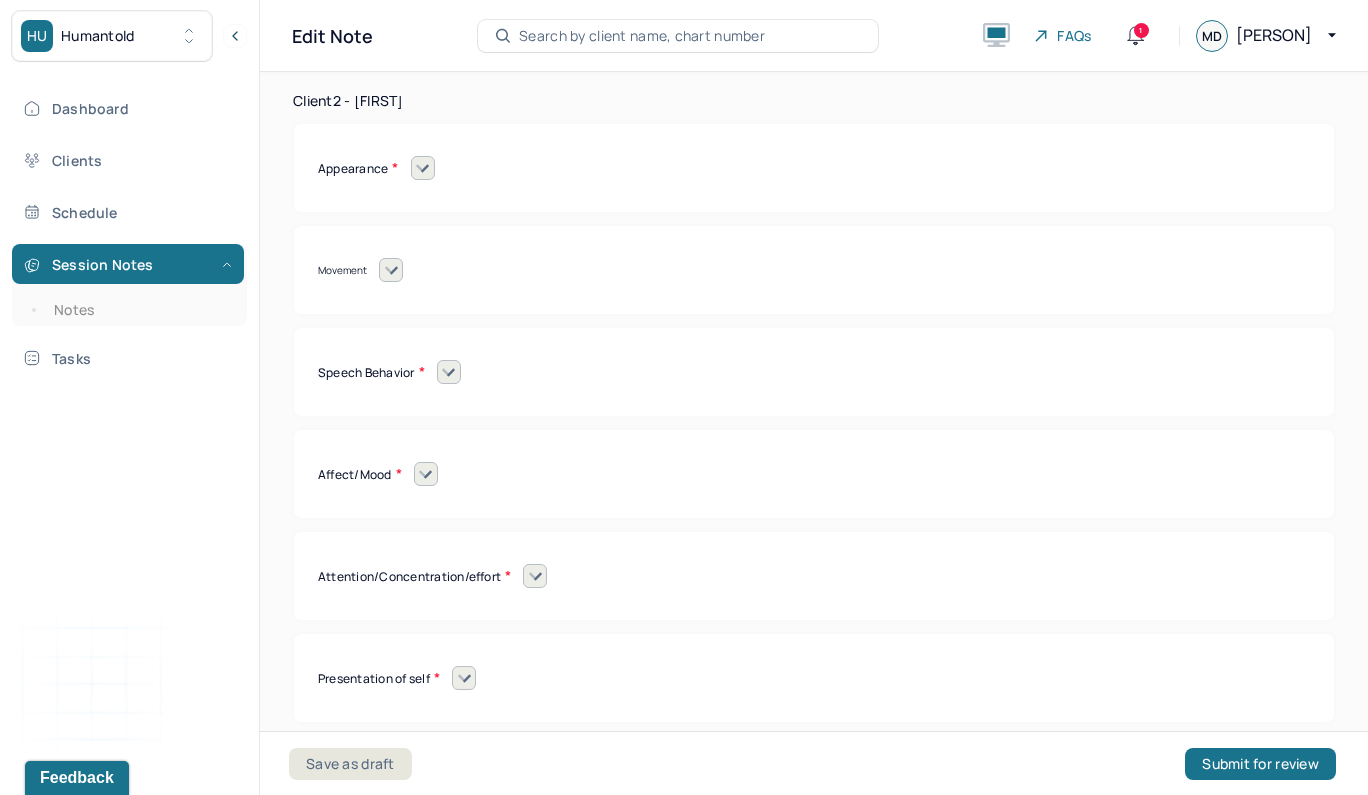 scroll, scrollTop: 17303, scrollLeft: 0, axis: vertical 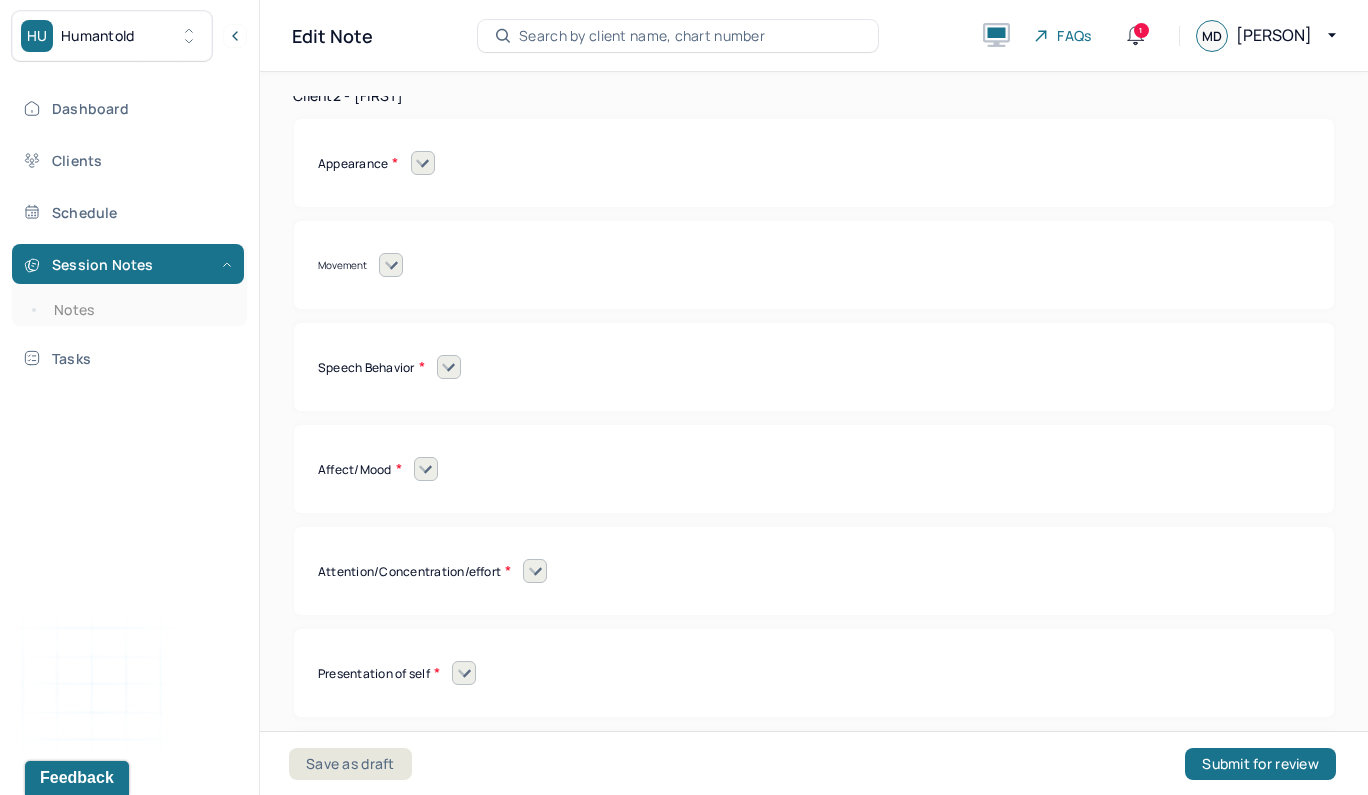 click at bounding box center [449, -547] 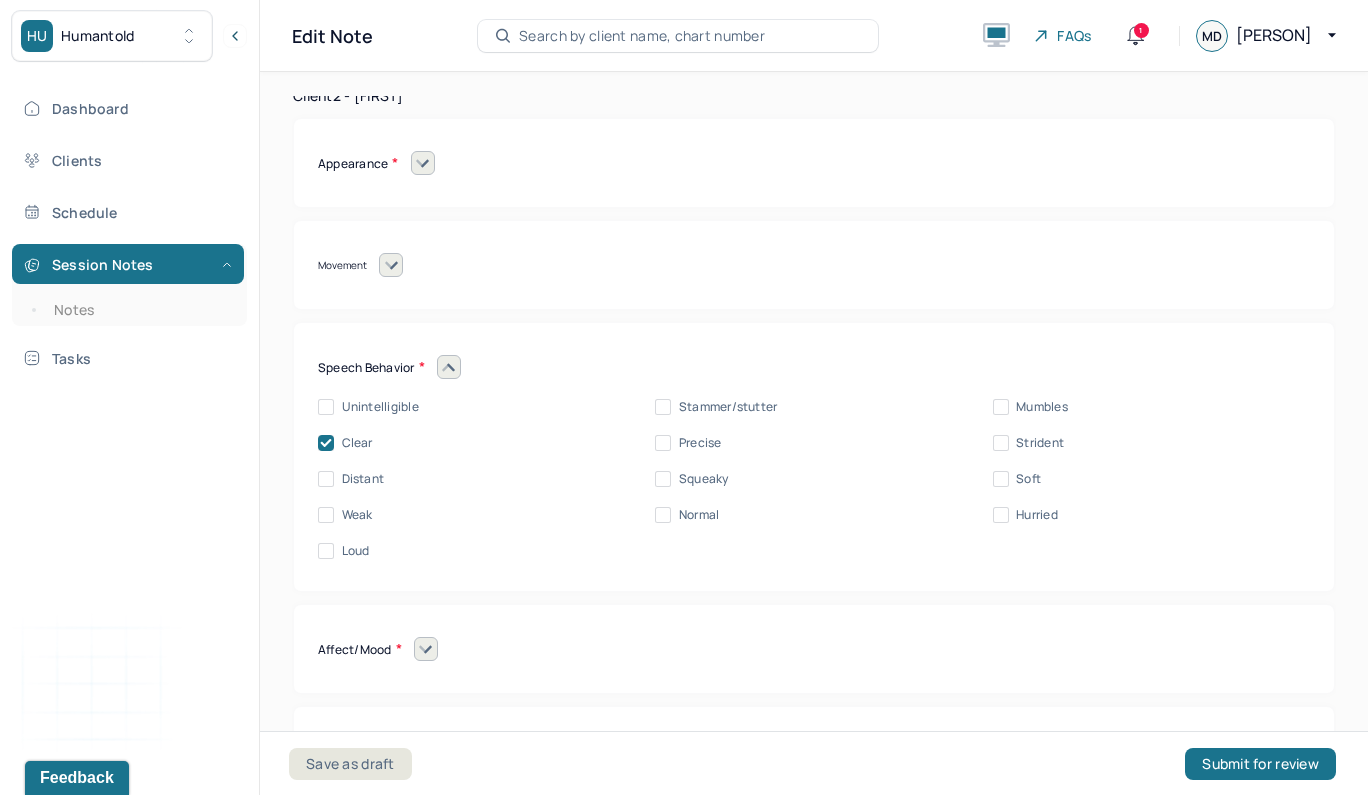 click at bounding box center [449, -547] 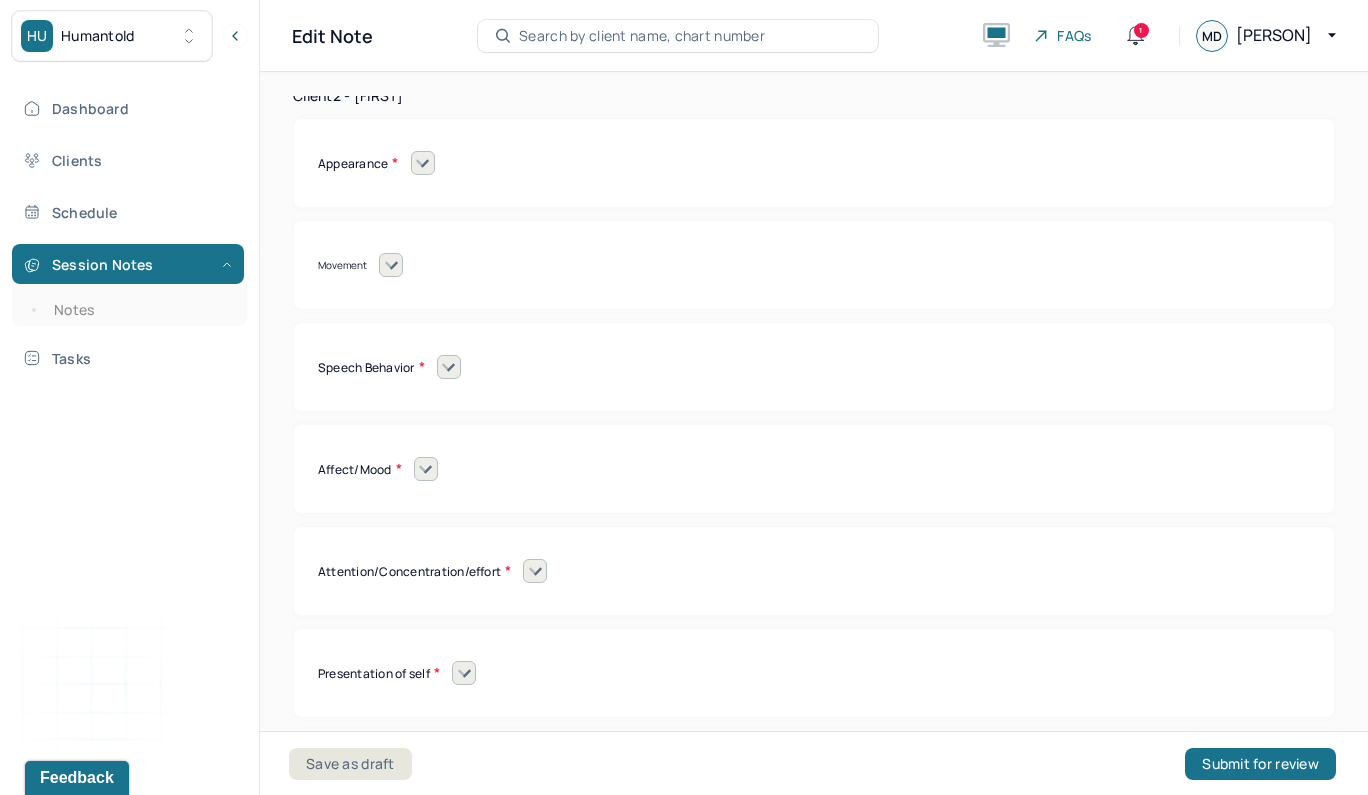 click at bounding box center (426, -445) 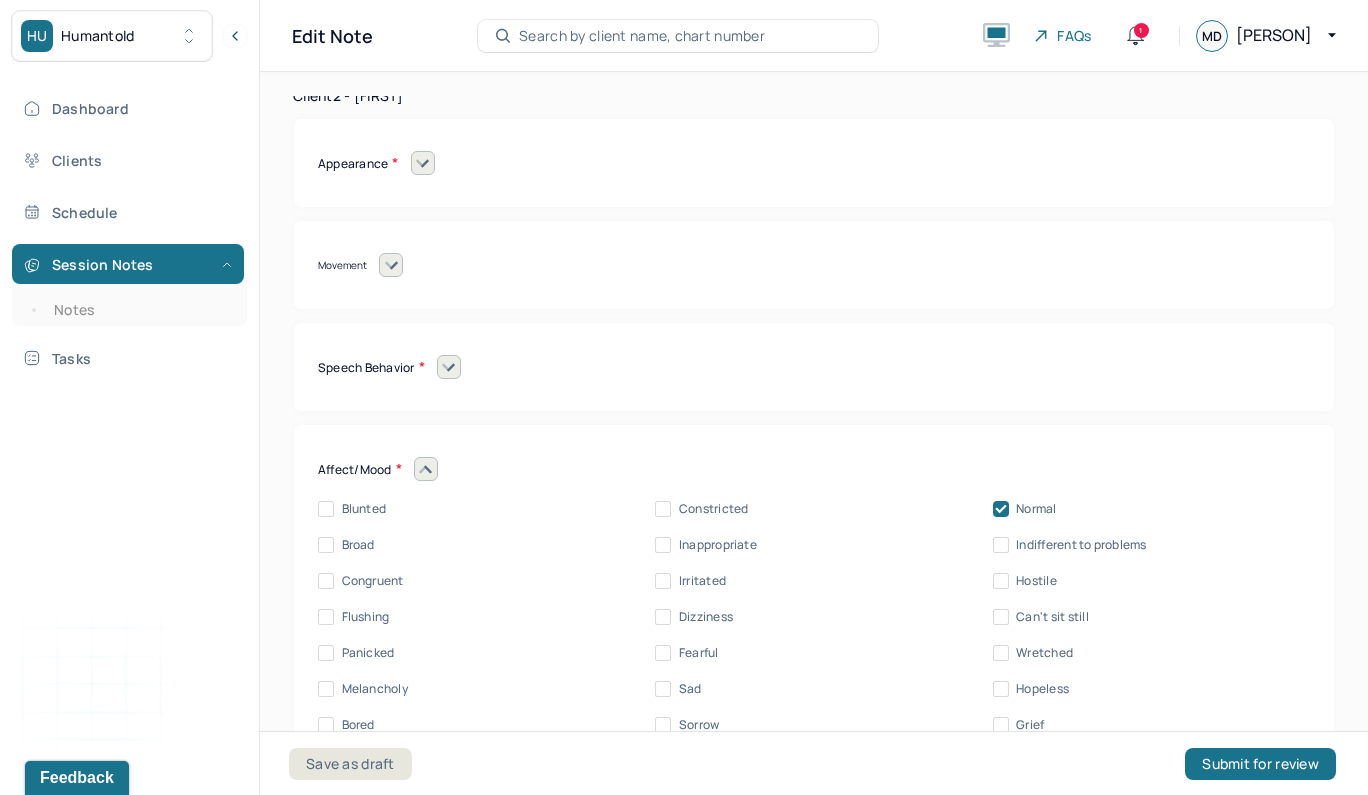 click at bounding box center (426, -445) 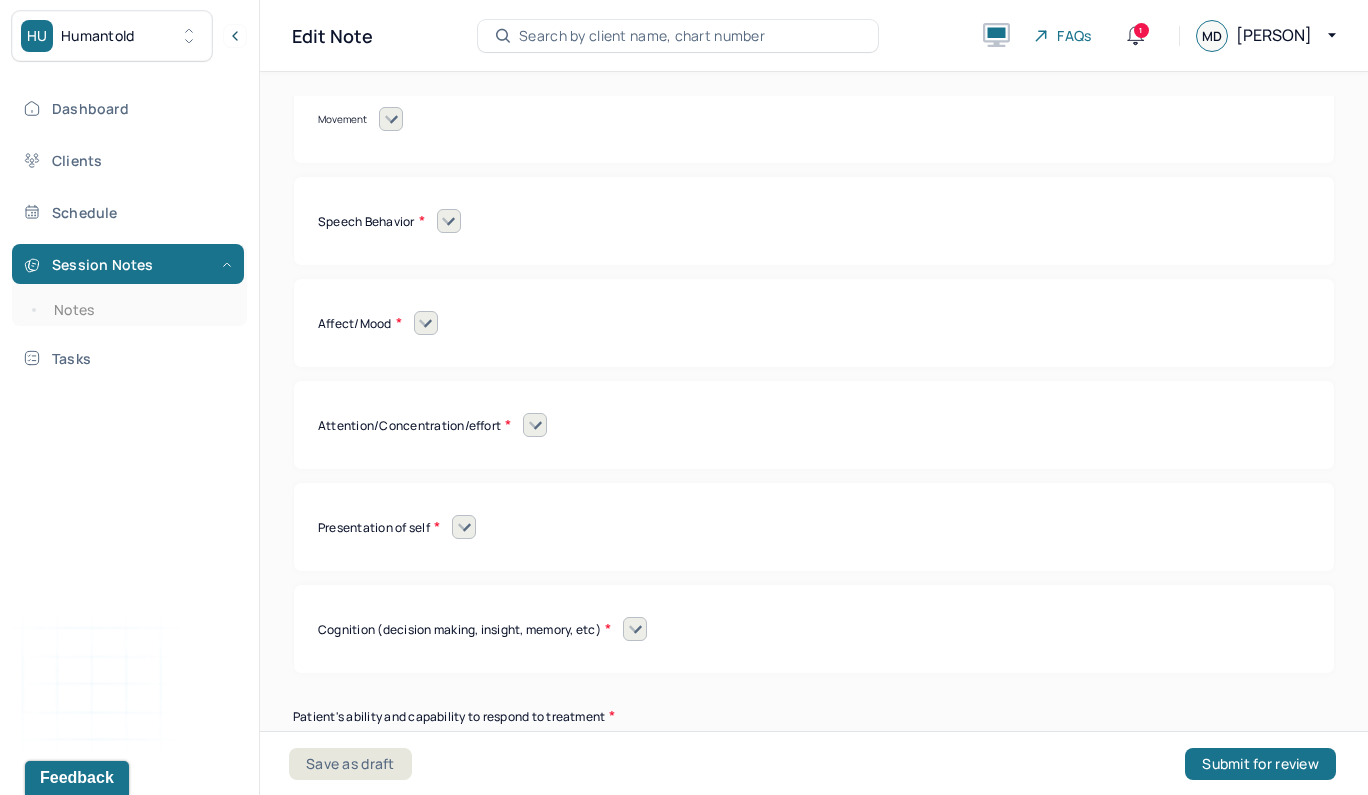 scroll, scrollTop: 17490, scrollLeft: 0, axis: vertical 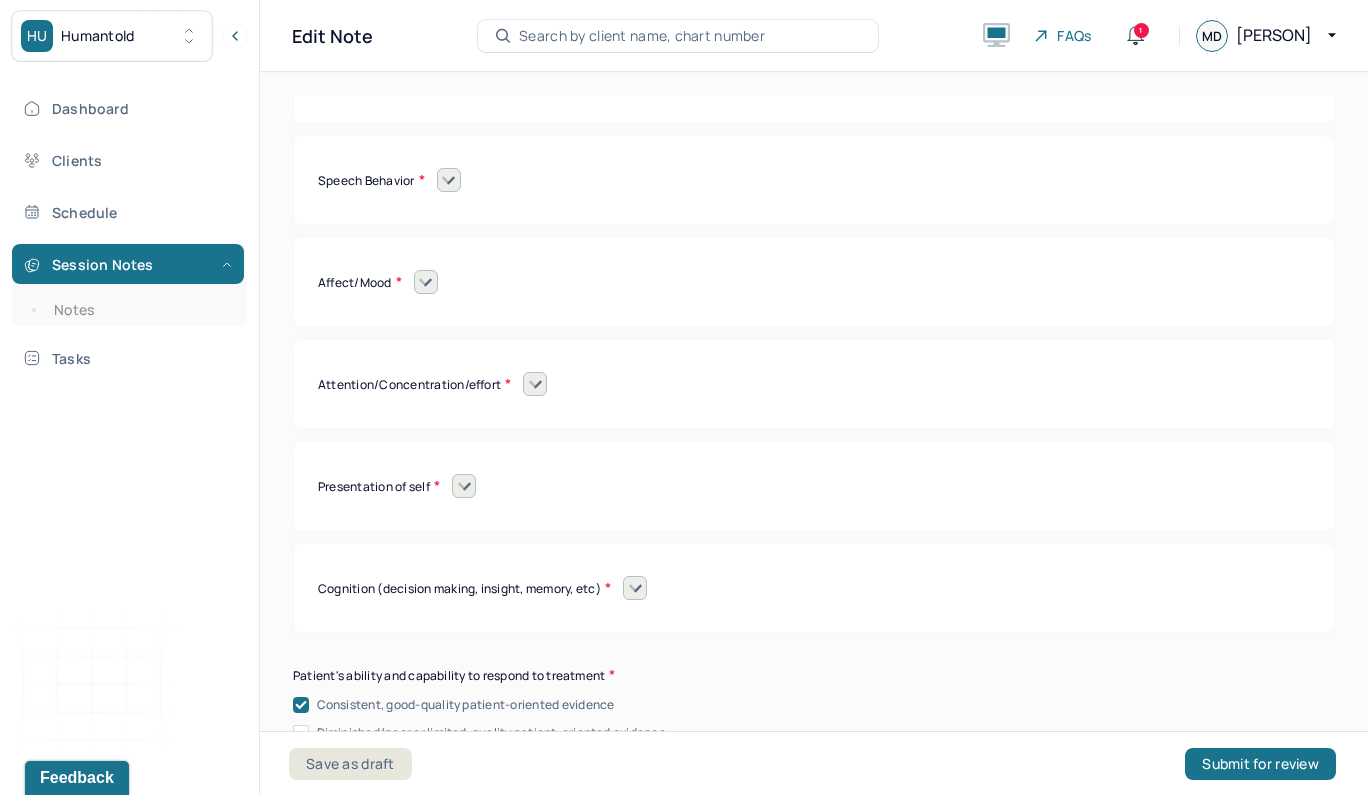 click 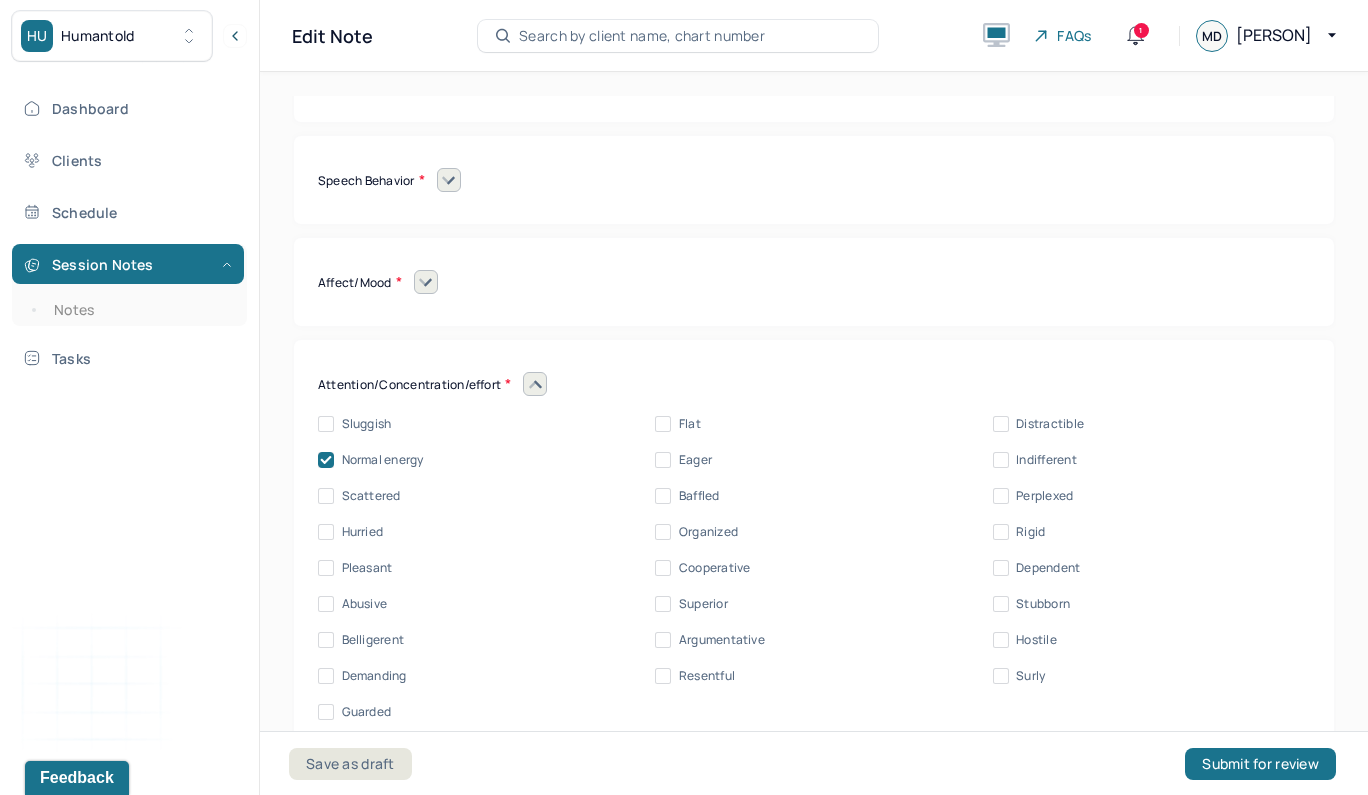 click 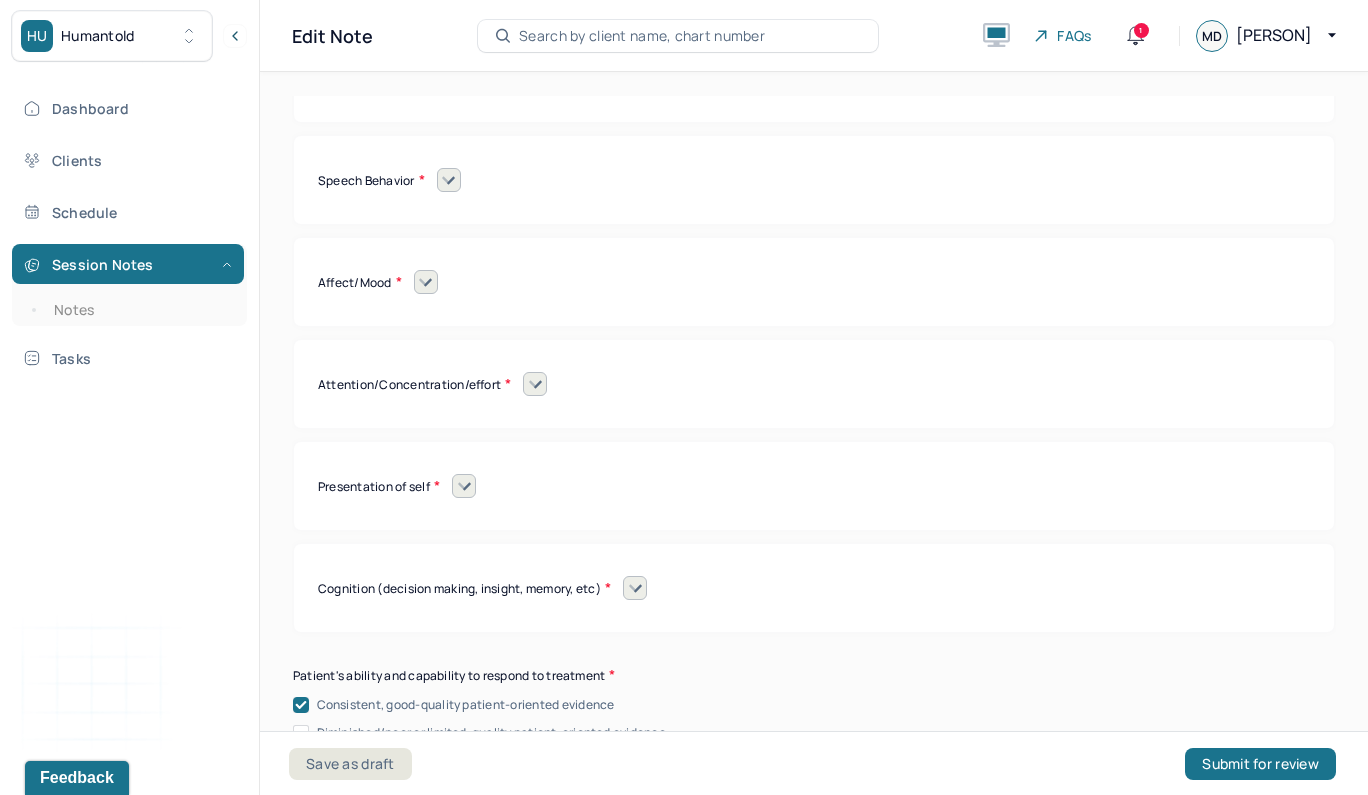 click 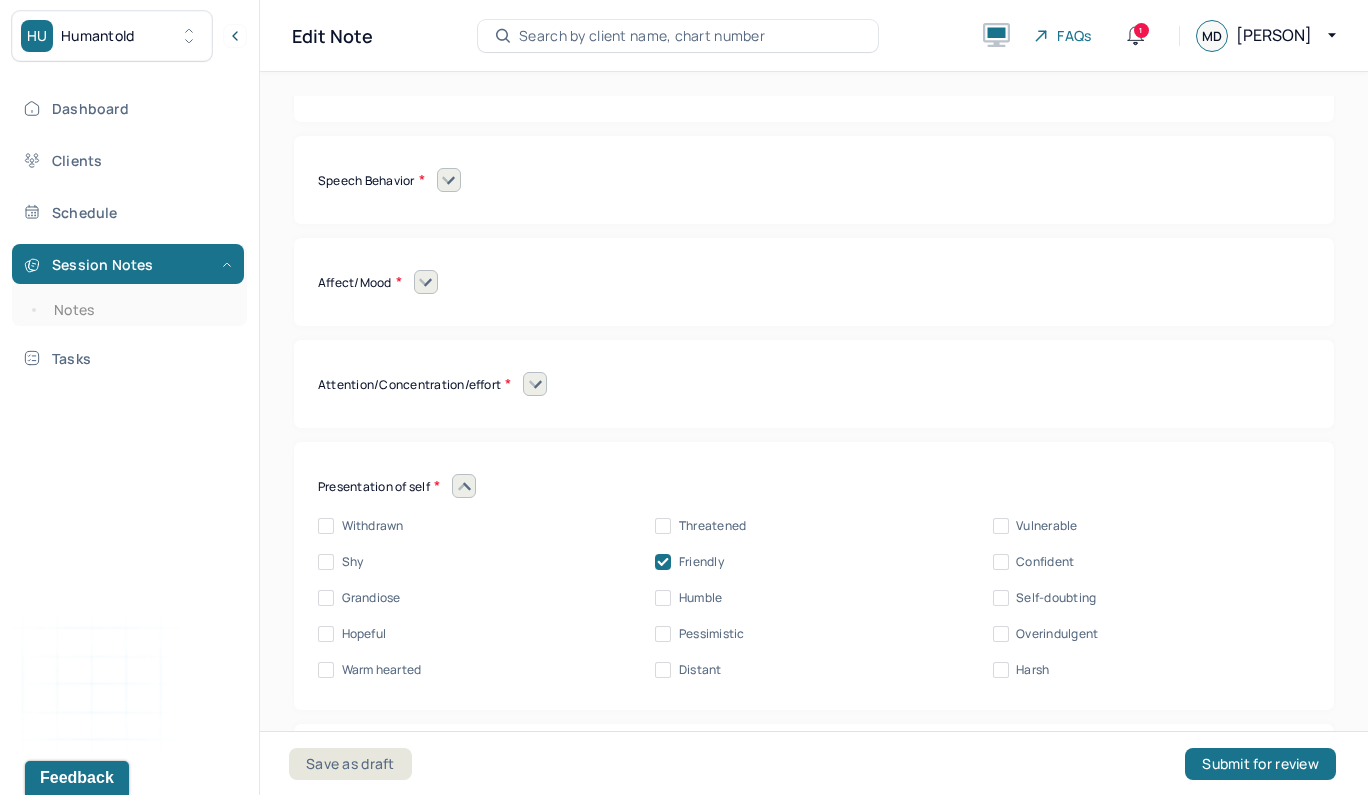 click 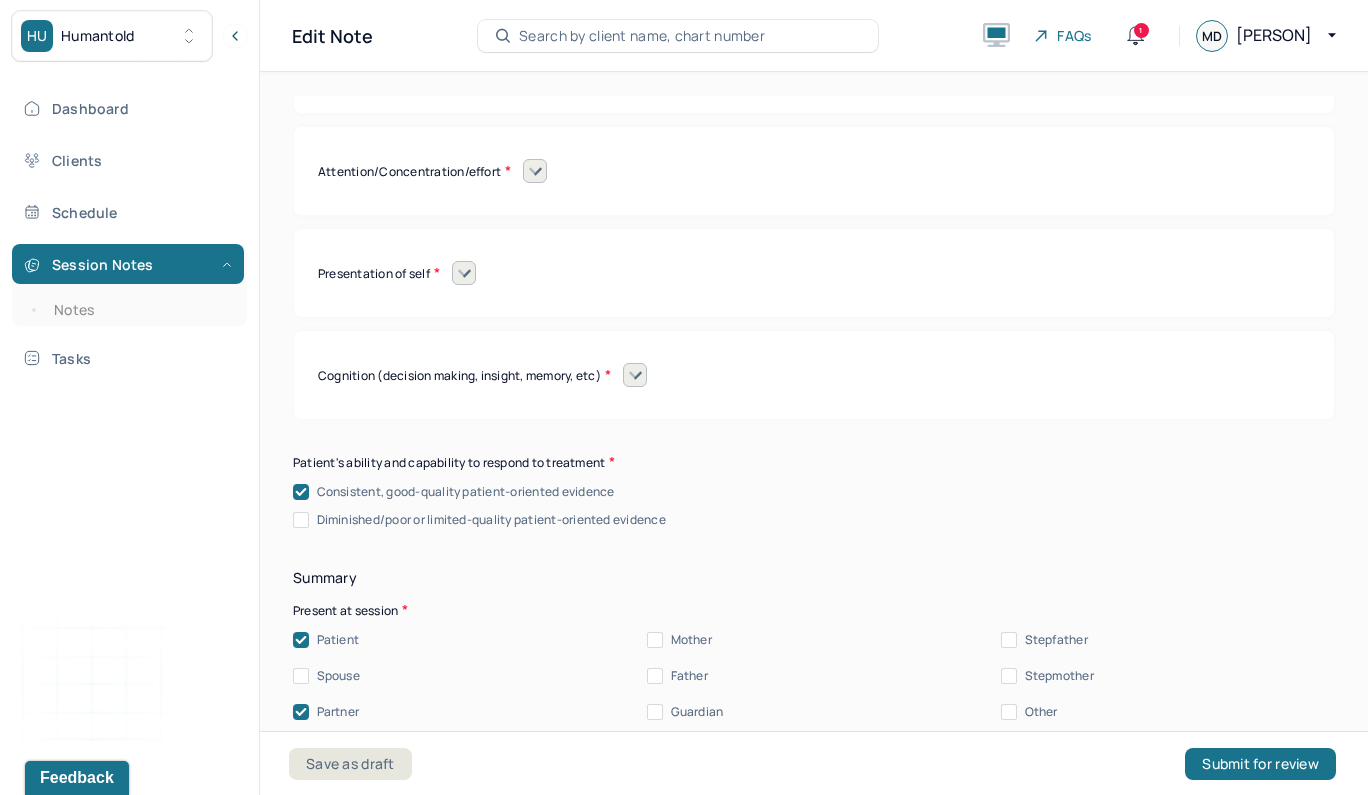 scroll, scrollTop: 17712, scrollLeft: 0, axis: vertical 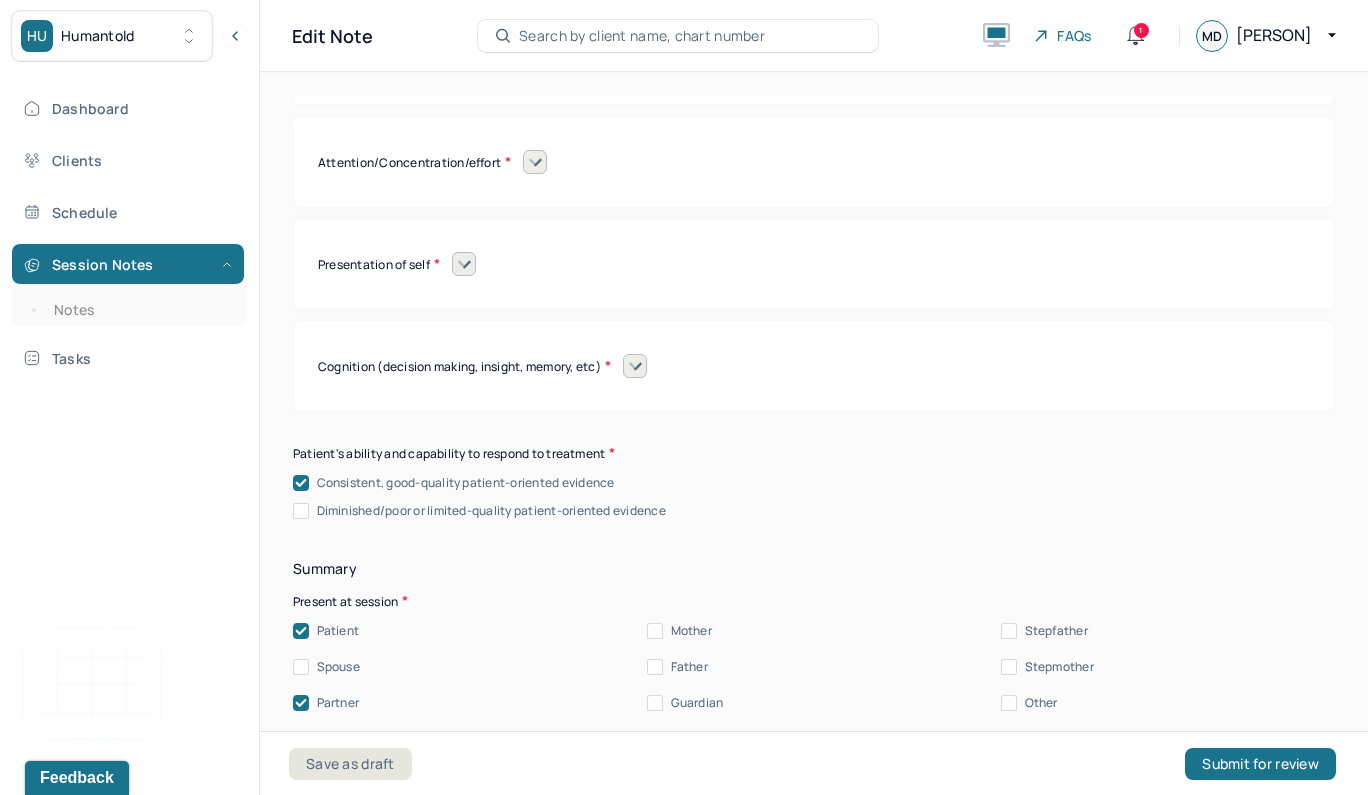 click at bounding box center [635, -548] 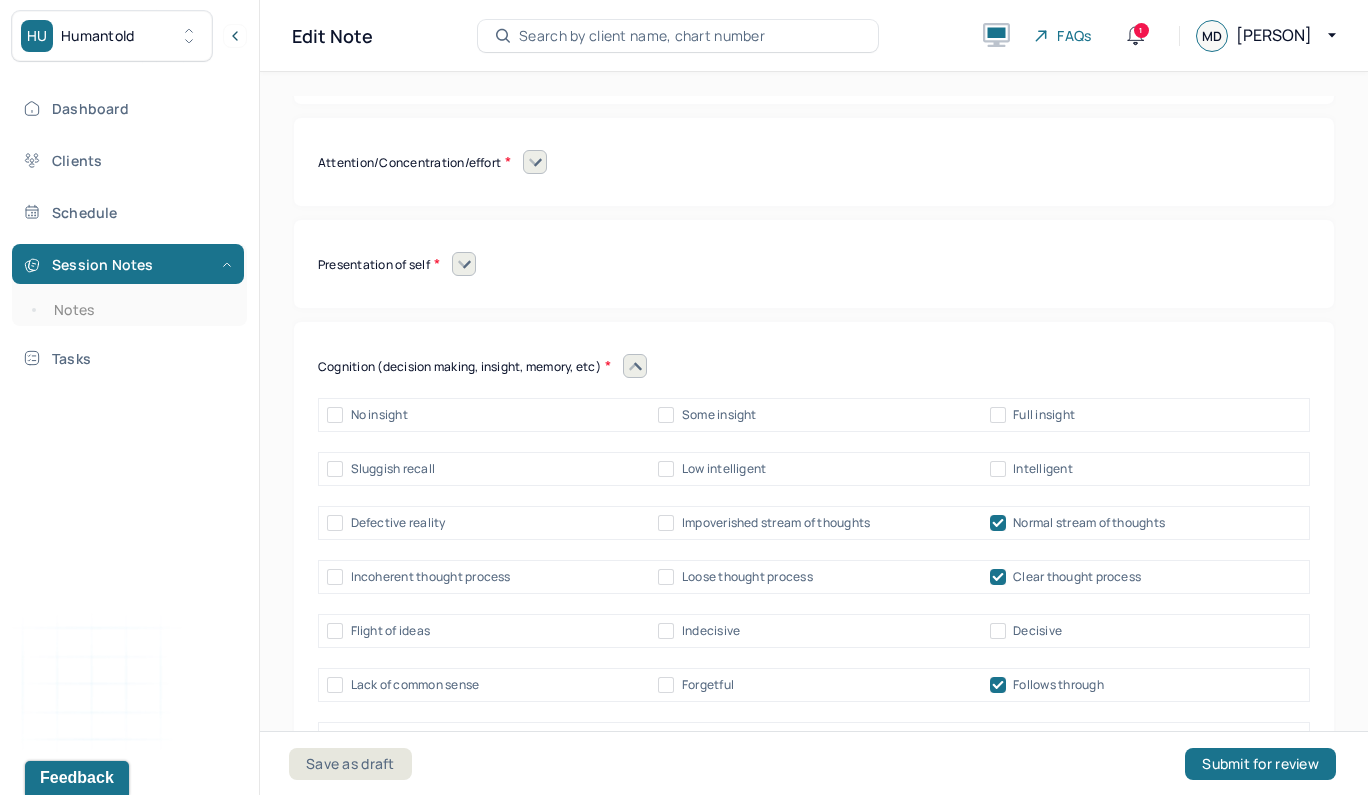 click at bounding box center [635, -548] 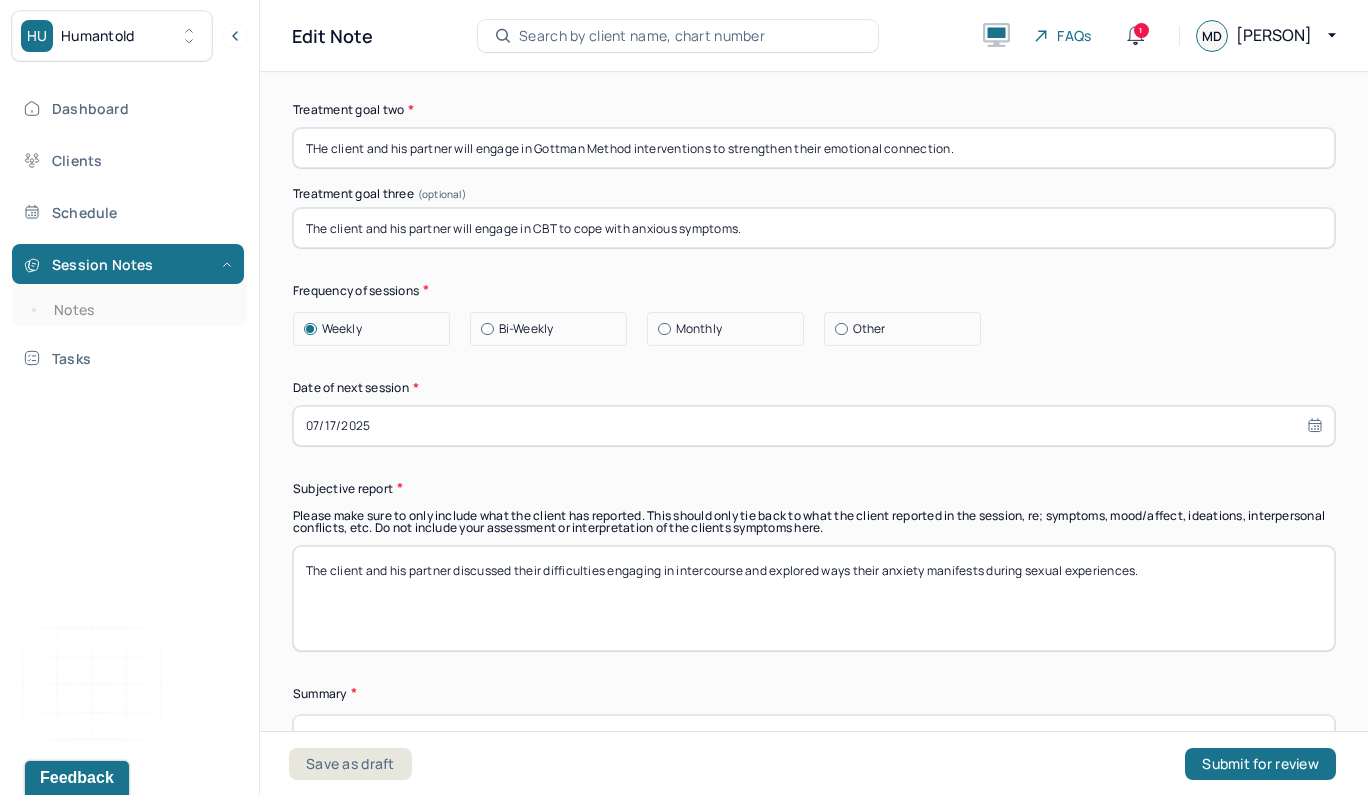 scroll, scrollTop: 18984, scrollLeft: 0, axis: vertical 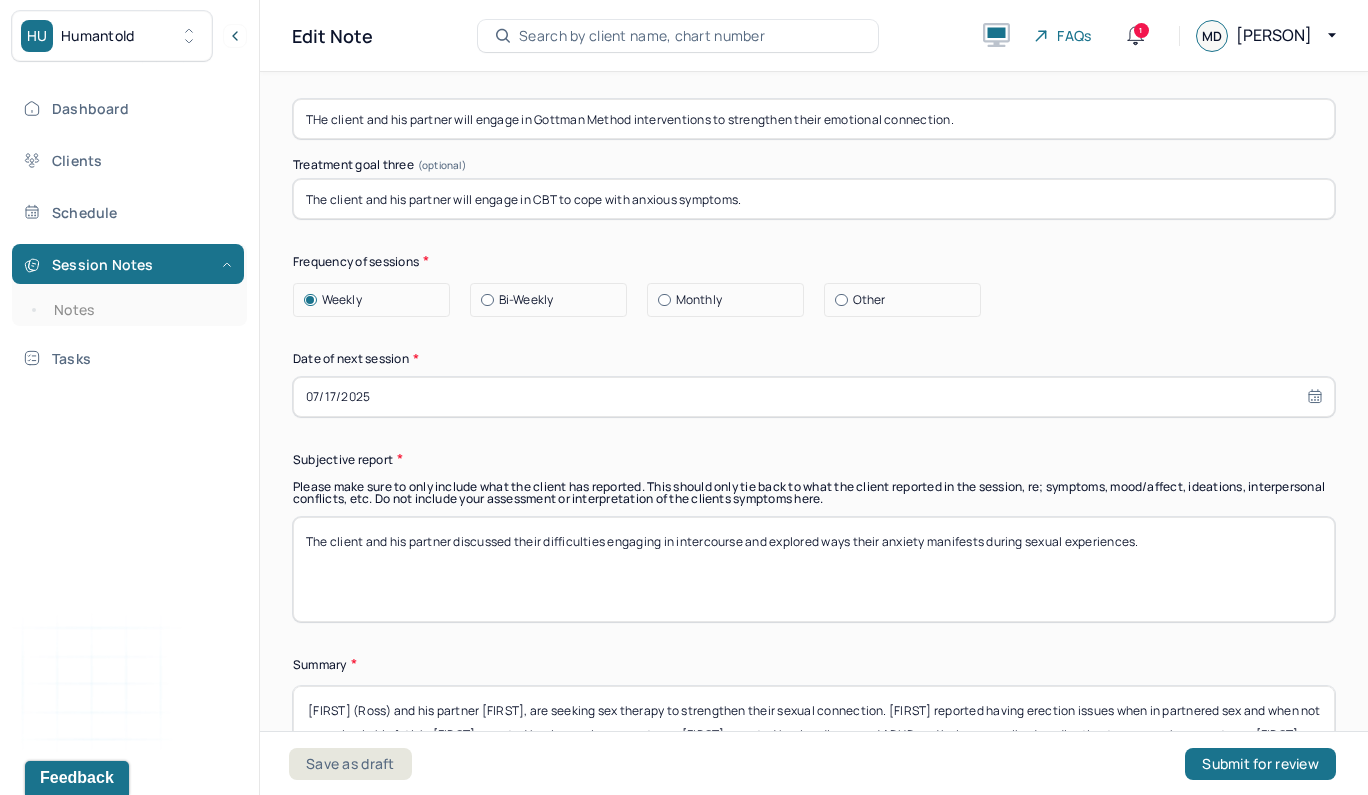 select on "6" 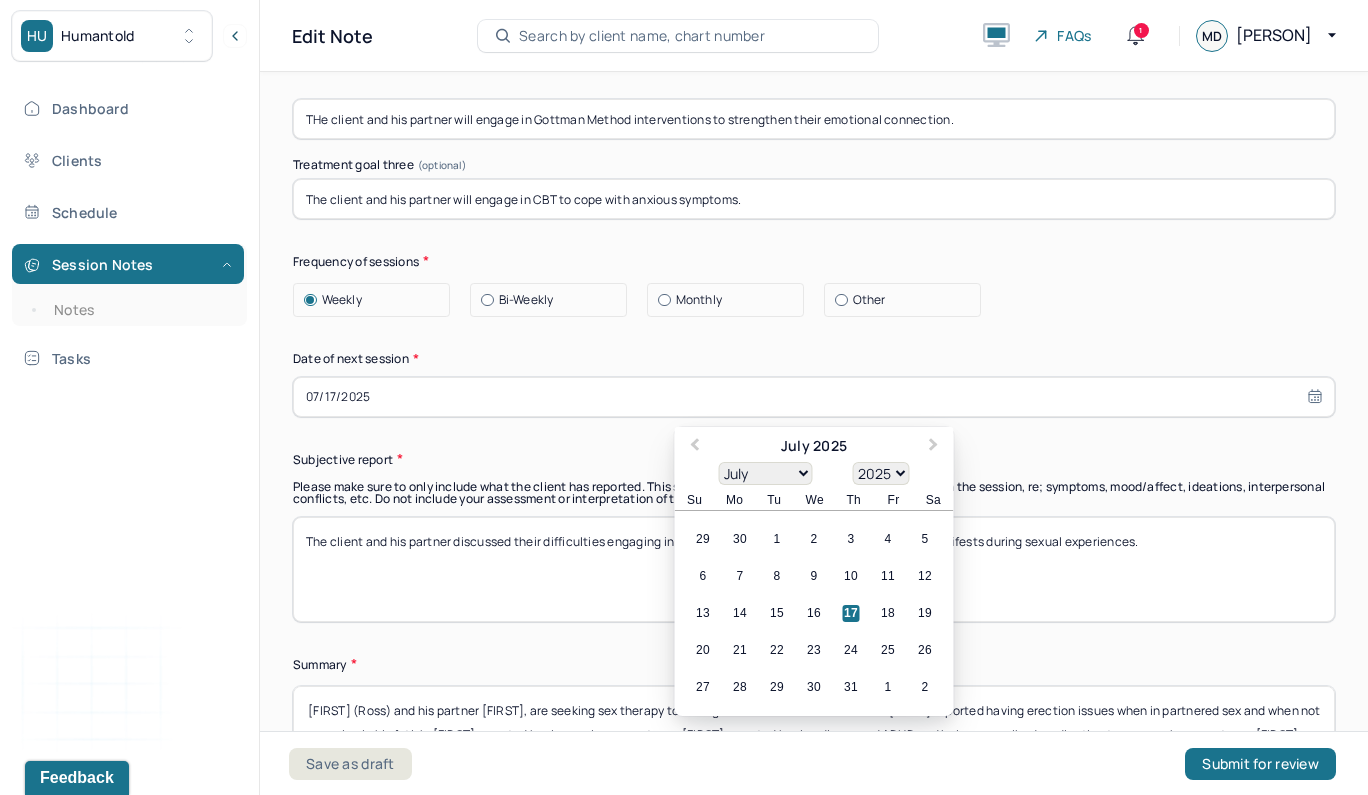 click on "07/17/2025" at bounding box center (814, 397) 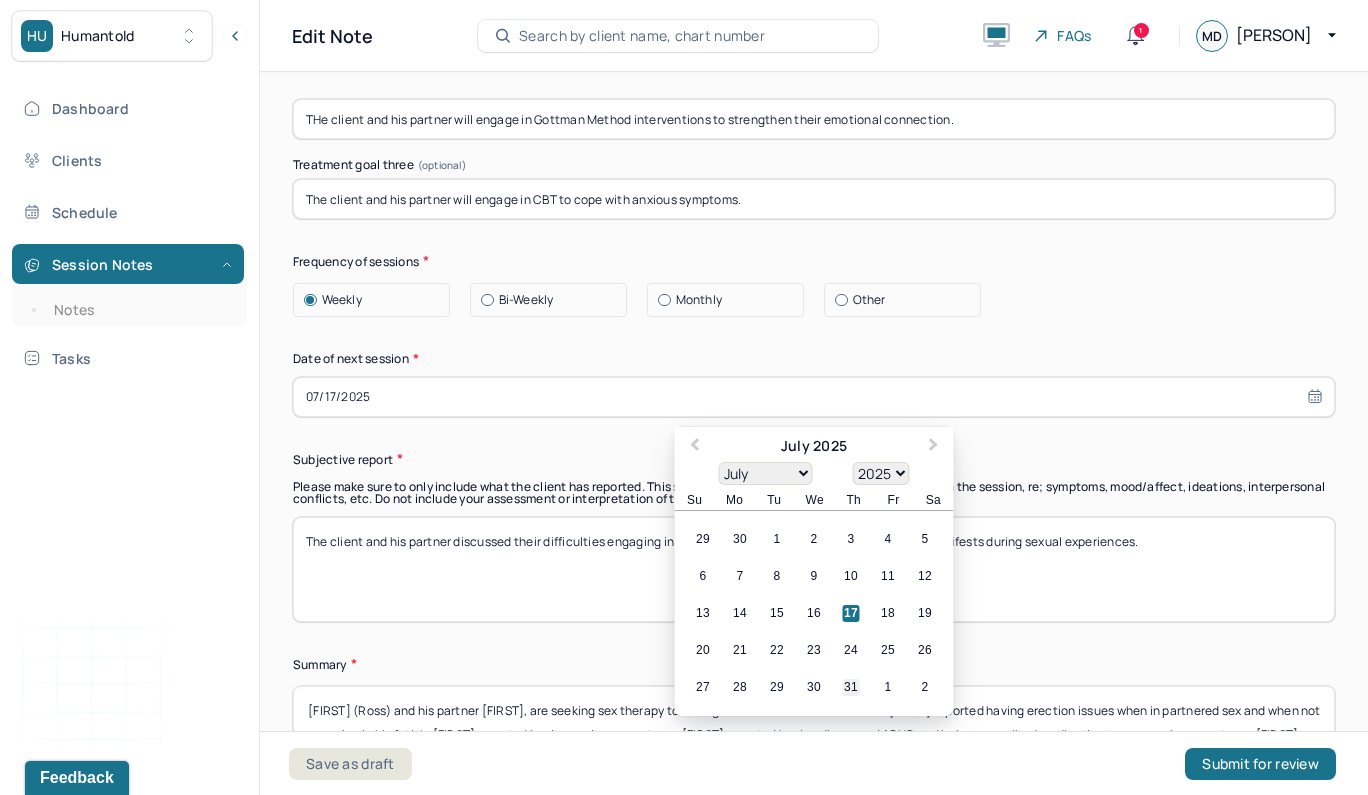 click on "31" at bounding box center [851, 687] 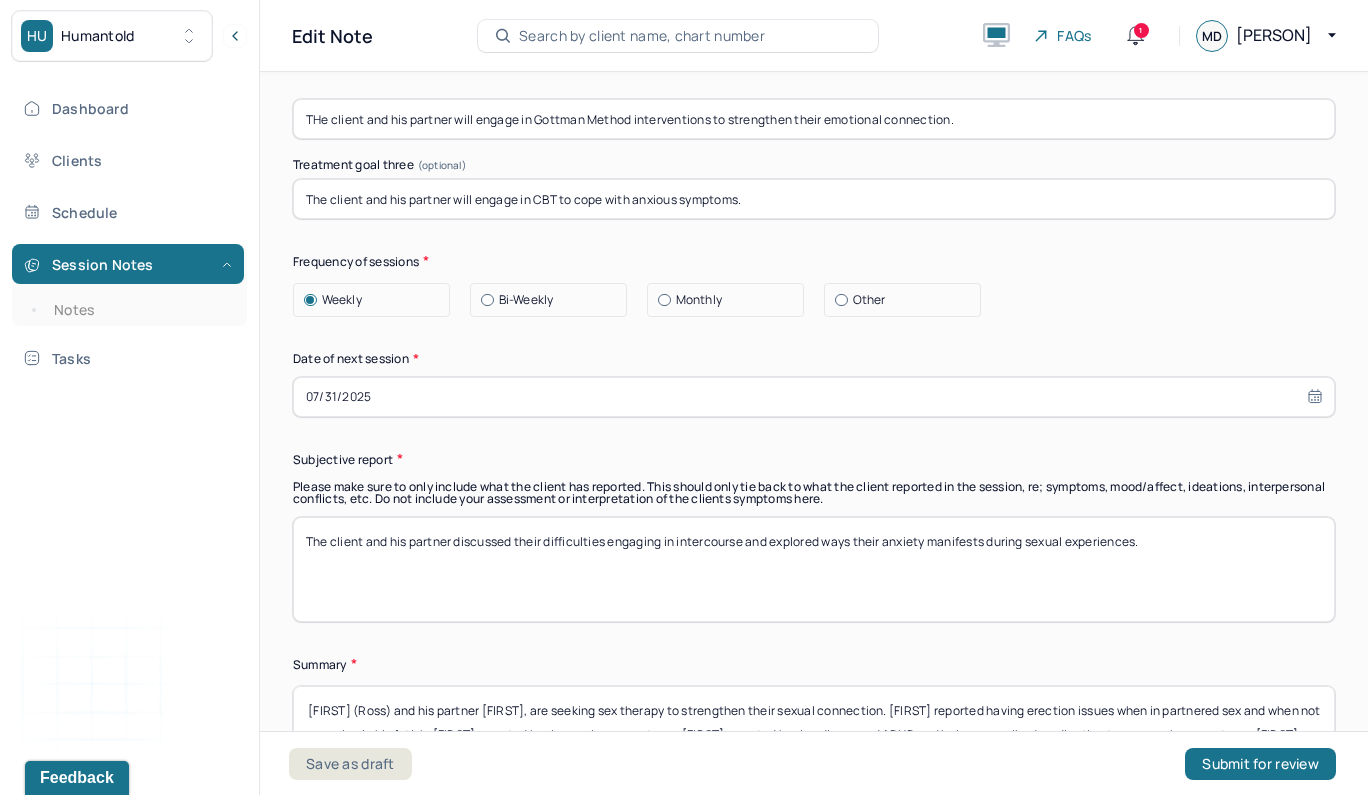type on "07/31/2025" 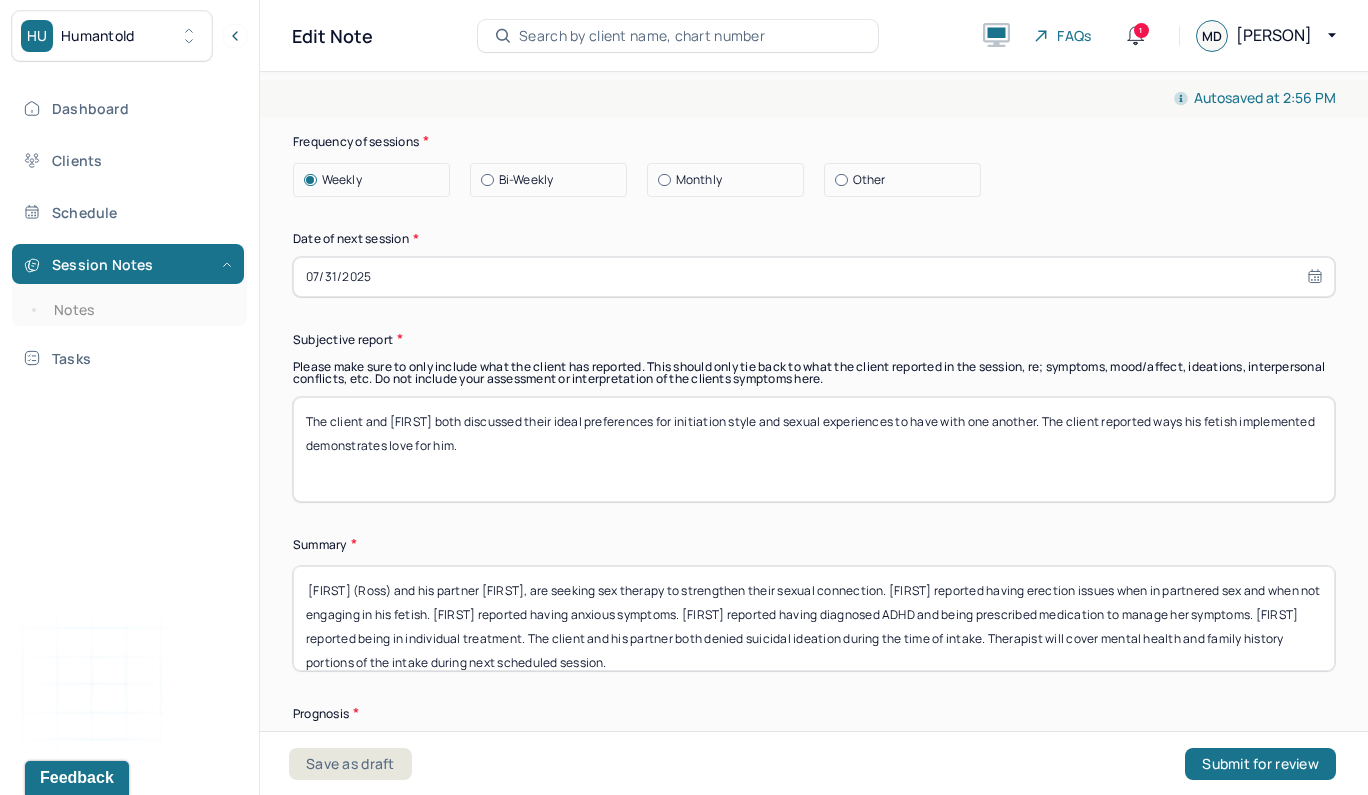 scroll, scrollTop: 19157, scrollLeft: 0, axis: vertical 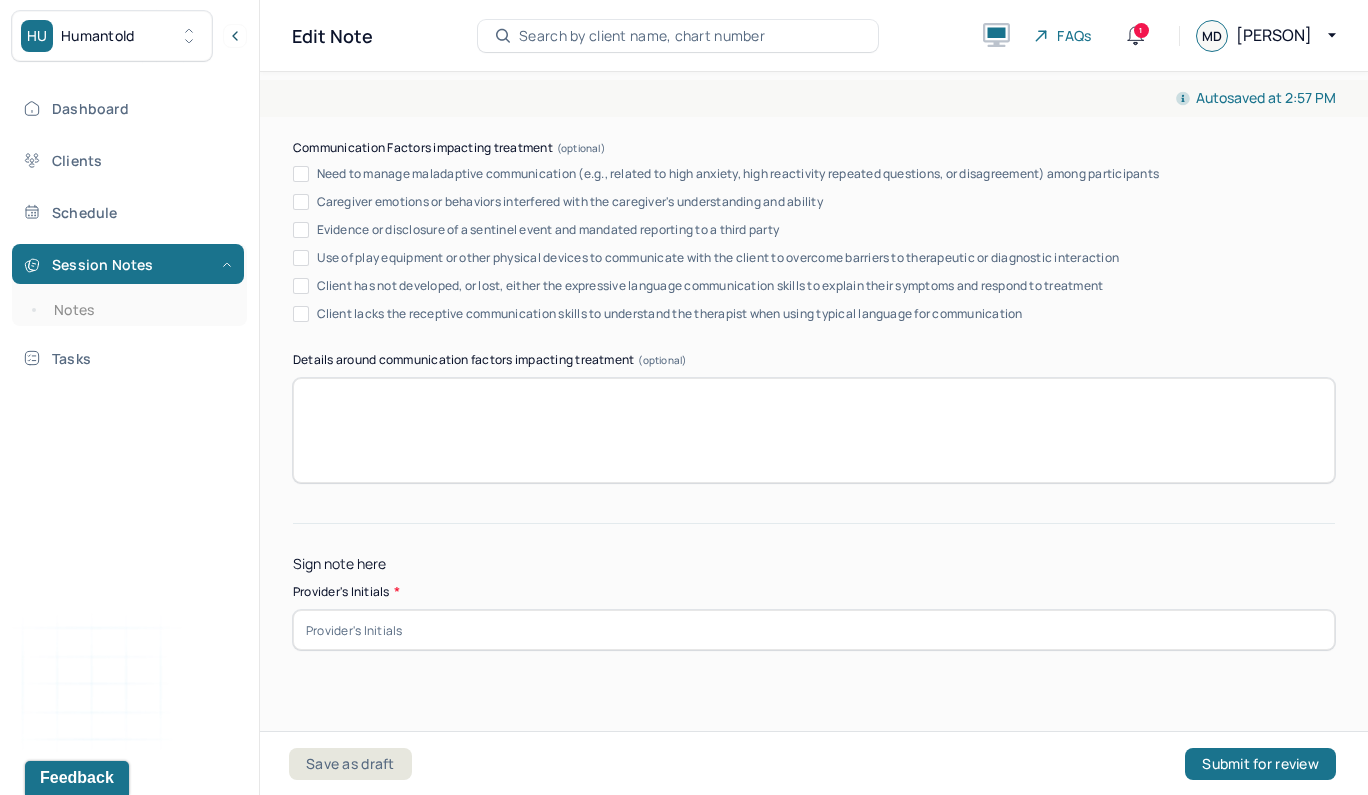 type on "The client and [FIRST] both discussed their ideal preferences for initiation style and sexual experiences to have with one another. The client reported ways his fetish implemented demonstrates love for him." 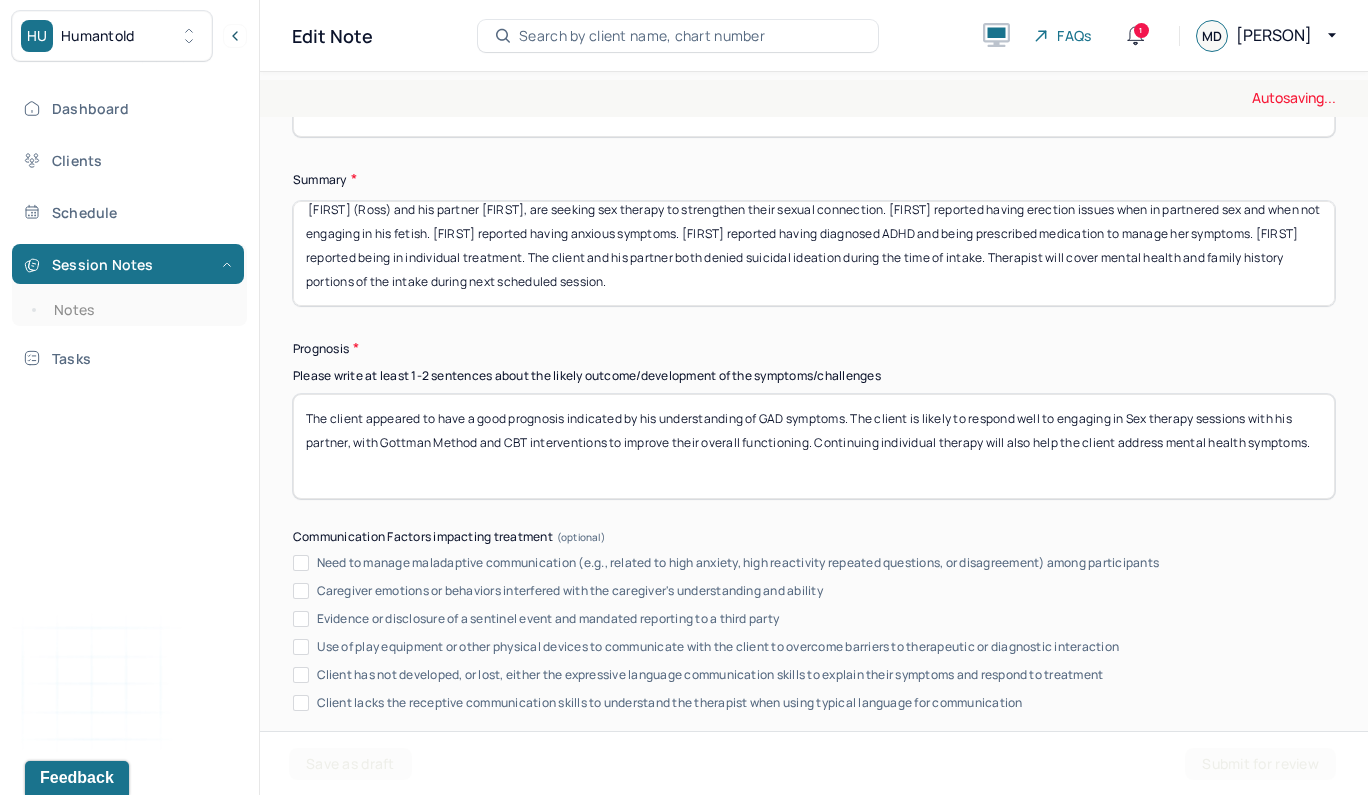 scroll, scrollTop: 19458, scrollLeft: 0, axis: vertical 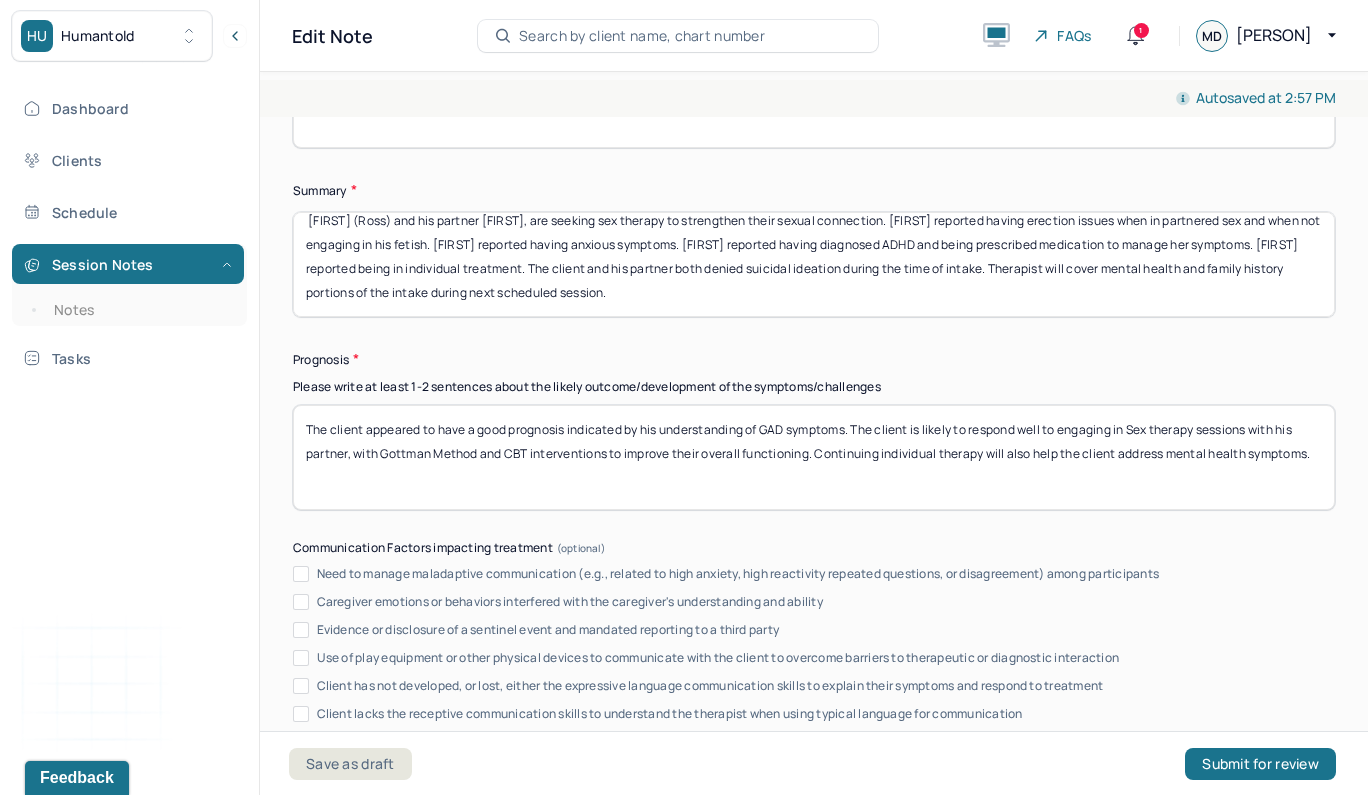 type on "MTD" 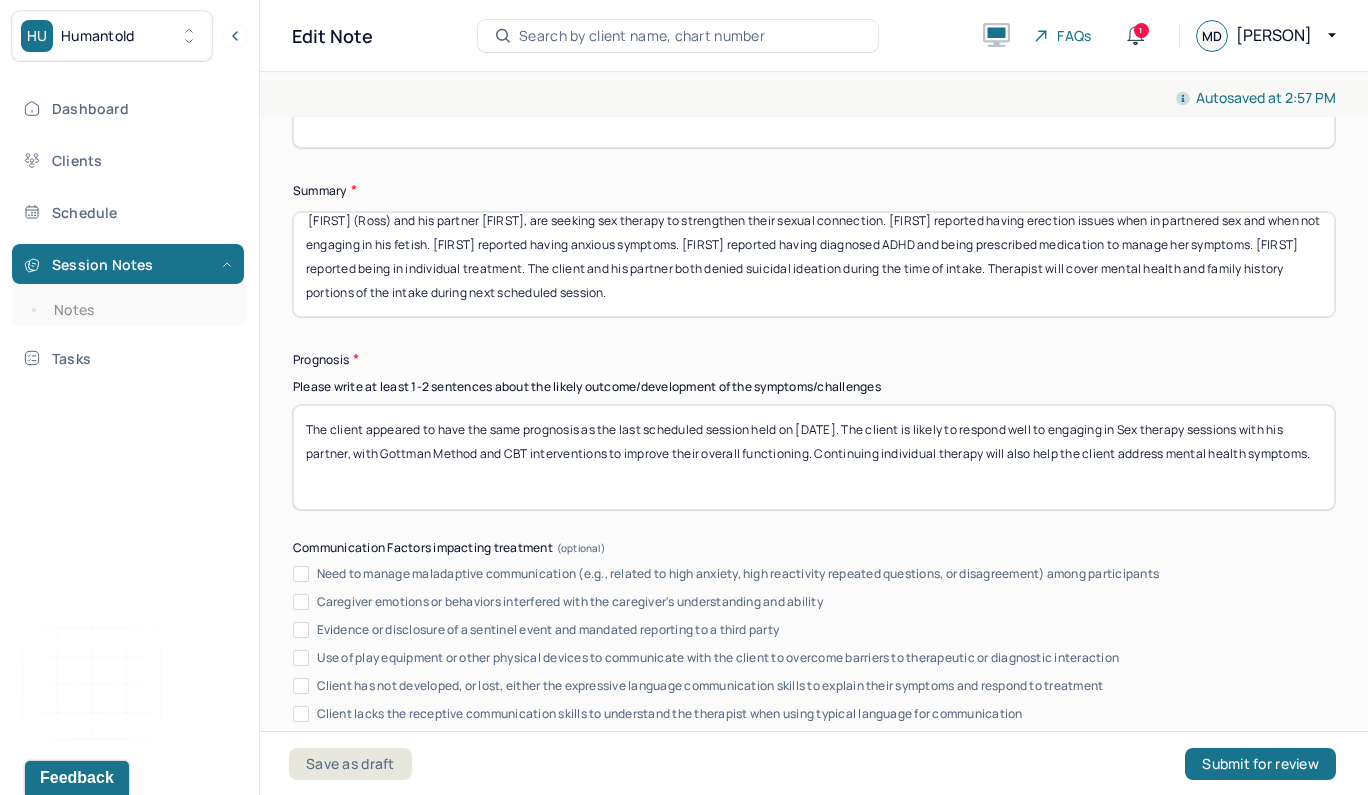 drag, startPoint x: 817, startPoint y: 415, endPoint x: 624, endPoint y: 406, distance: 193.20973 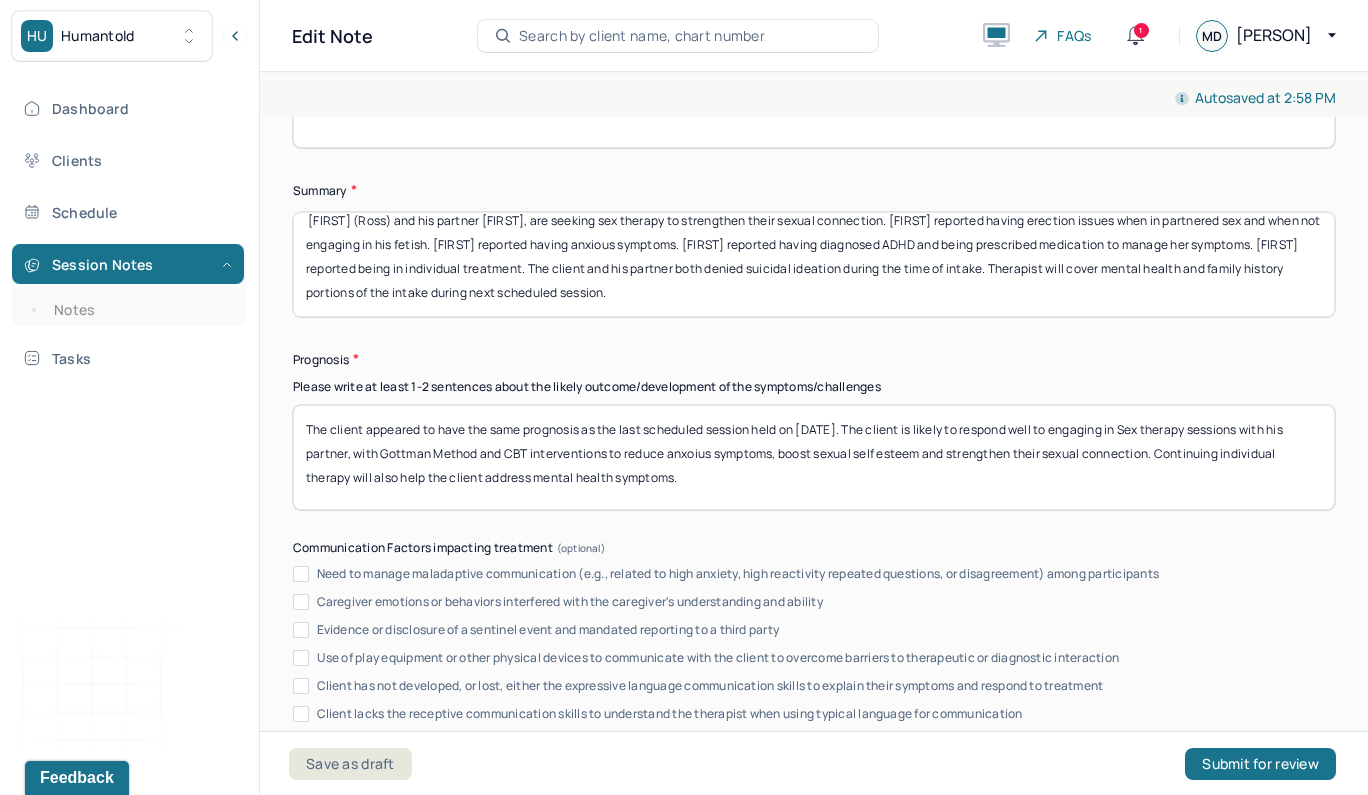 click on "The client appeared to have the same prognosis as the last scheduled session held on [DATE]. The client is likely to respond well to engaging in Sex therapy sessions with his partner, with Gottman Method and CBT interventions to reduce anxoius symptoms, boost sexual self esteem and strengthen their sexual connection. Continuing individual therapy will also help the client address mental health symptoms." at bounding box center (814, 457) 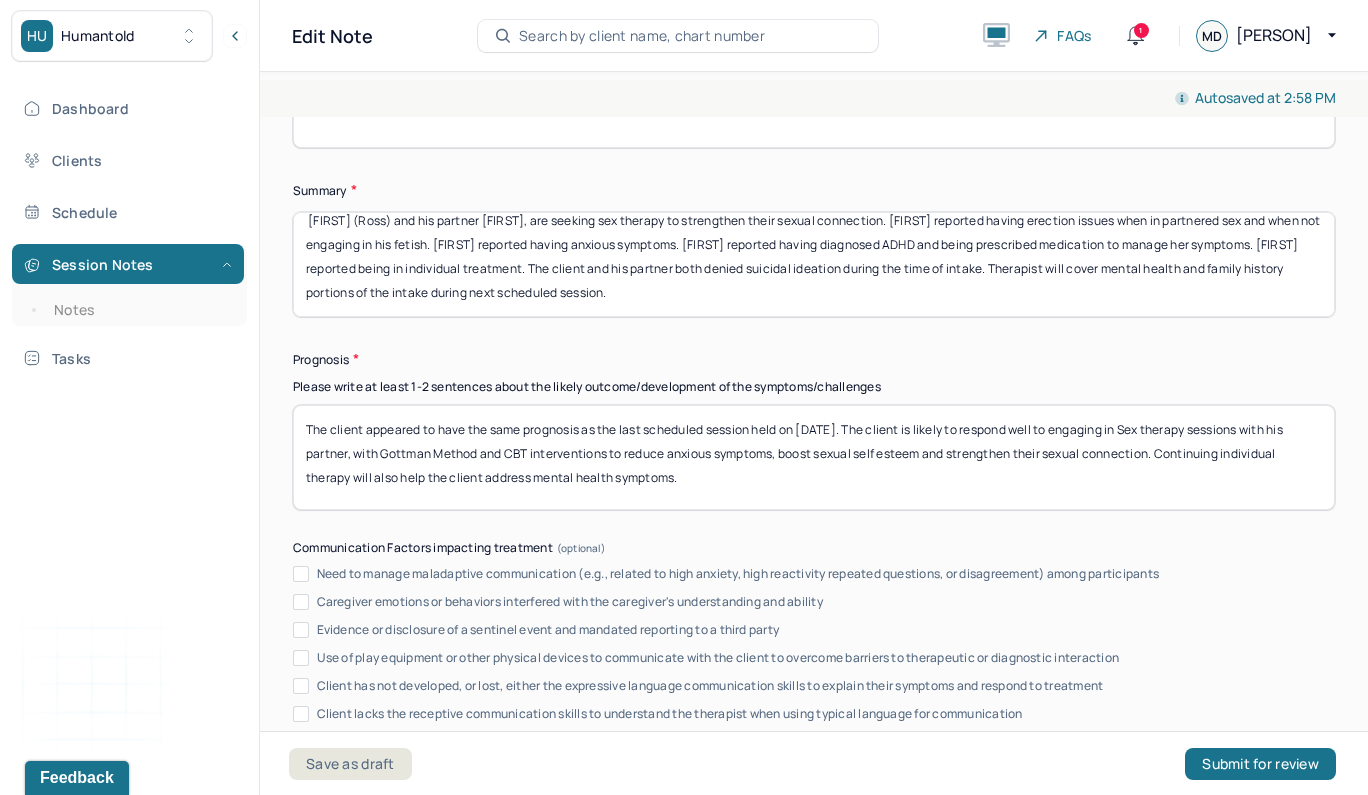 scroll, scrollTop: 19520, scrollLeft: 0, axis: vertical 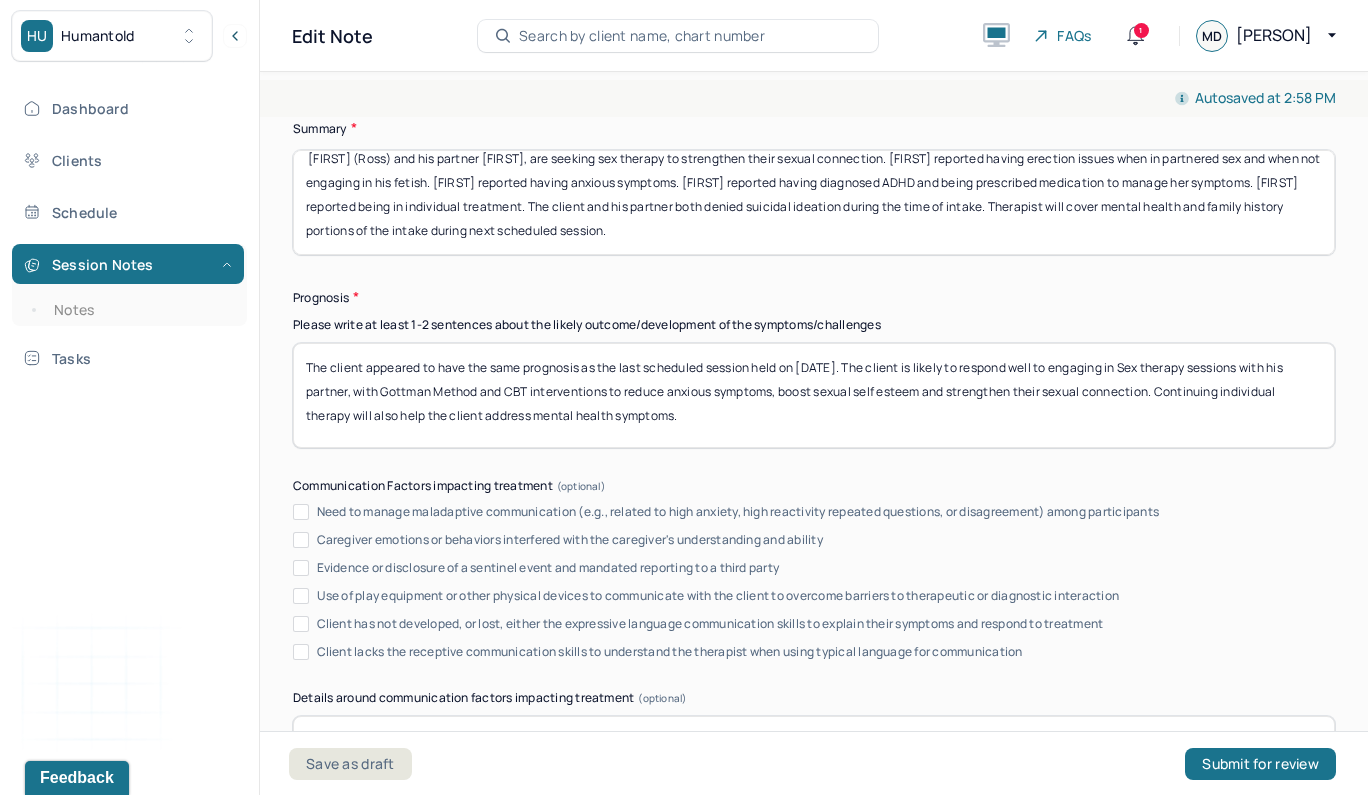 drag, startPoint x: 698, startPoint y: 373, endPoint x: 536, endPoint y: 372, distance: 162.00308 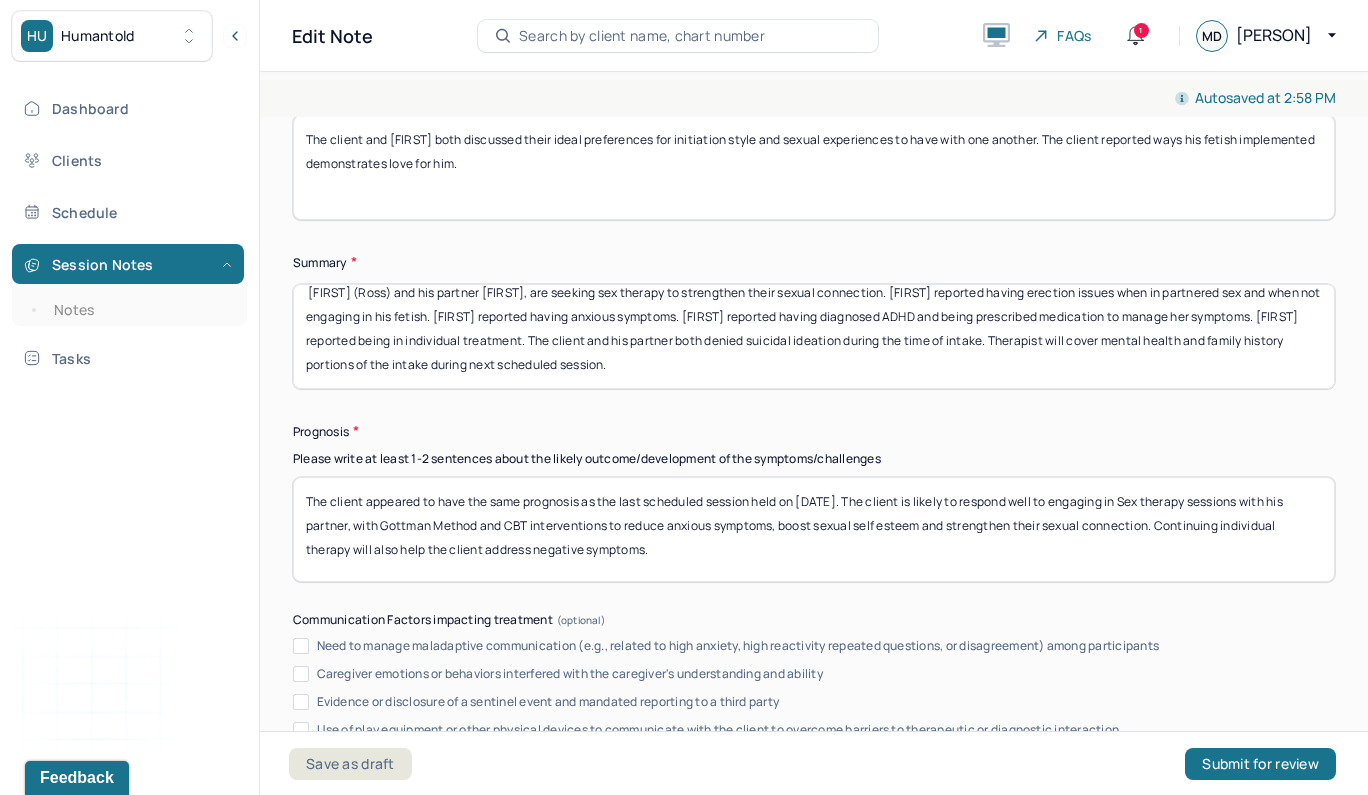 scroll, scrollTop: 19336, scrollLeft: 0, axis: vertical 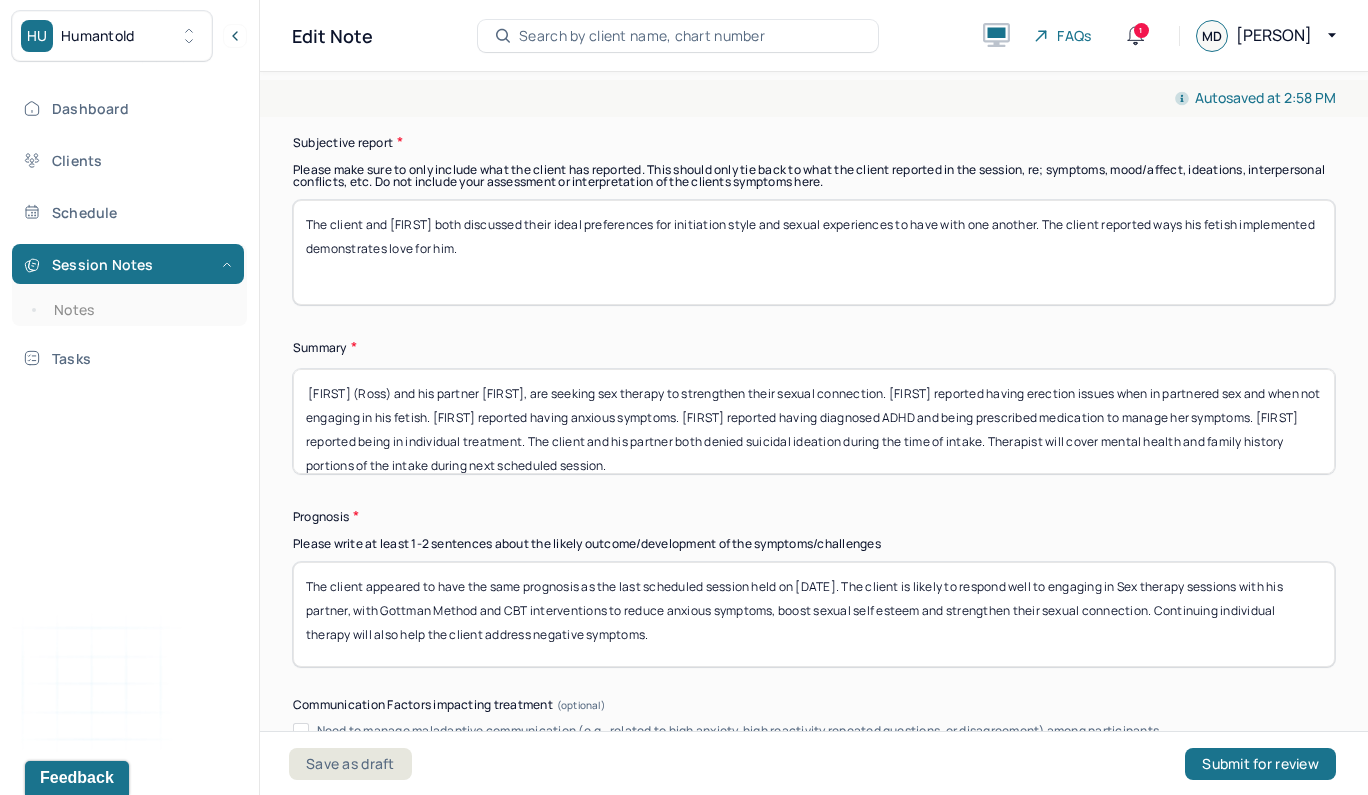 type on "The client appeared to have the same prognosis as the last scheduled session held on [DATE]. The client is likely to respond well to engaging in Sex therapy sessions with his partner, with Gottman Method and CBT interventions to reduce anxious symptoms, boost sexual self esteem and strengthen their sexual connection. Continuing individual therapy will also help the client address negative symptoms." 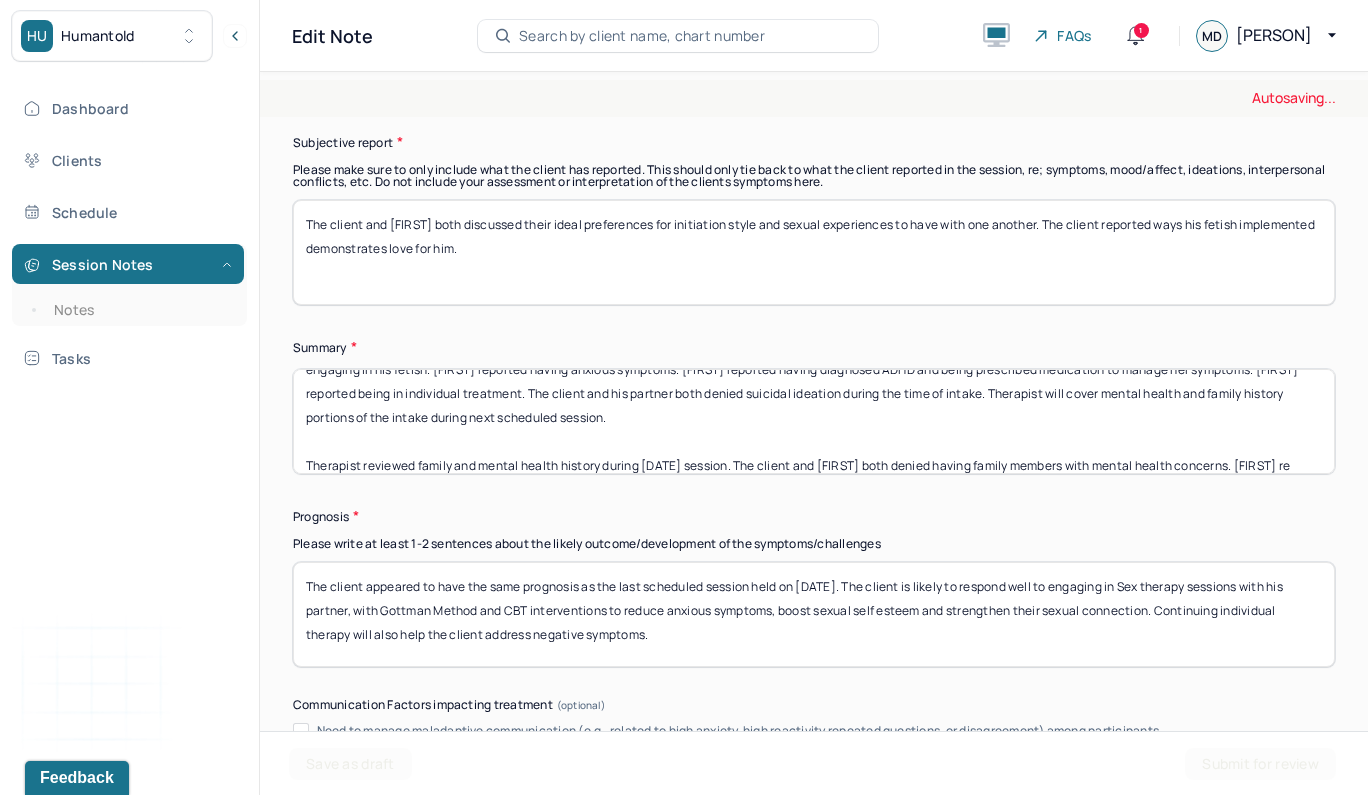 scroll, scrollTop: 88, scrollLeft: 0, axis: vertical 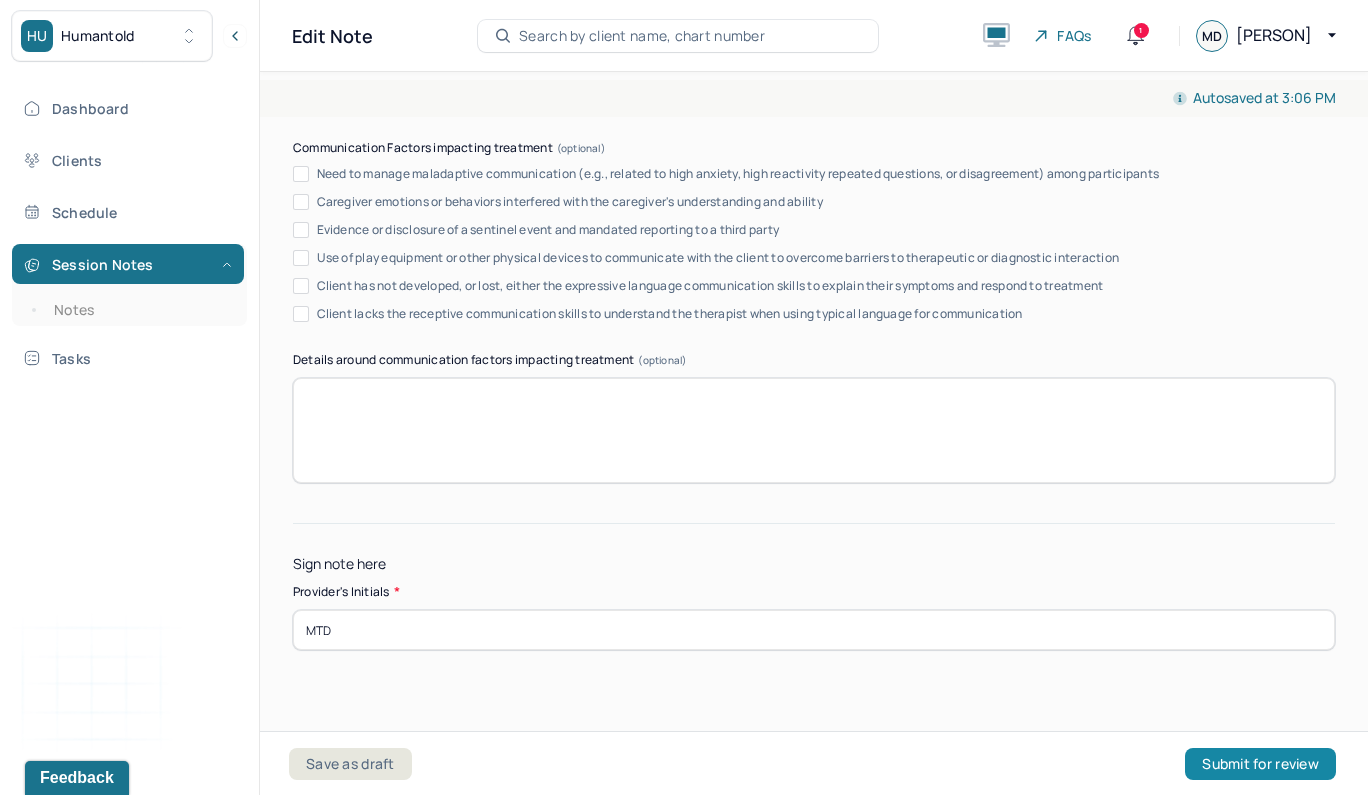 type on "[FIRST] (Ross) and his partner [FIRST], are seeking sex therapy to strengthen their sexual connection. [FIRST] reported having erection issues when in partnered sex and when not engaging in his fetish. [FIRST] reported having anxious symptoms. [FIRST] reported having diagnosed ADHD and being prescribed medication to manage her symptoms. [FIRST] reported being in individual treatment. The client and his partner both denied suicidal ideation during the time of intake. Therapist will cover mental health and family history portions of the intake during next scheduled session.
Therapist reviewed family and mental health history during [DATE] session. The client and [FIRST] both denied having family members with mental health concerns. [FIRST] reported a history of mental health treatment to address aDHD and adjusting to moving to the East Coast. [FIRST] reported being in therapy to address issues related to his sexuality, GAD symptoms and his fetish. The client and his partner both denied suicidal ideation. THe..." 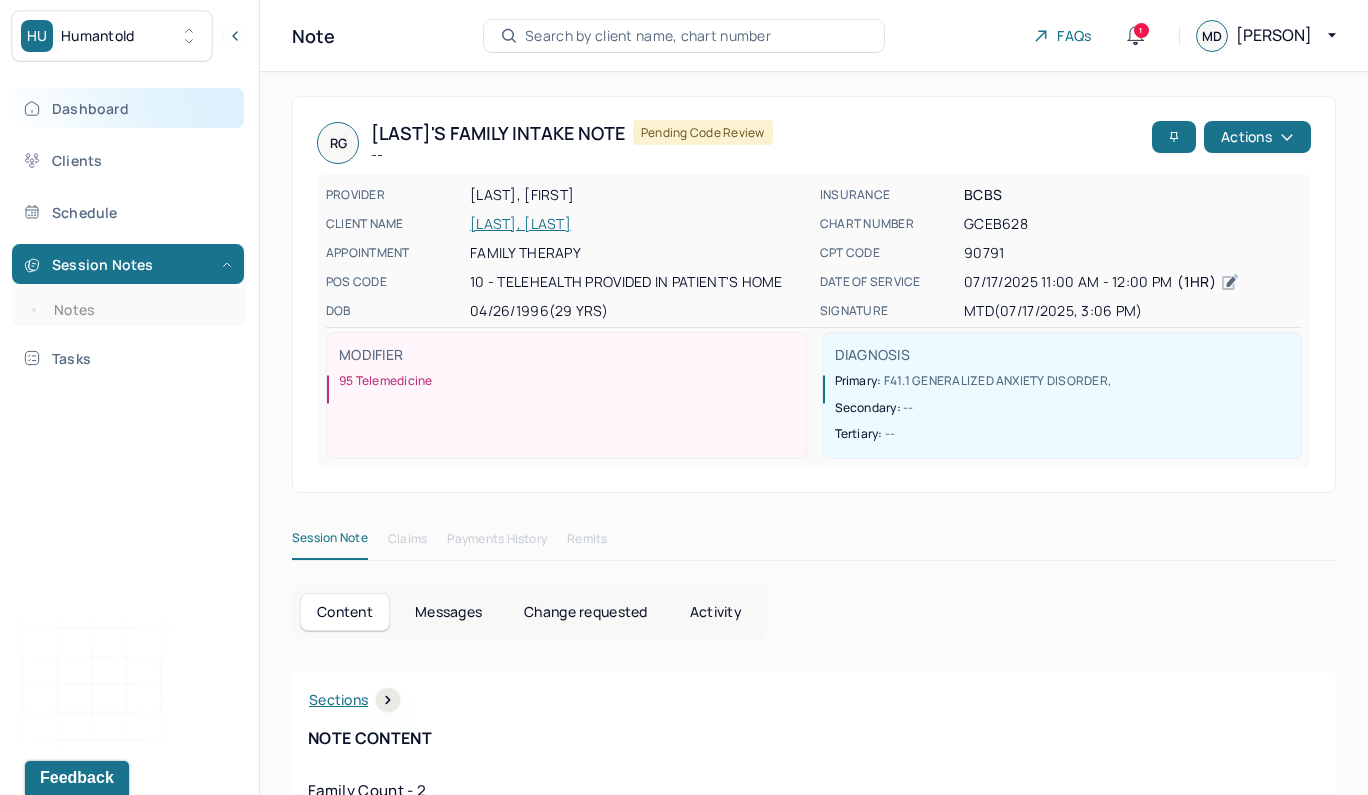 click on "Dashboard" at bounding box center [128, 108] 